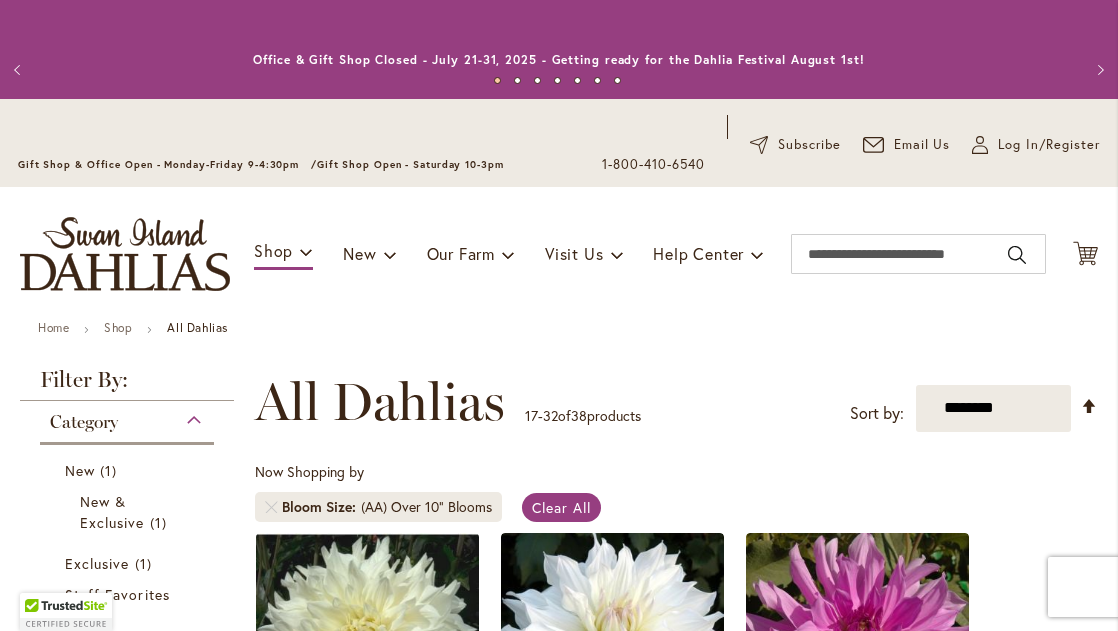 scroll, scrollTop: 0, scrollLeft: 0, axis: both 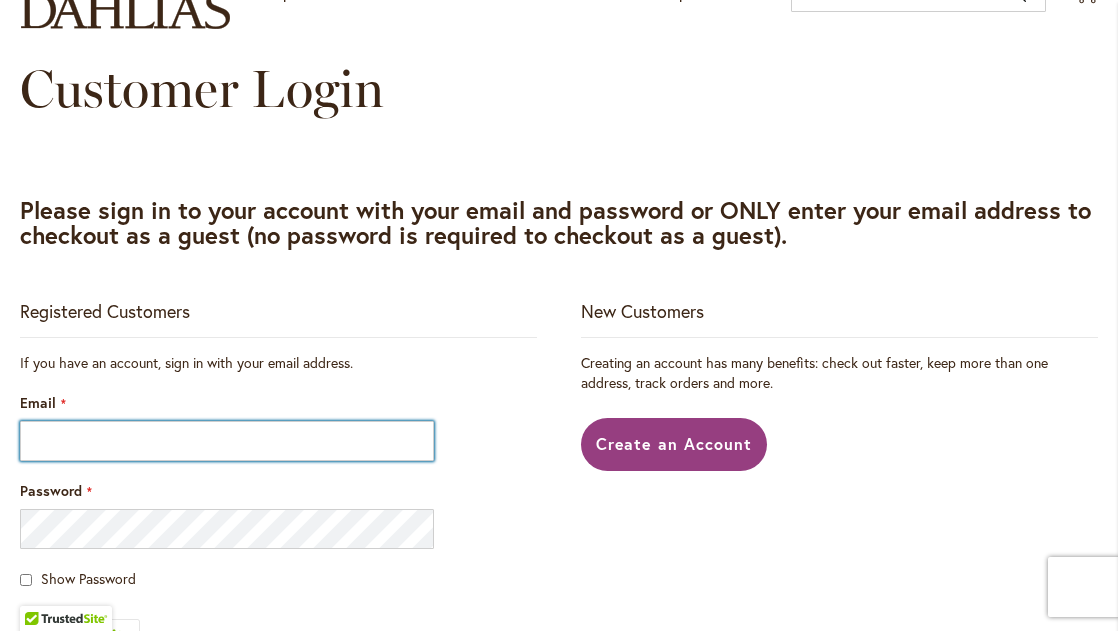 type on "**********" 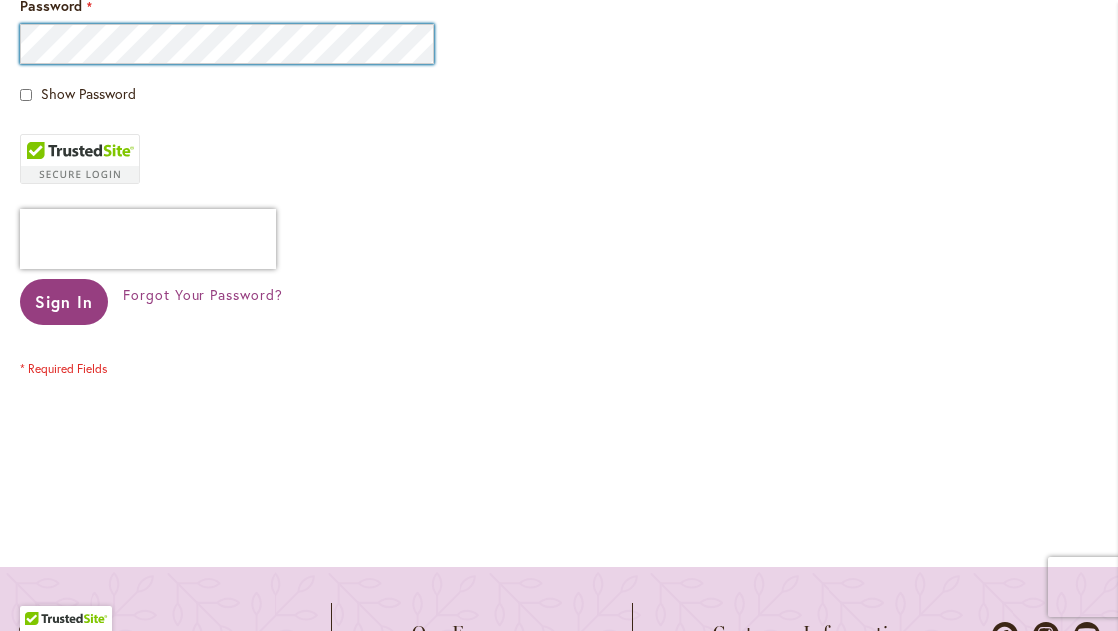 scroll, scrollTop: 748, scrollLeft: 0, axis: vertical 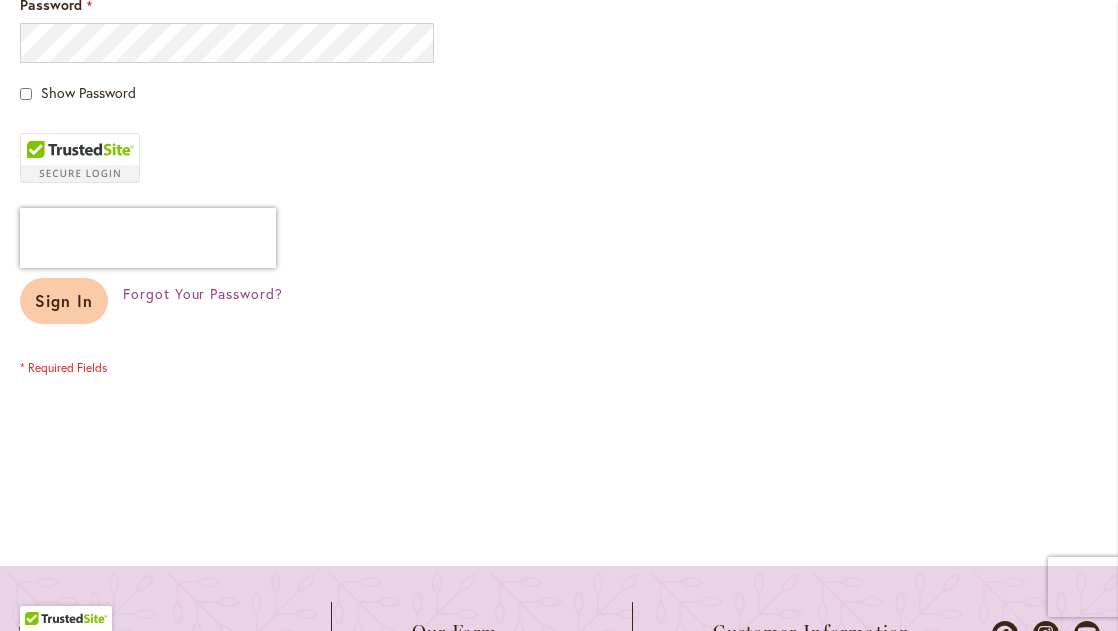 click on "Sign In" at bounding box center [64, 300] 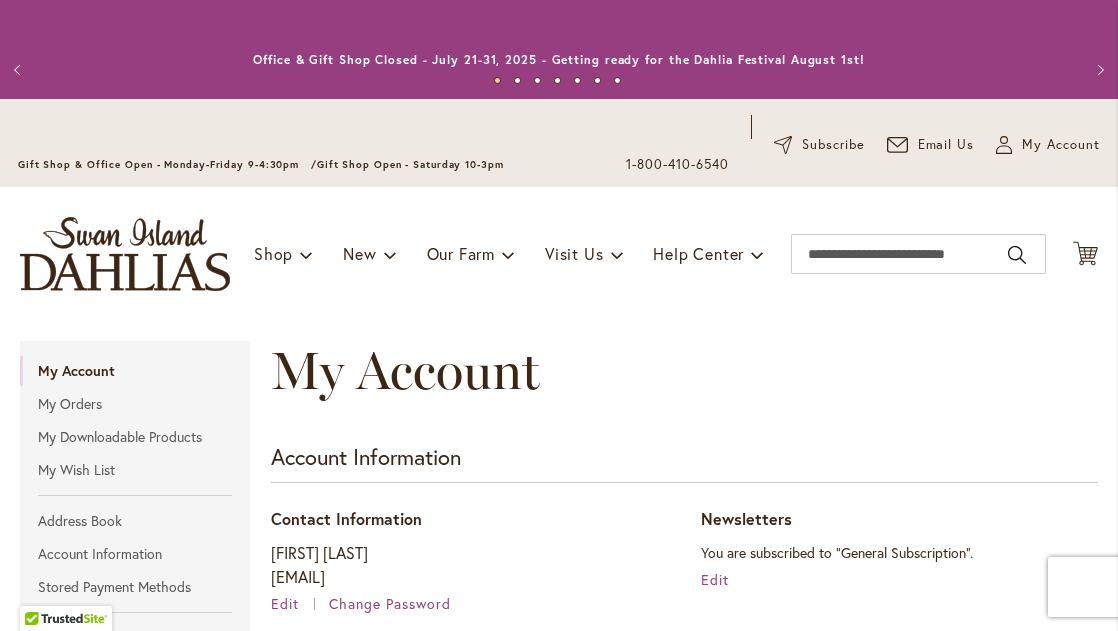 scroll, scrollTop: 0, scrollLeft: 0, axis: both 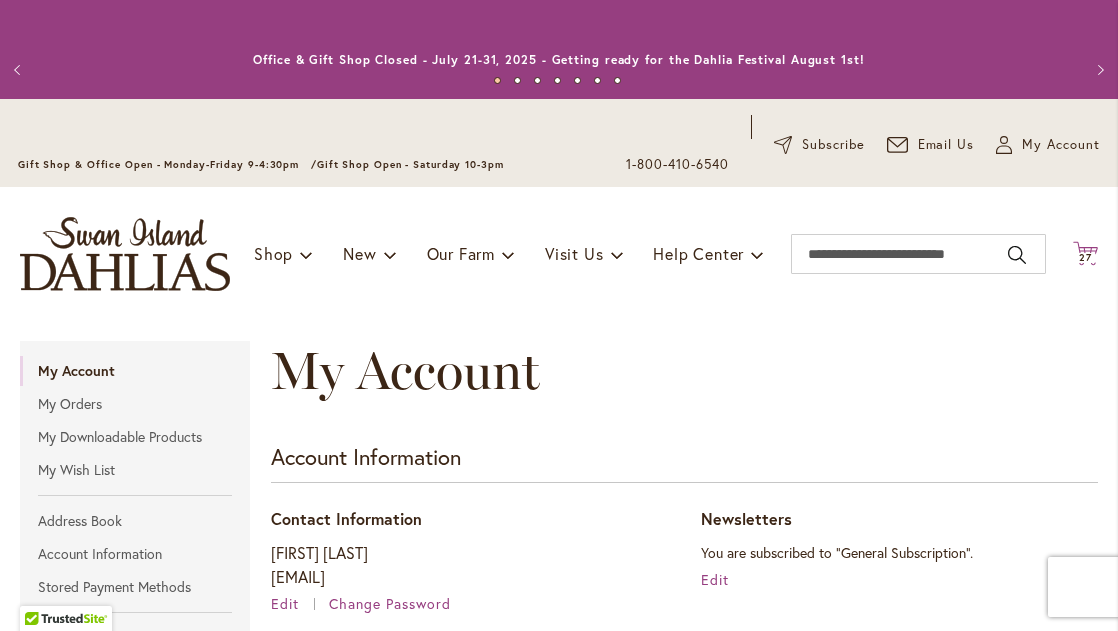 click on "27" at bounding box center [1085, 257] 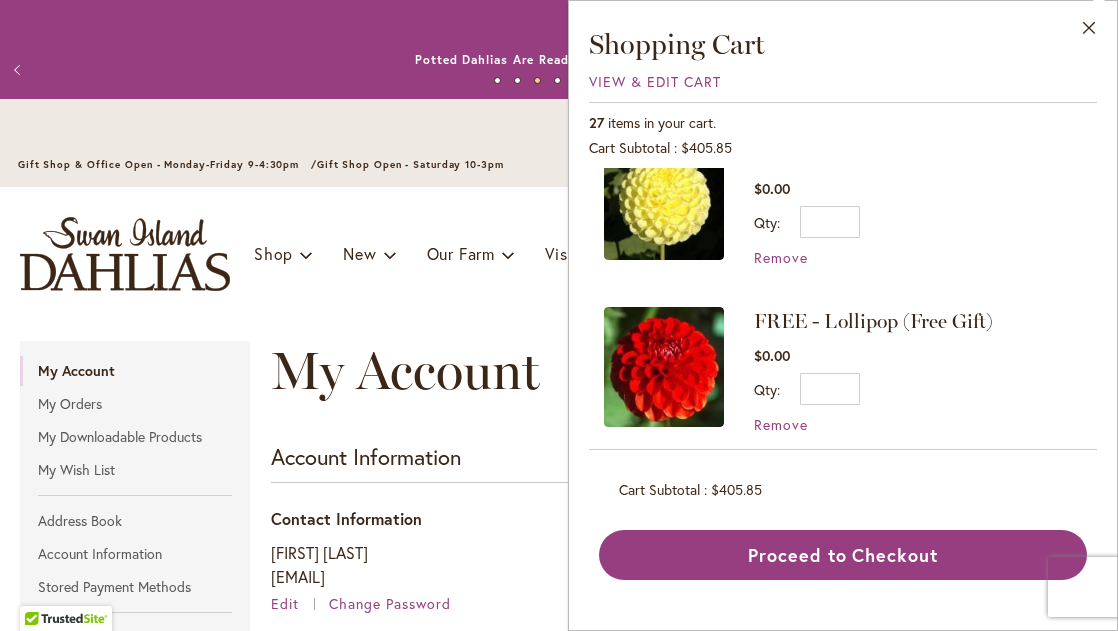 scroll, scrollTop: 390, scrollLeft: 0, axis: vertical 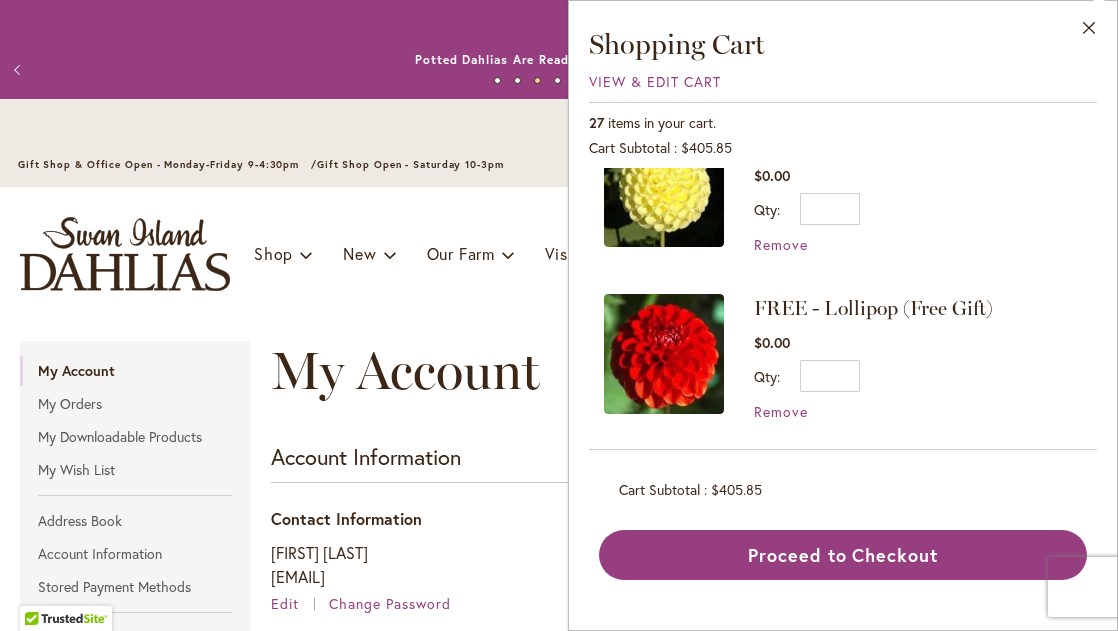 click at bounding box center [664, 354] 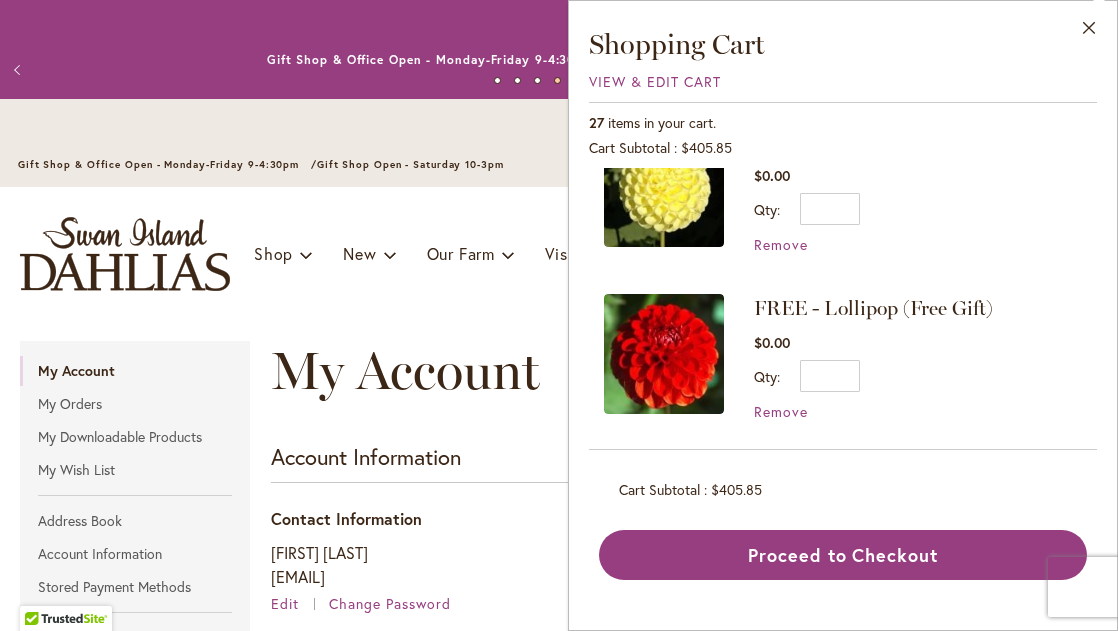 click at bounding box center (664, 354) 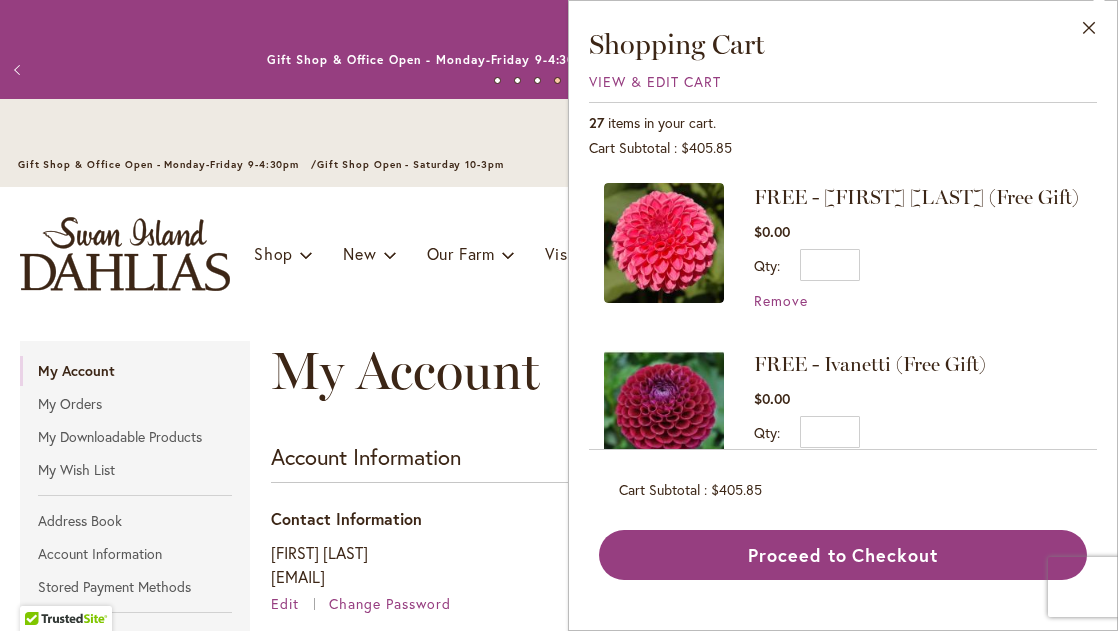 scroll, scrollTop: 0, scrollLeft: 0, axis: both 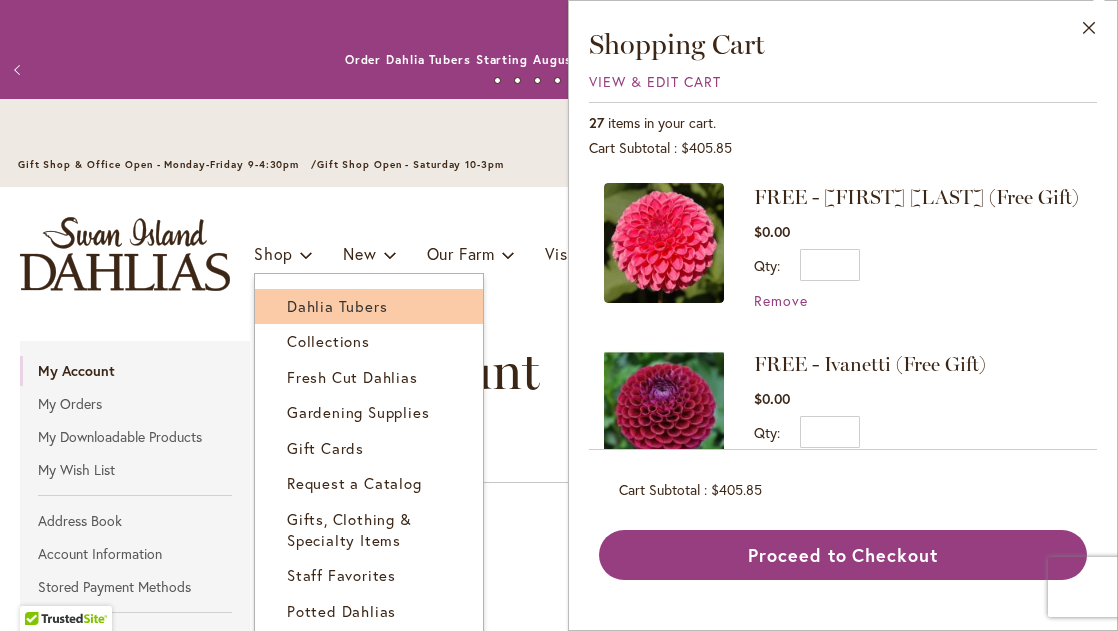 click on "Dahlia Tubers" at bounding box center [337, 306] 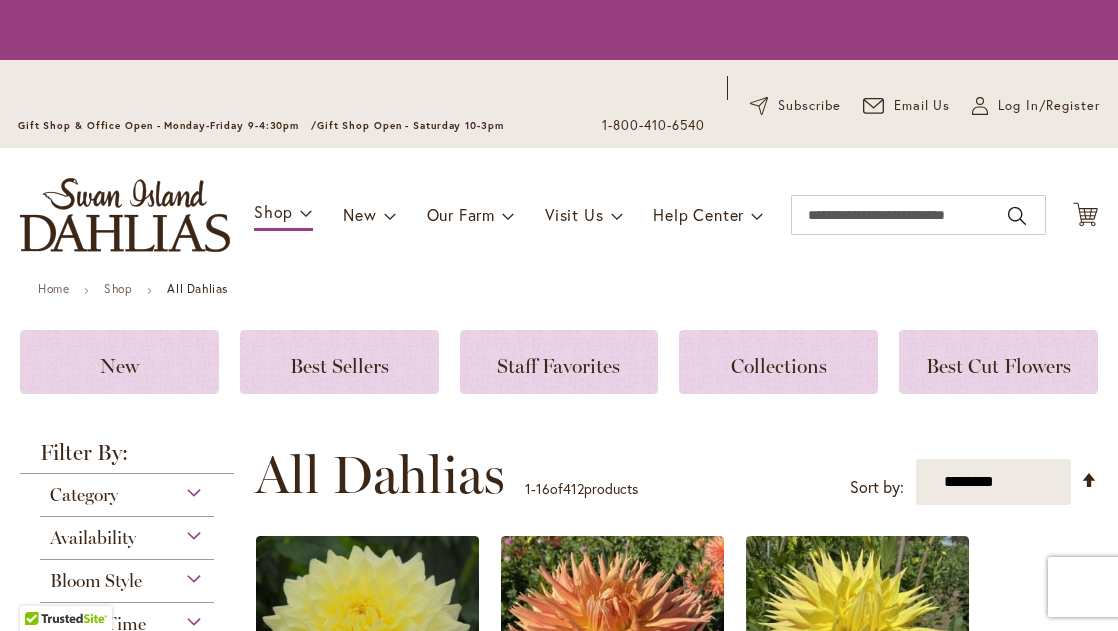scroll, scrollTop: 0, scrollLeft: 0, axis: both 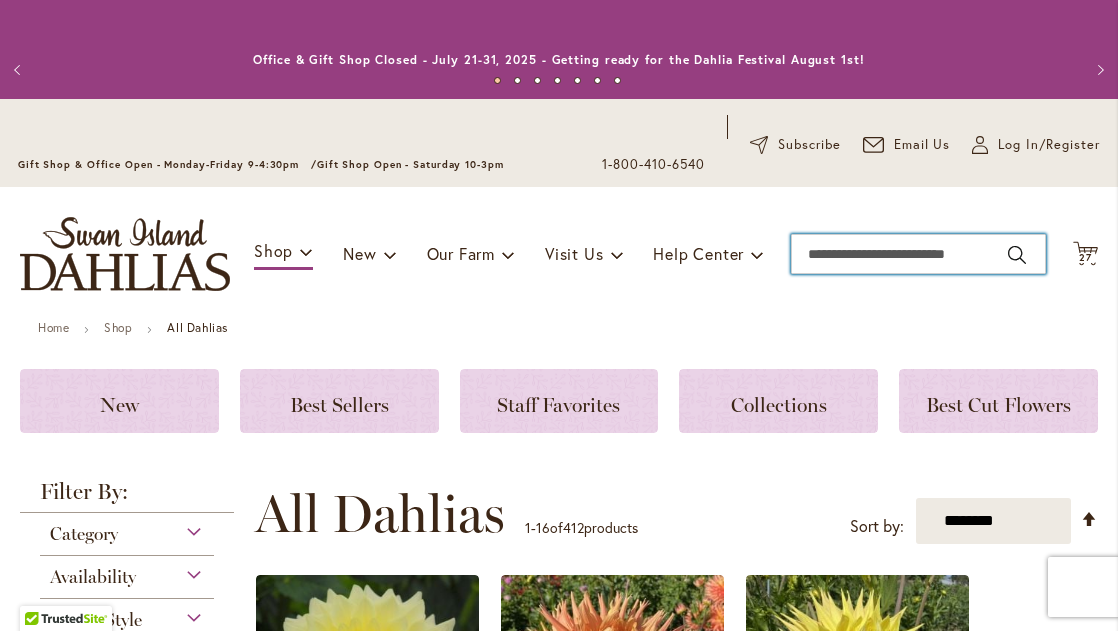 click on "Search" at bounding box center (918, 254) 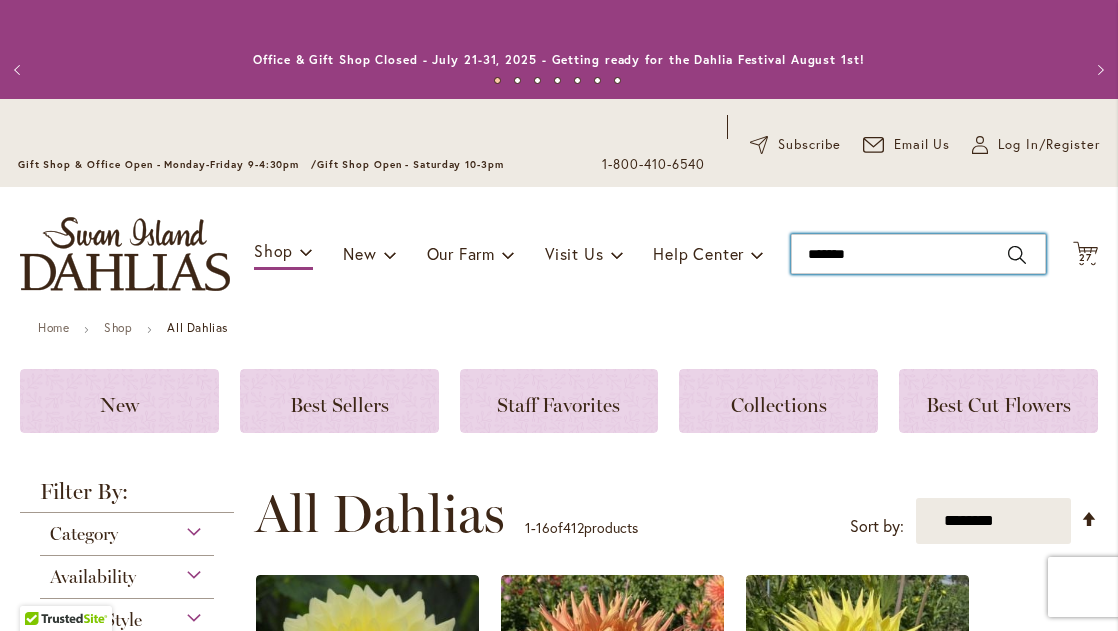 type on "********" 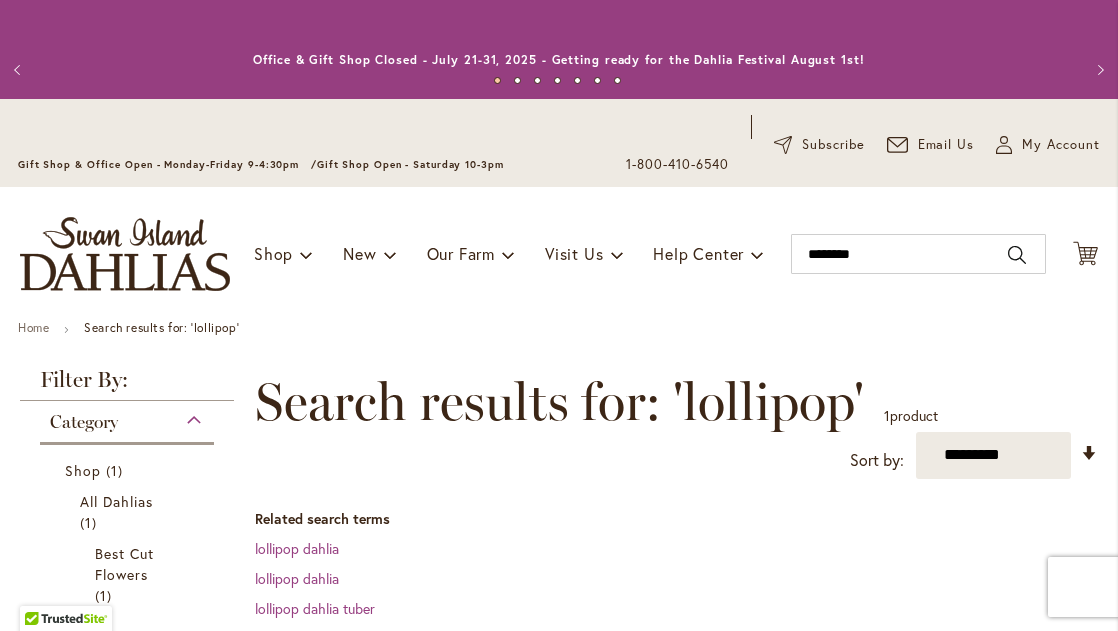 scroll, scrollTop: 0, scrollLeft: 0, axis: both 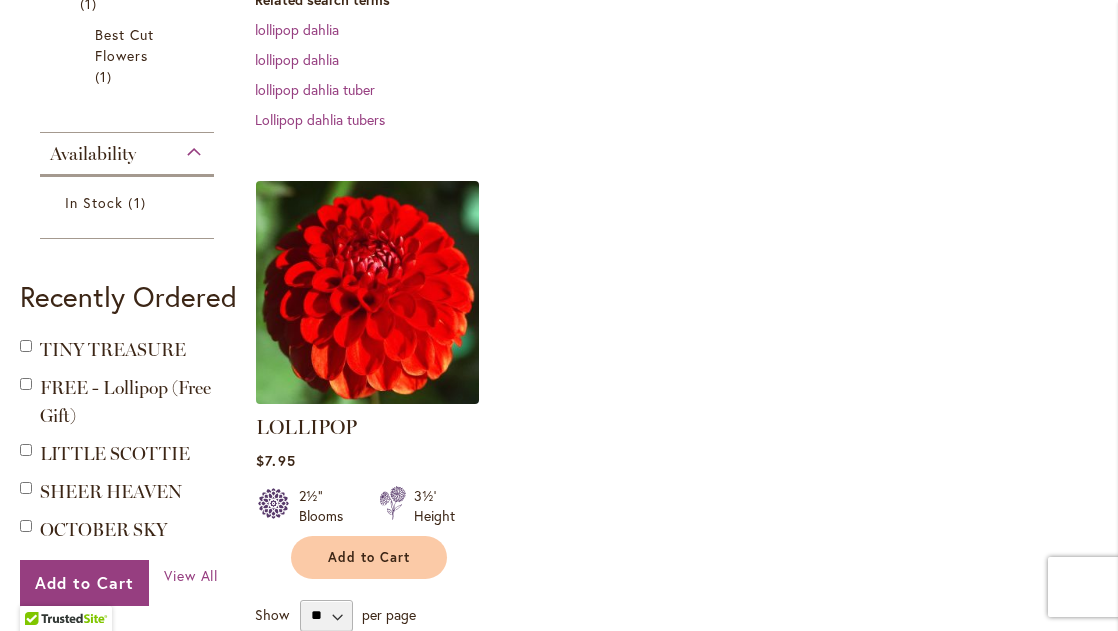 click at bounding box center (368, 292) 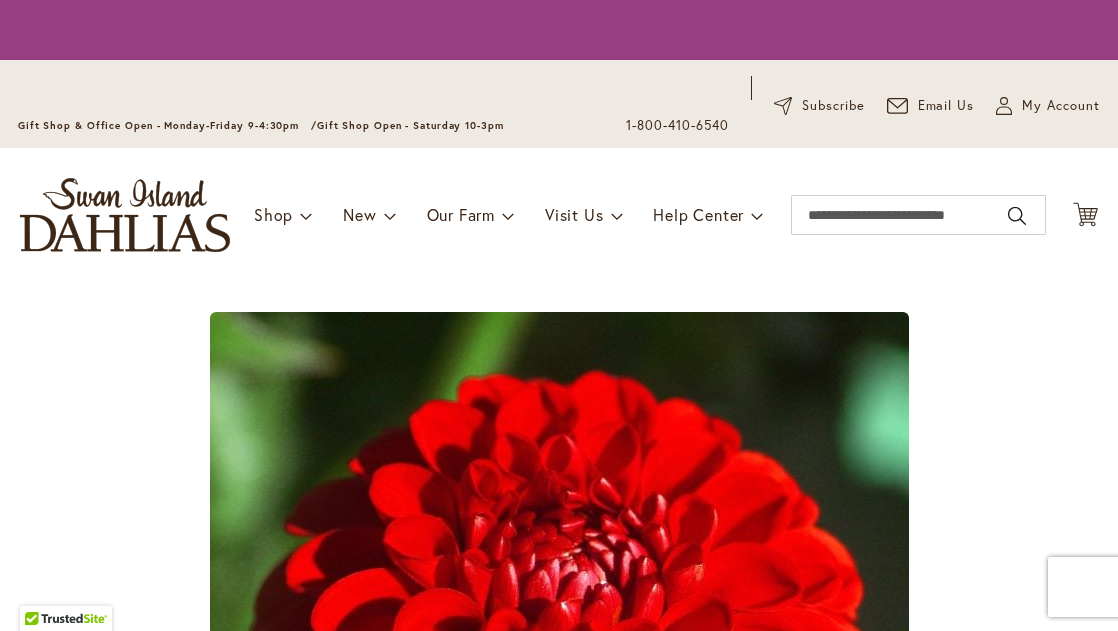 scroll, scrollTop: 0, scrollLeft: 0, axis: both 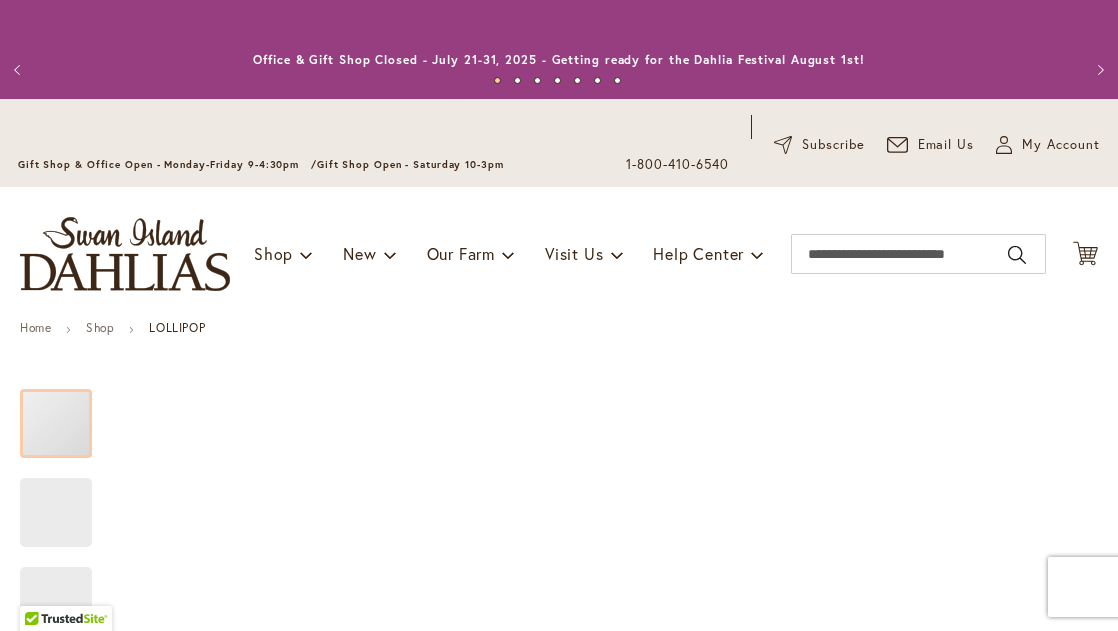 type on "*******" 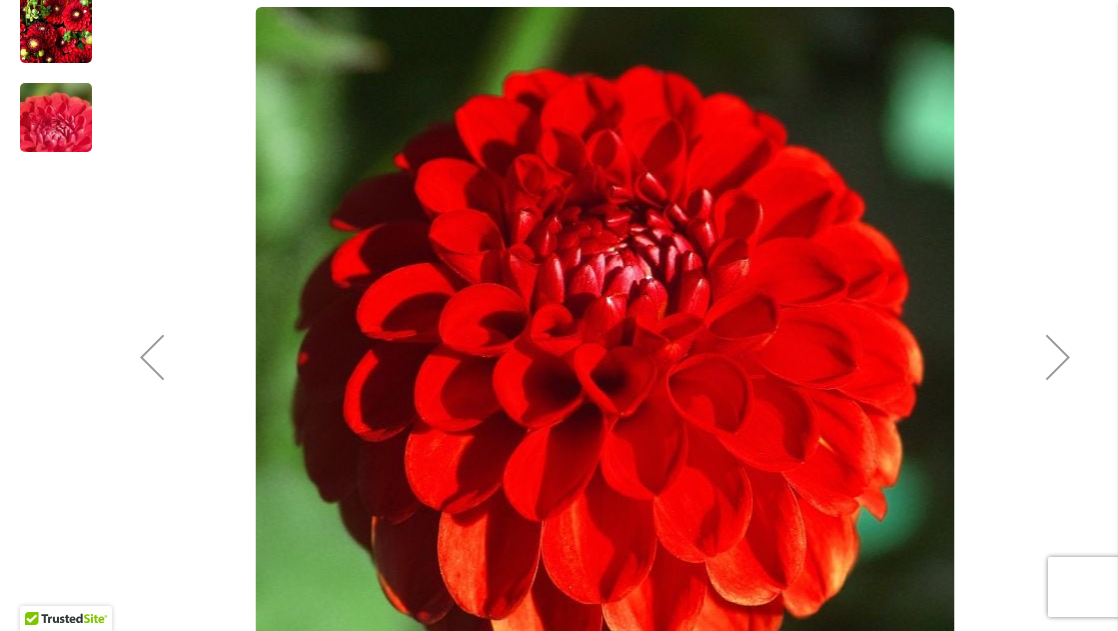 scroll, scrollTop: 575, scrollLeft: 0, axis: vertical 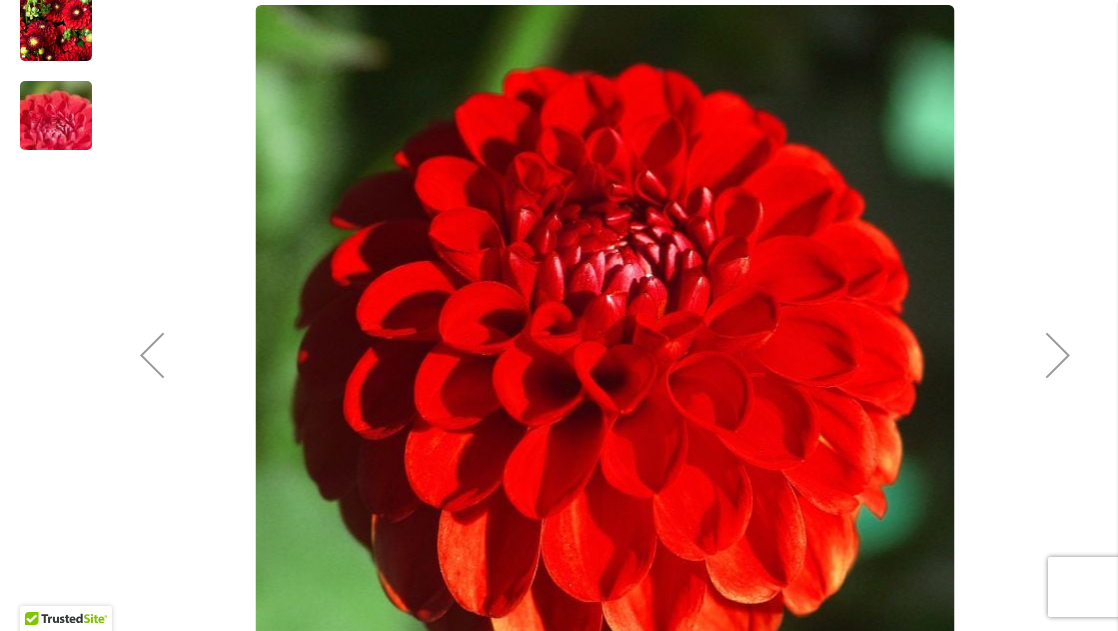 click at bounding box center [1058, 355] 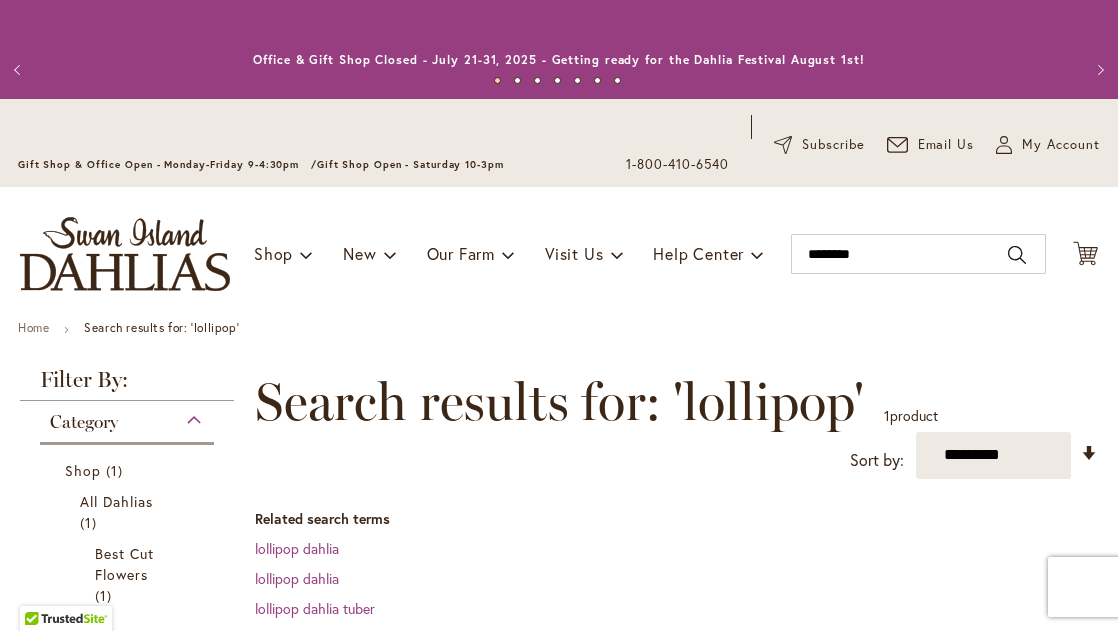 scroll, scrollTop: 0, scrollLeft: 0, axis: both 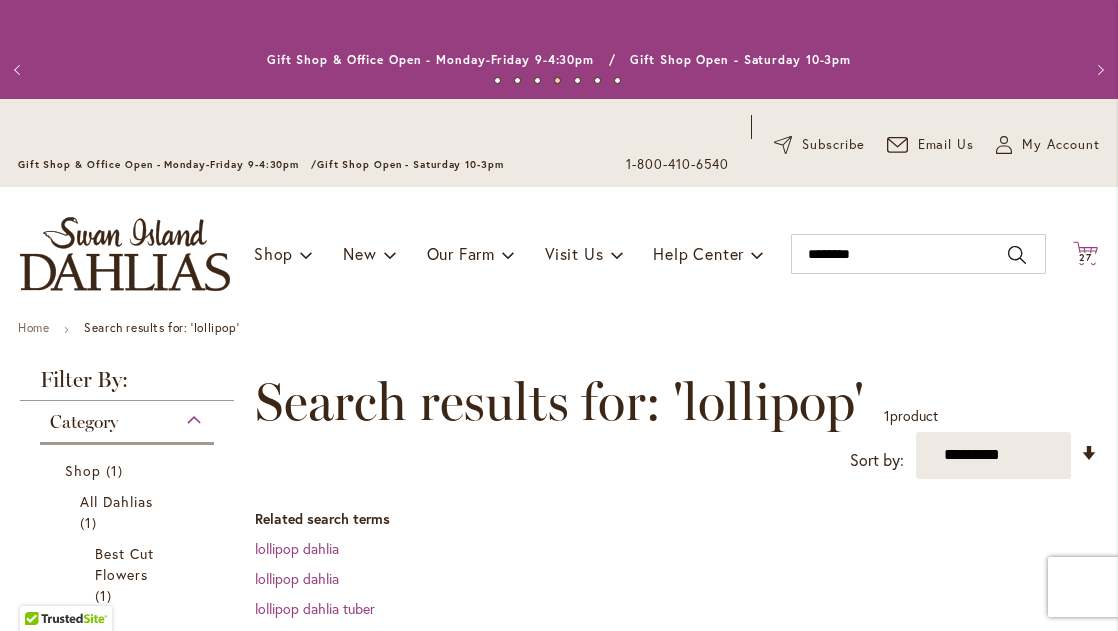 click on "27" at bounding box center (1085, 257) 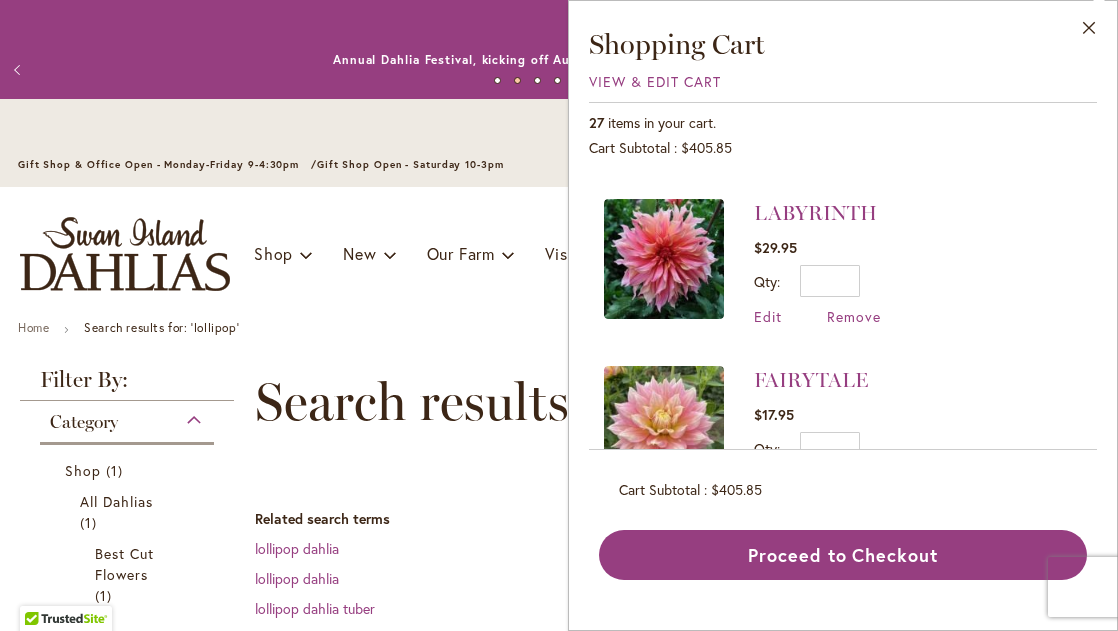 scroll, scrollTop: 870, scrollLeft: 0, axis: vertical 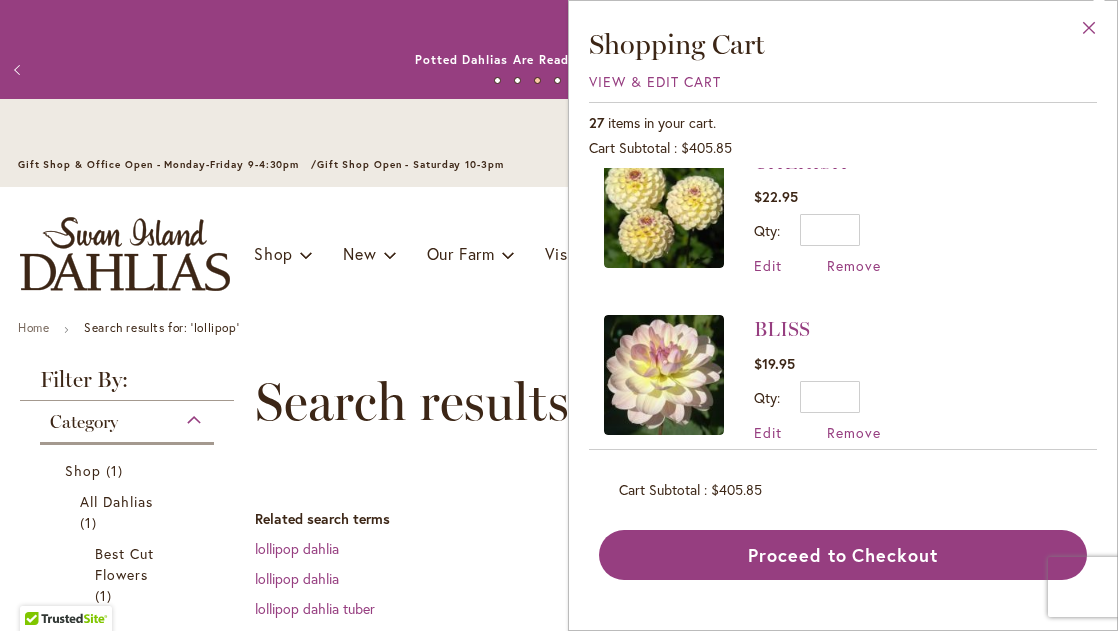 click on "Close" at bounding box center (1089, 32) 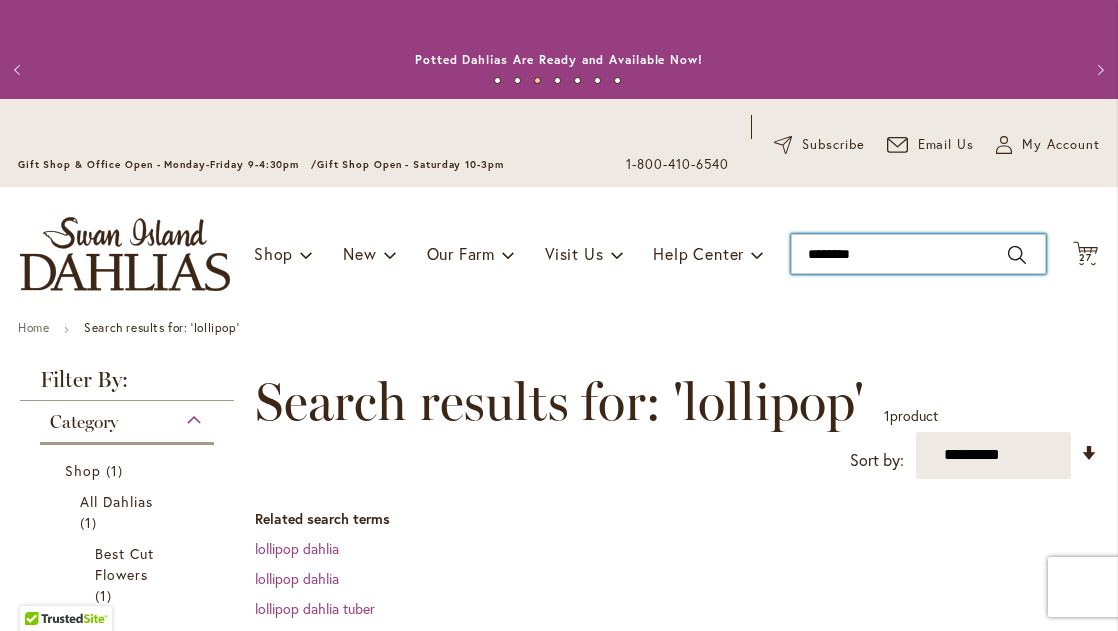 click on "********" at bounding box center (918, 254) 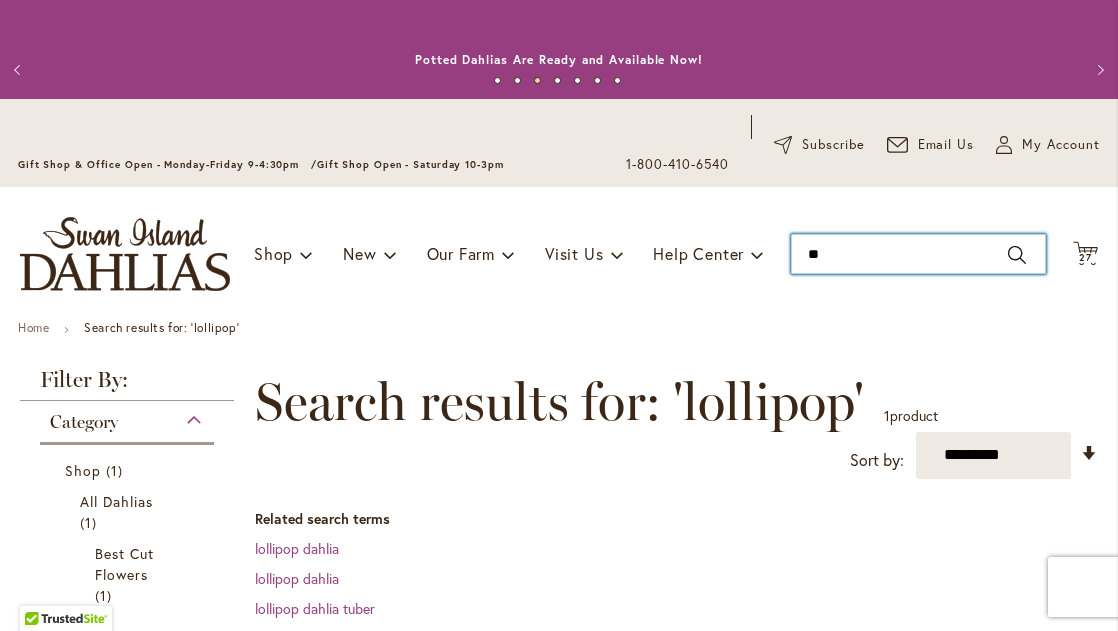 type on "*" 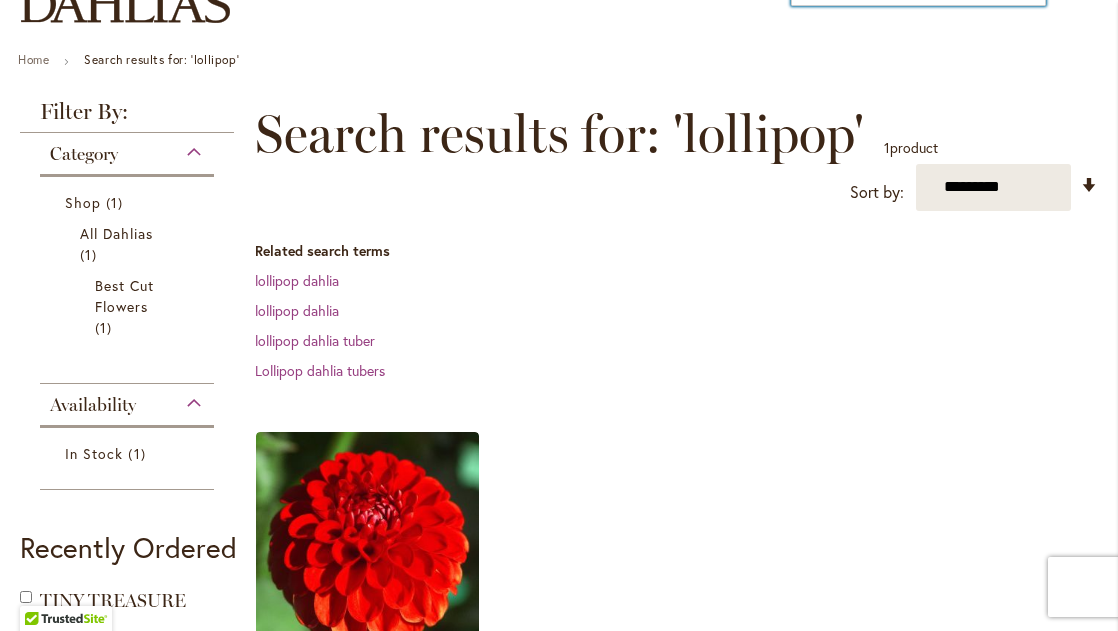 scroll, scrollTop: 269, scrollLeft: 0, axis: vertical 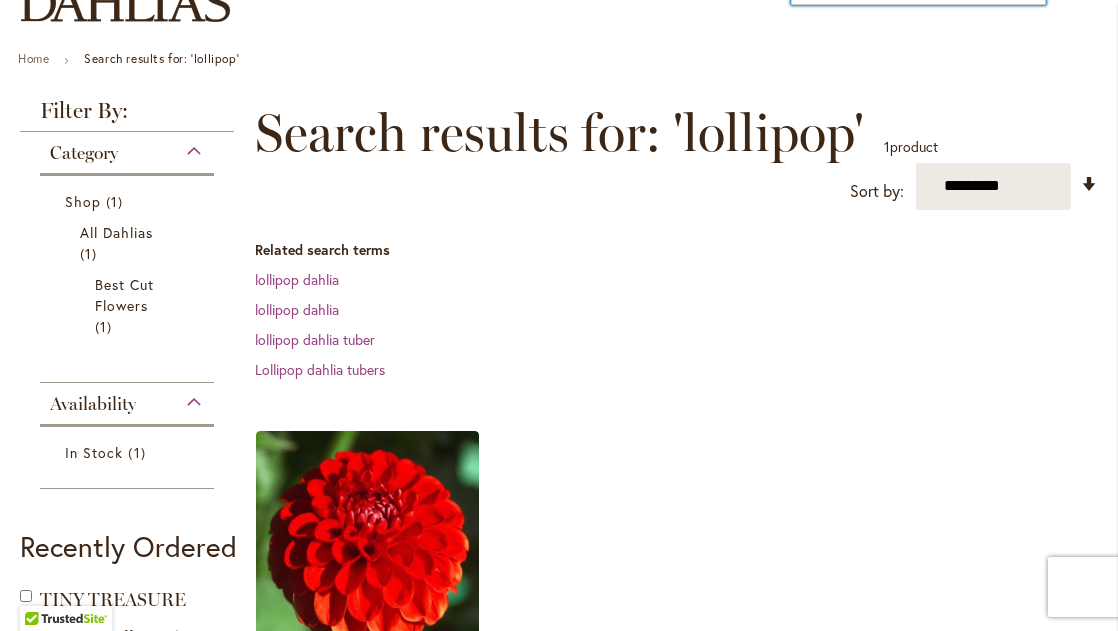 type 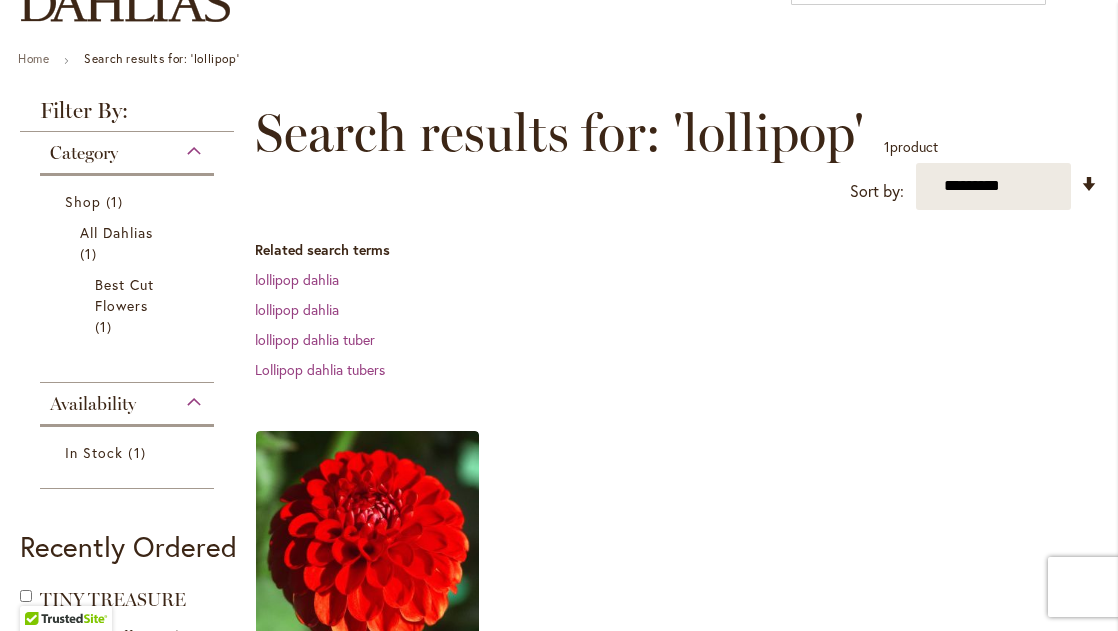 click on "Availability" at bounding box center (127, 399) 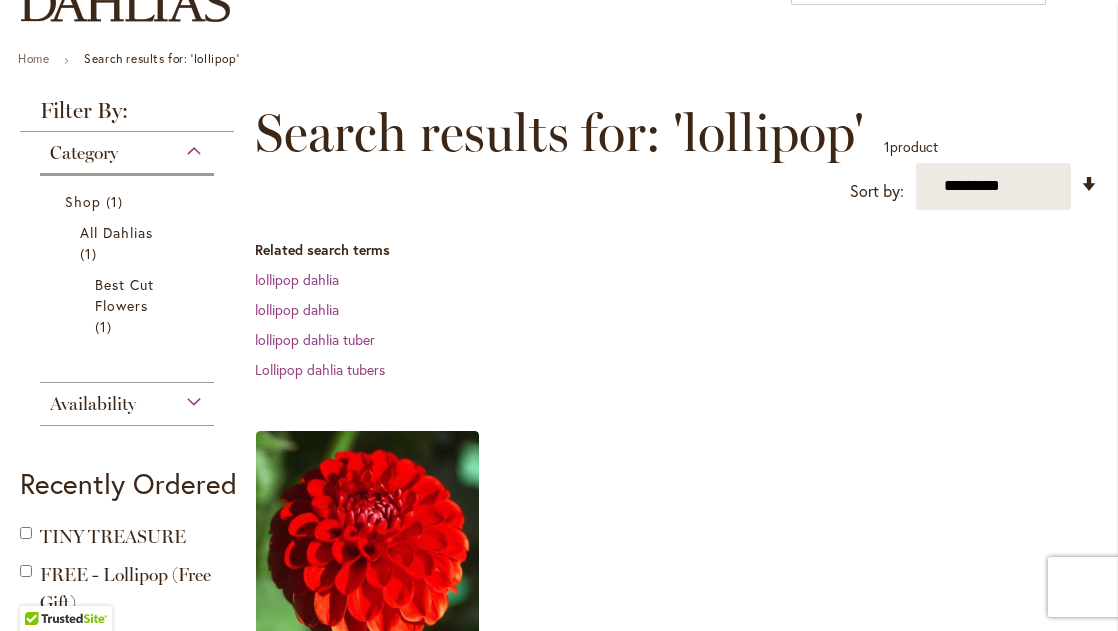 click on "Availability" at bounding box center [127, 399] 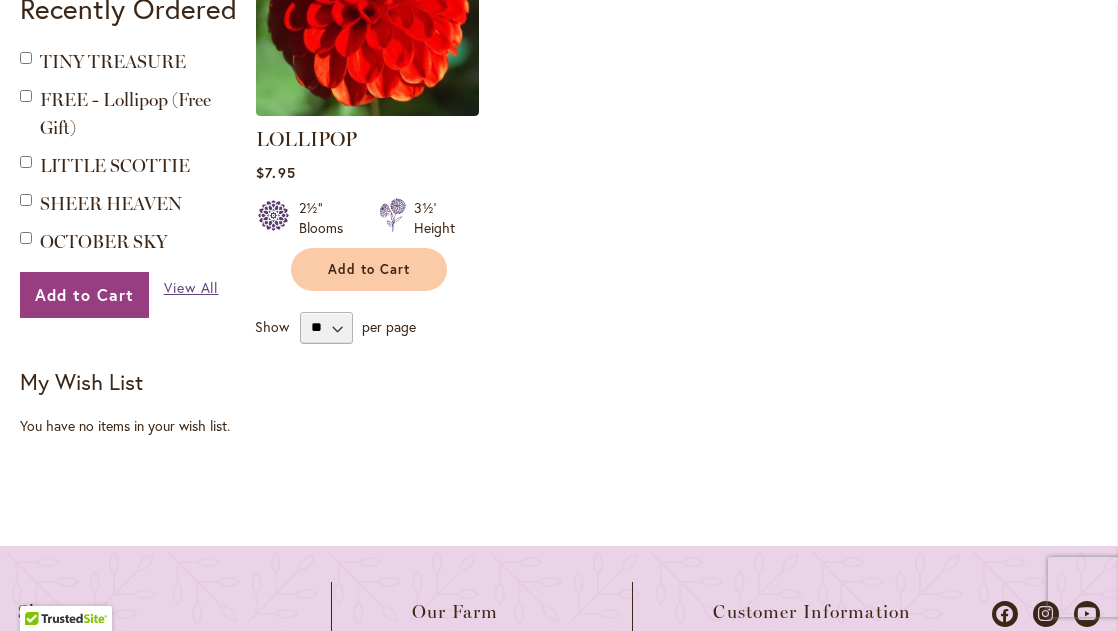 scroll, scrollTop: 809, scrollLeft: 0, axis: vertical 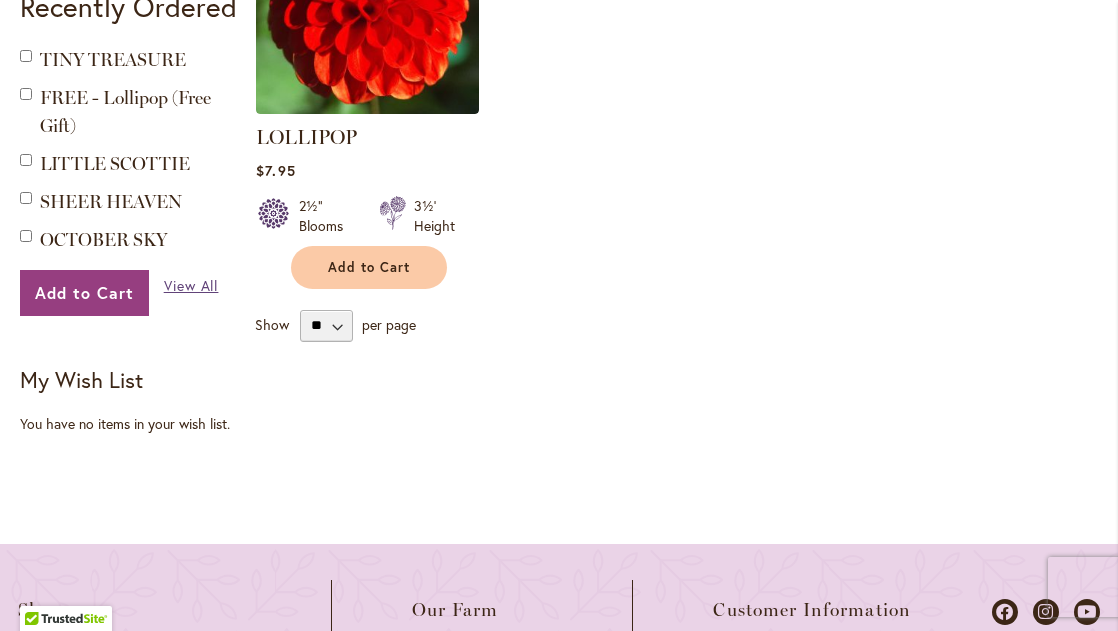 click on "View All" at bounding box center [191, 285] 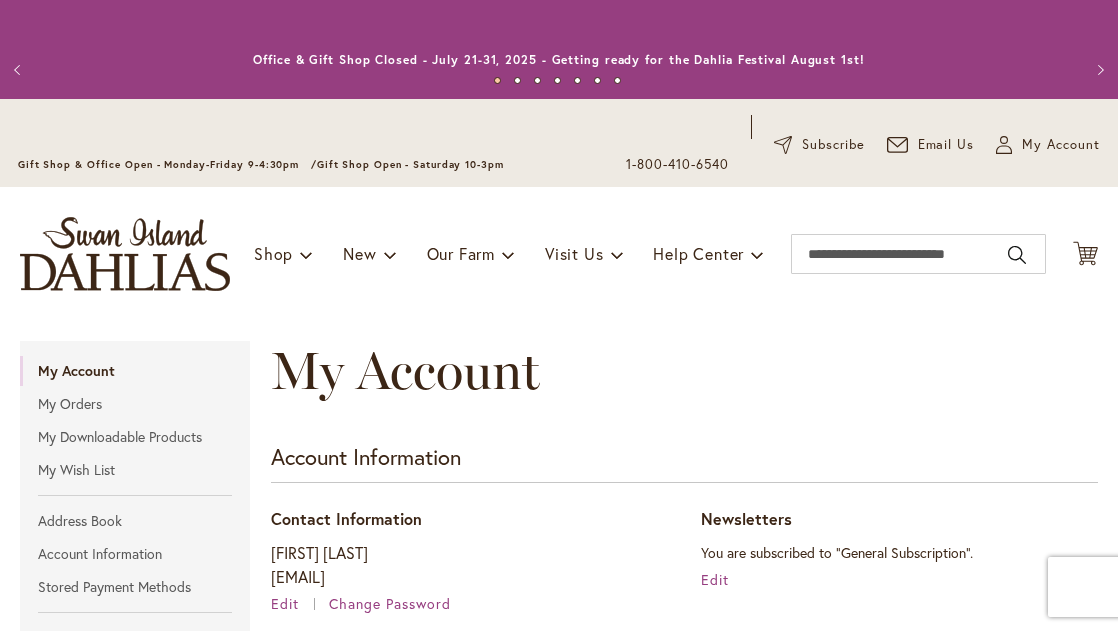 scroll, scrollTop: 0, scrollLeft: 0, axis: both 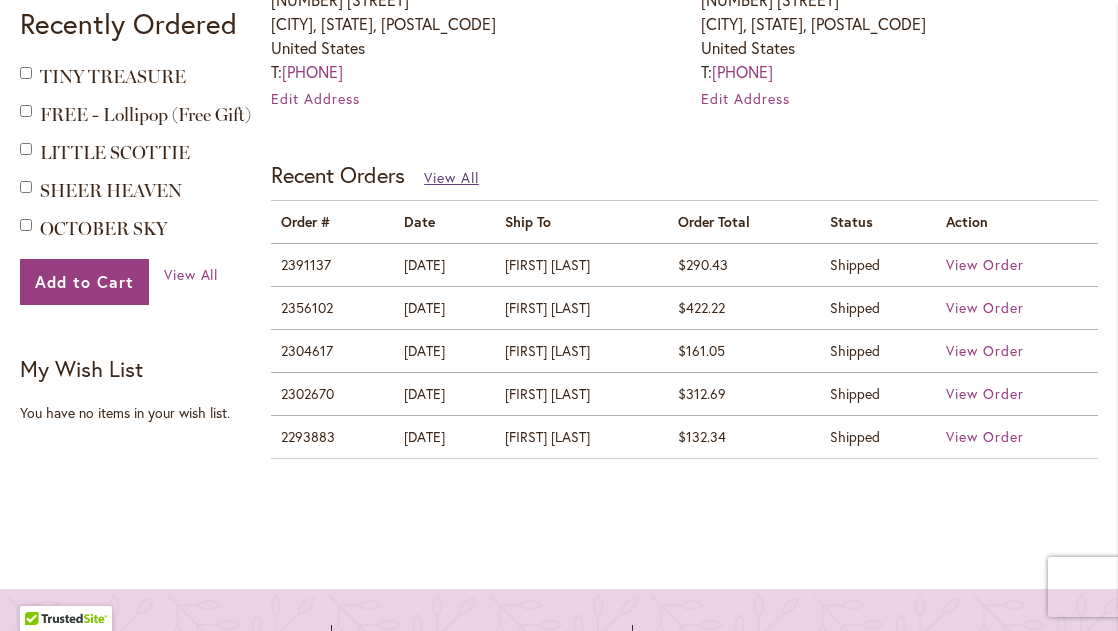 click on "View All" at bounding box center [451, 177] 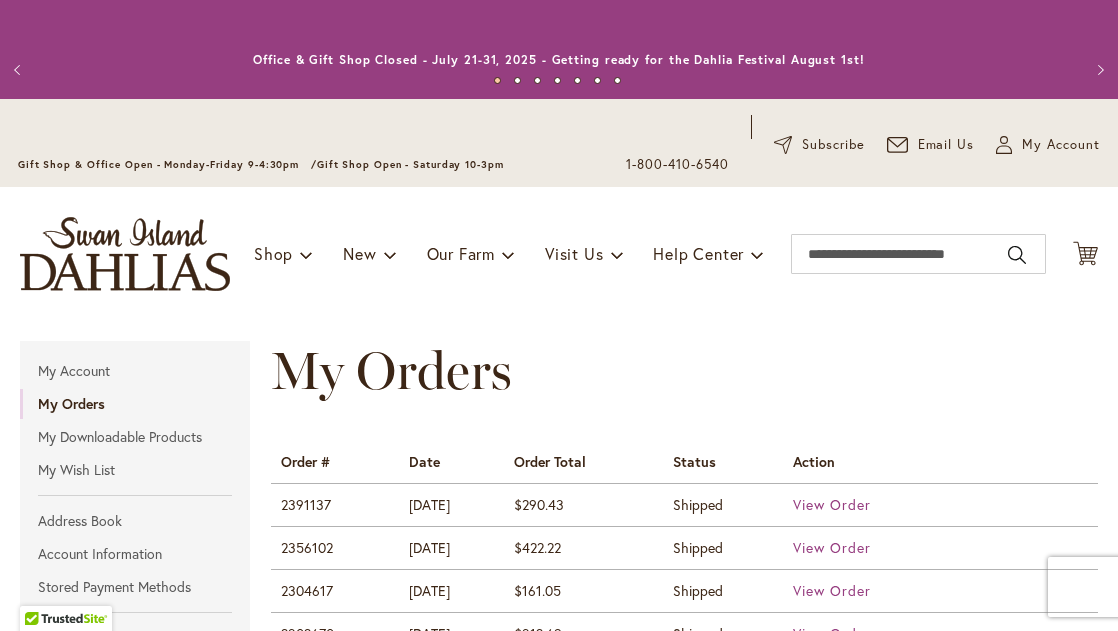 scroll, scrollTop: 0, scrollLeft: 0, axis: both 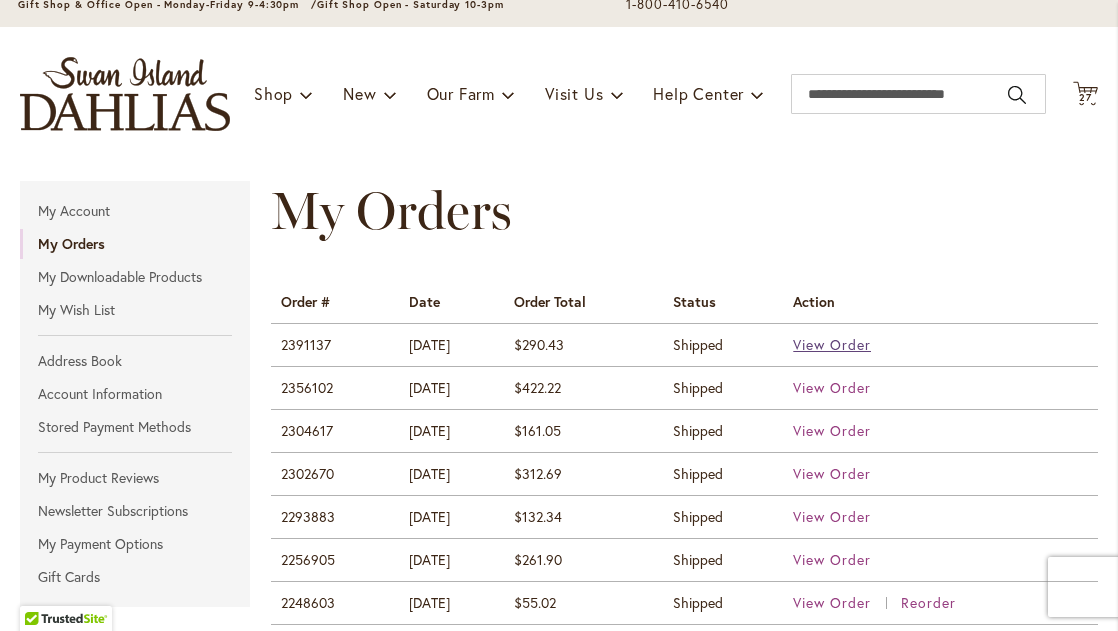 click on "View Order" at bounding box center (832, 344) 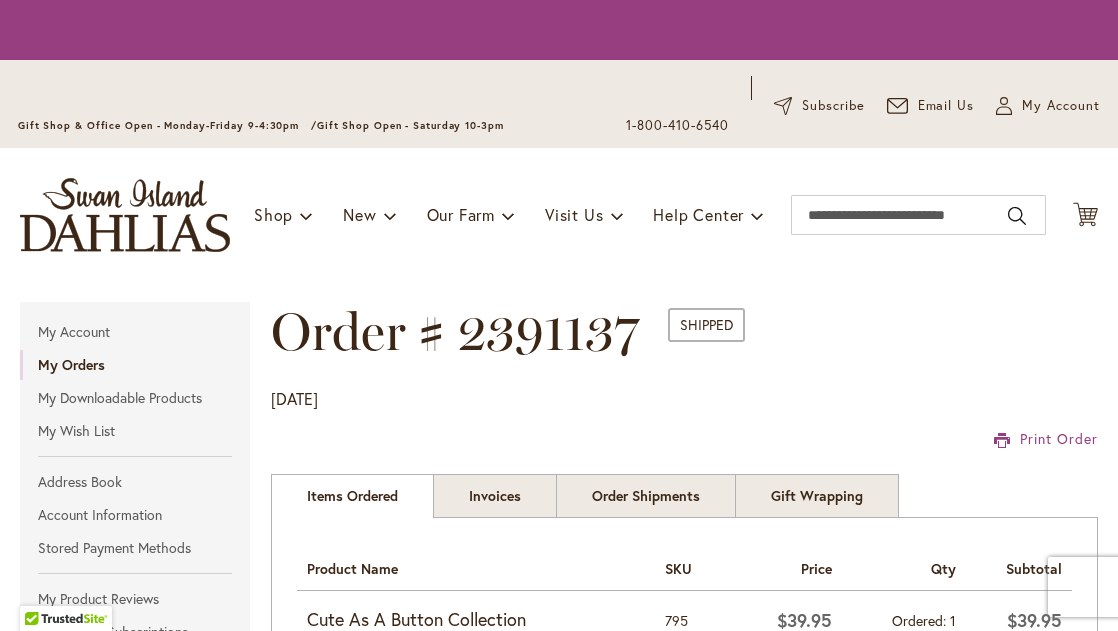 scroll, scrollTop: 0, scrollLeft: 0, axis: both 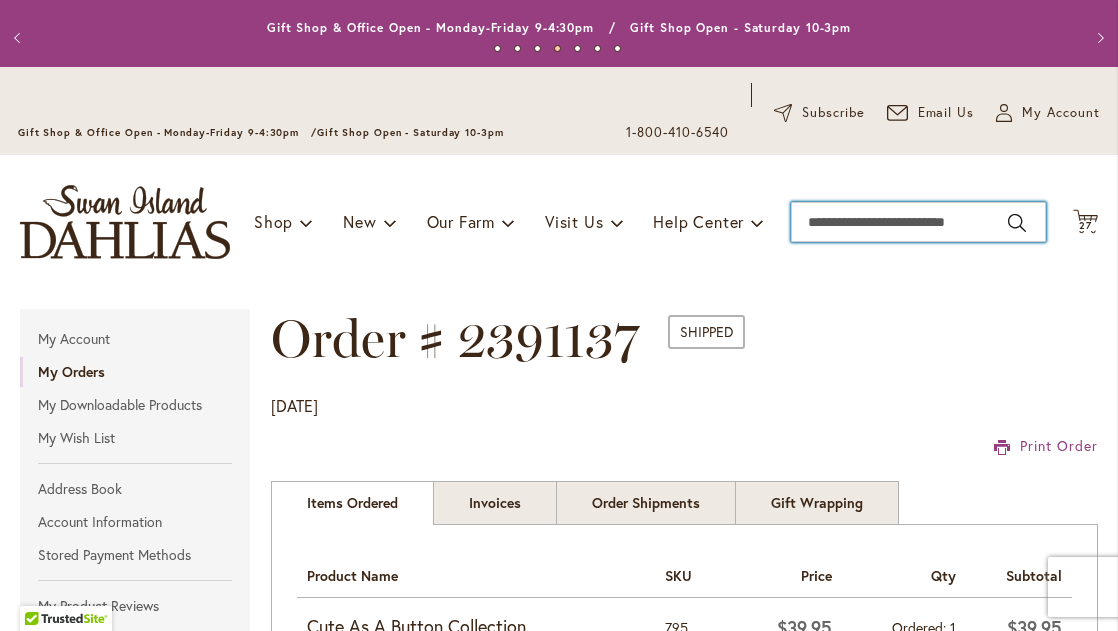 click on "Search" at bounding box center [918, 222] 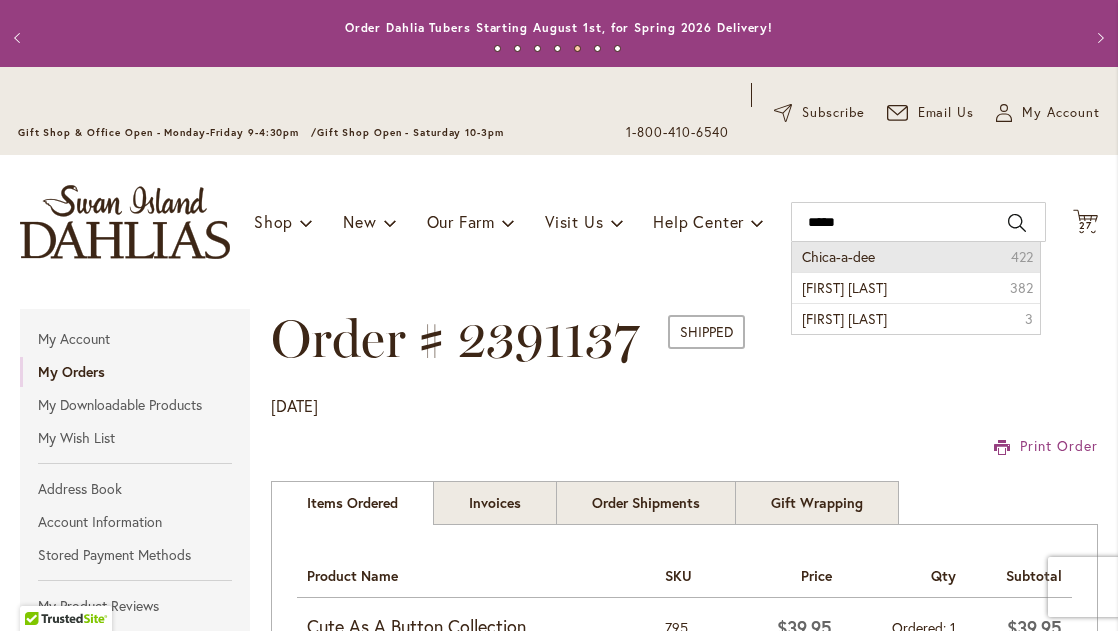 click on "Chica-a-dee" at bounding box center [838, 256] 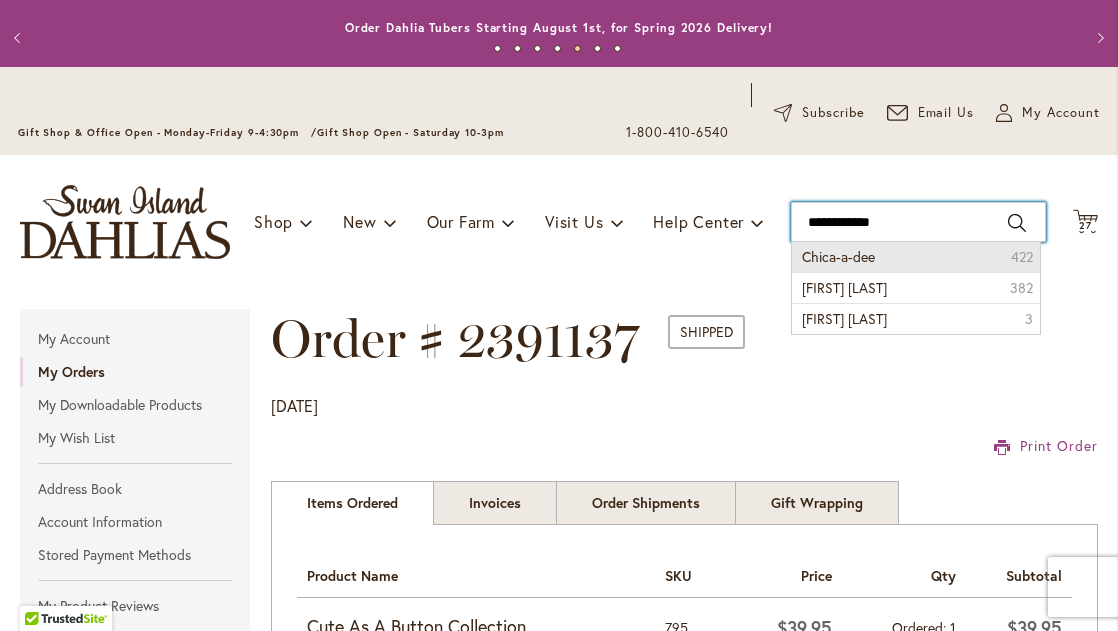 type on "**********" 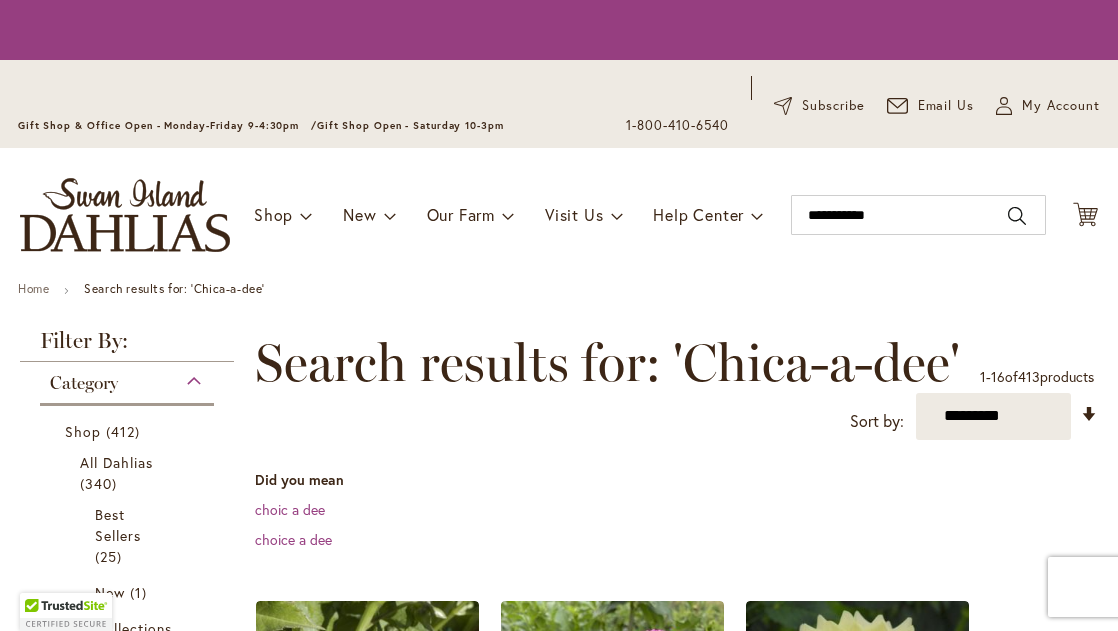 scroll, scrollTop: 0, scrollLeft: 0, axis: both 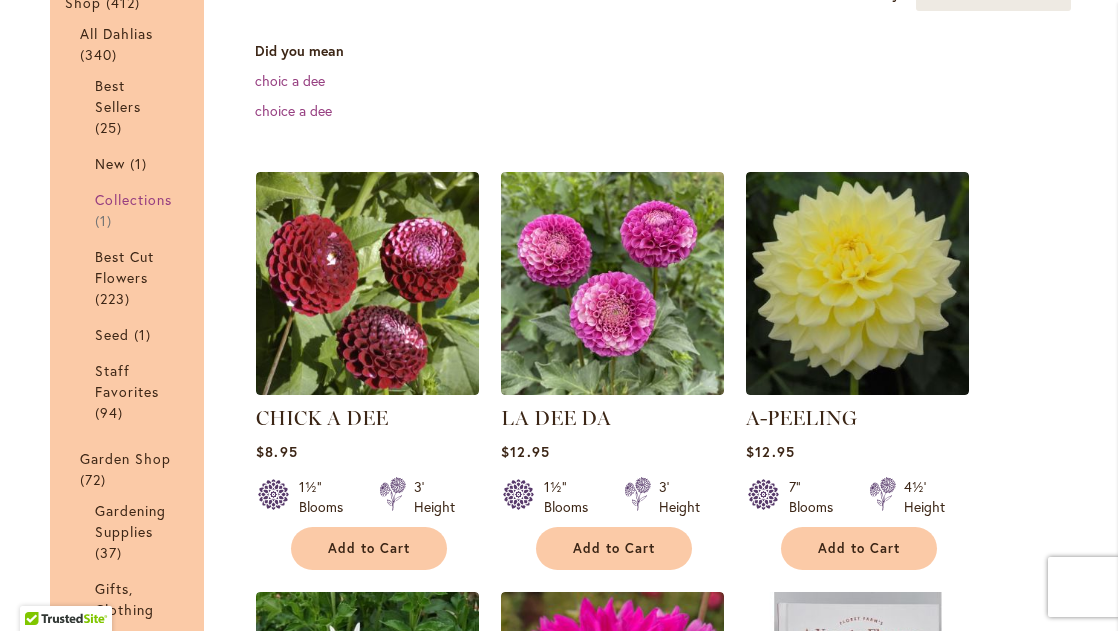 click on "Collections" at bounding box center (134, 199) 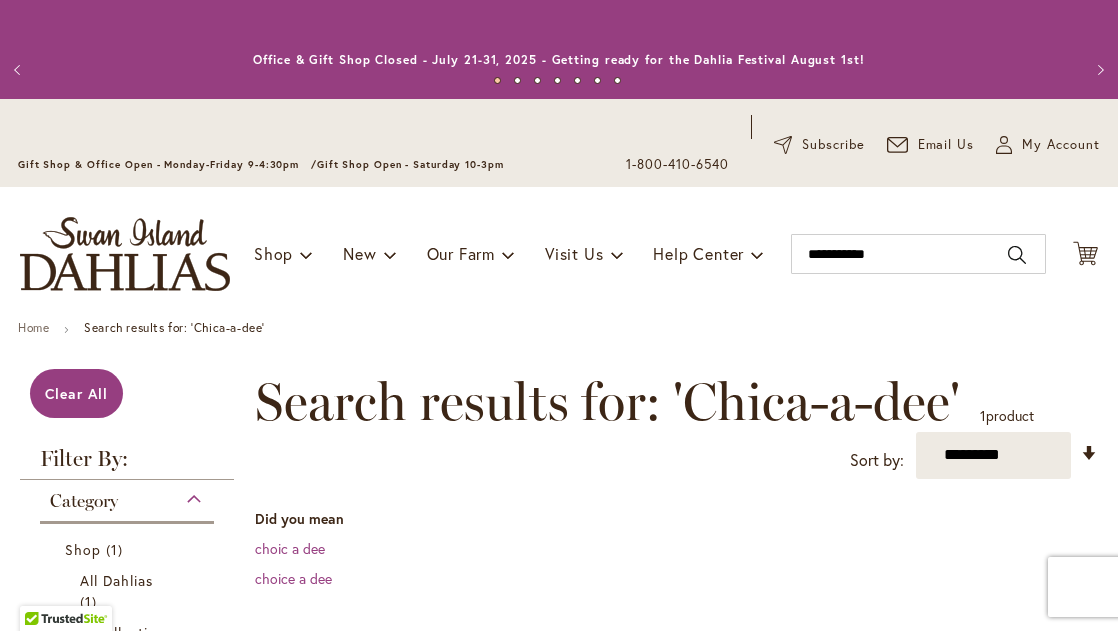 scroll, scrollTop: 0, scrollLeft: 0, axis: both 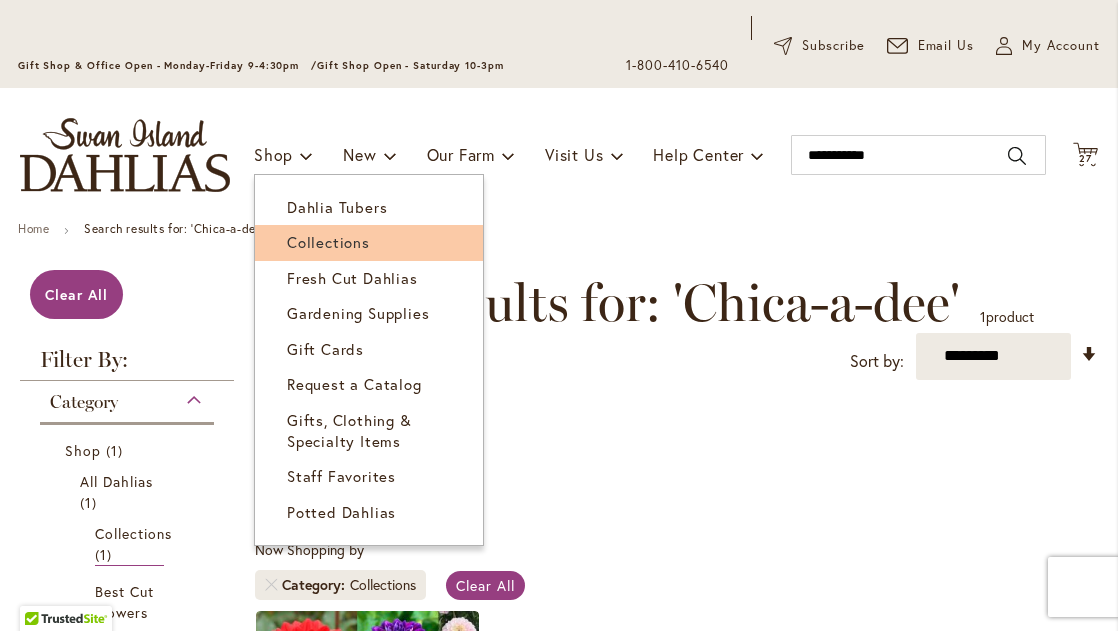 click on "Collections" at bounding box center (369, 242) 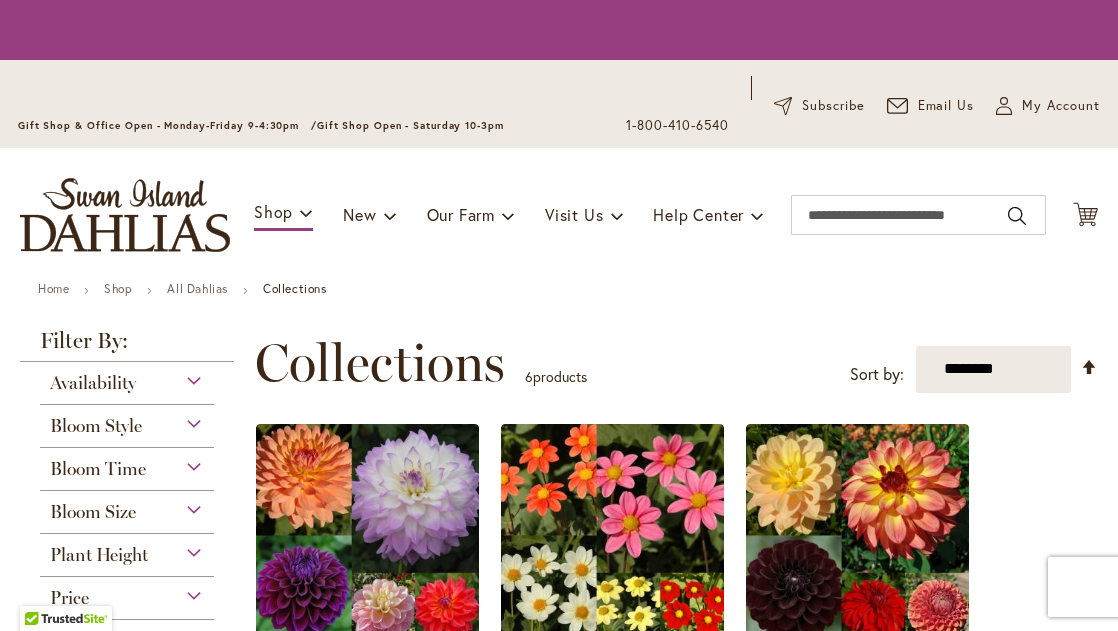 scroll, scrollTop: 0, scrollLeft: 0, axis: both 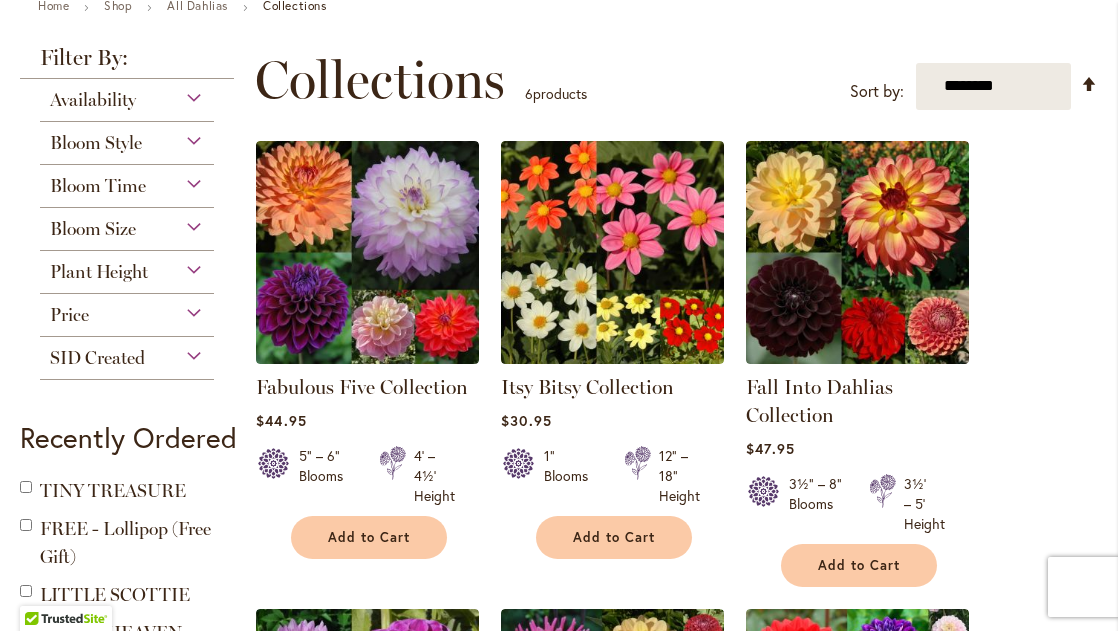 click on "Bloom Style" at bounding box center (127, 138) 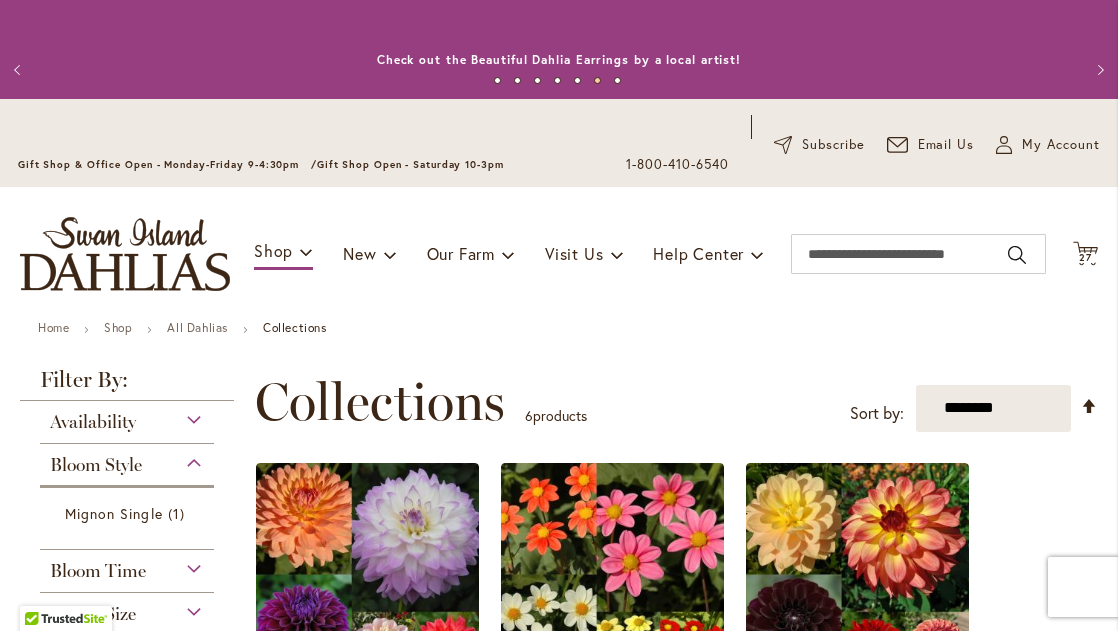scroll, scrollTop: 0, scrollLeft: 0, axis: both 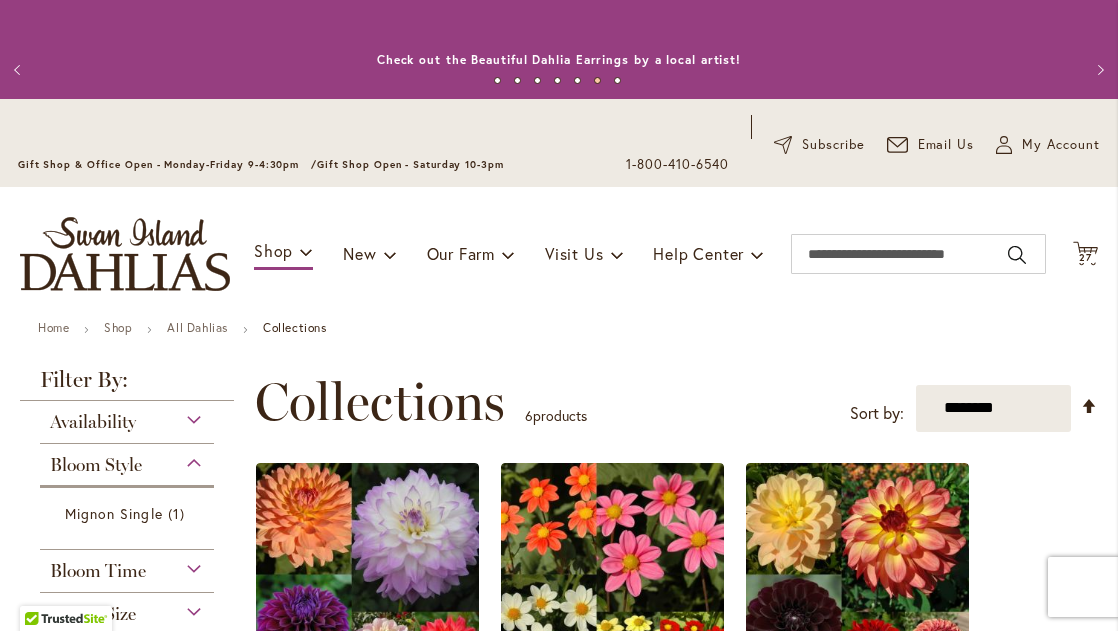click on "Bloom Style" at bounding box center [127, 460] 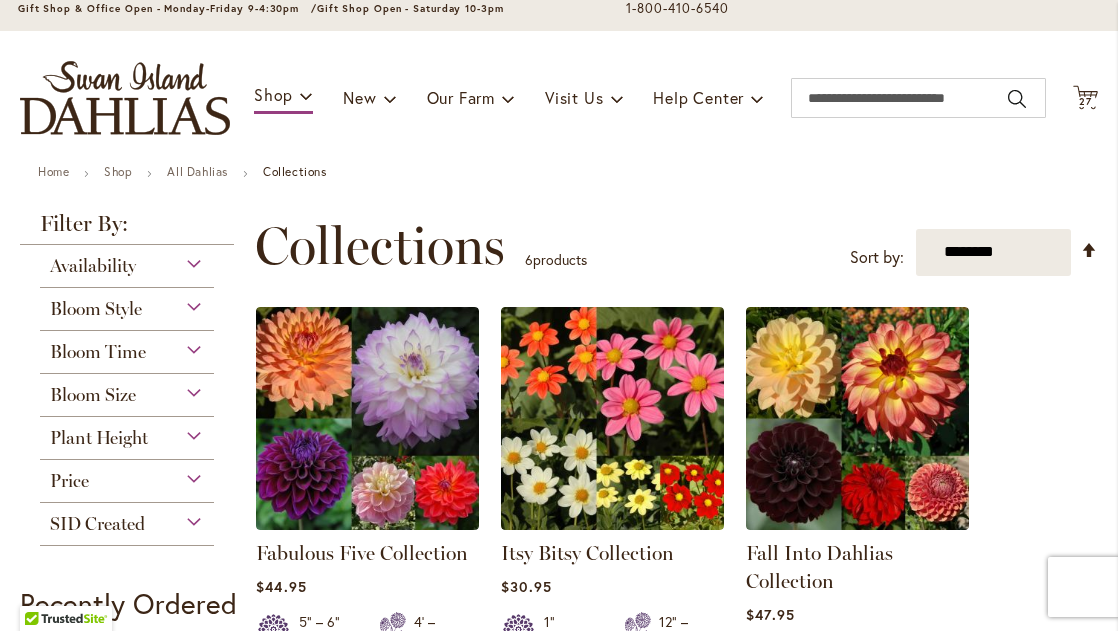scroll, scrollTop: 169, scrollLeft: 0, axis: vertical 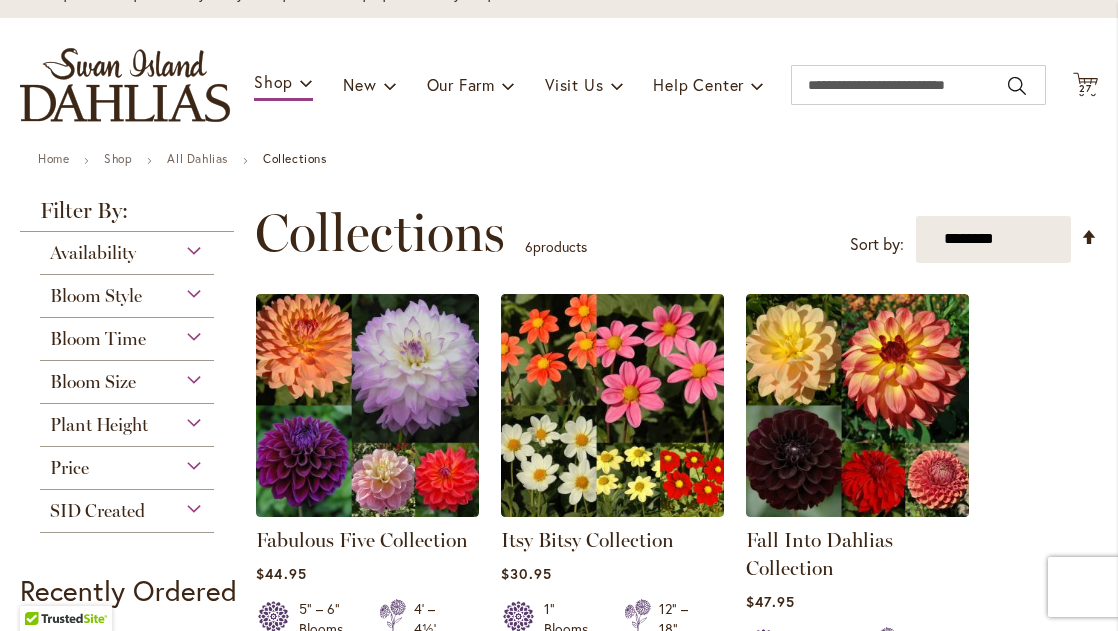 click on "Bloom Style" at bounding box center (127, 291) 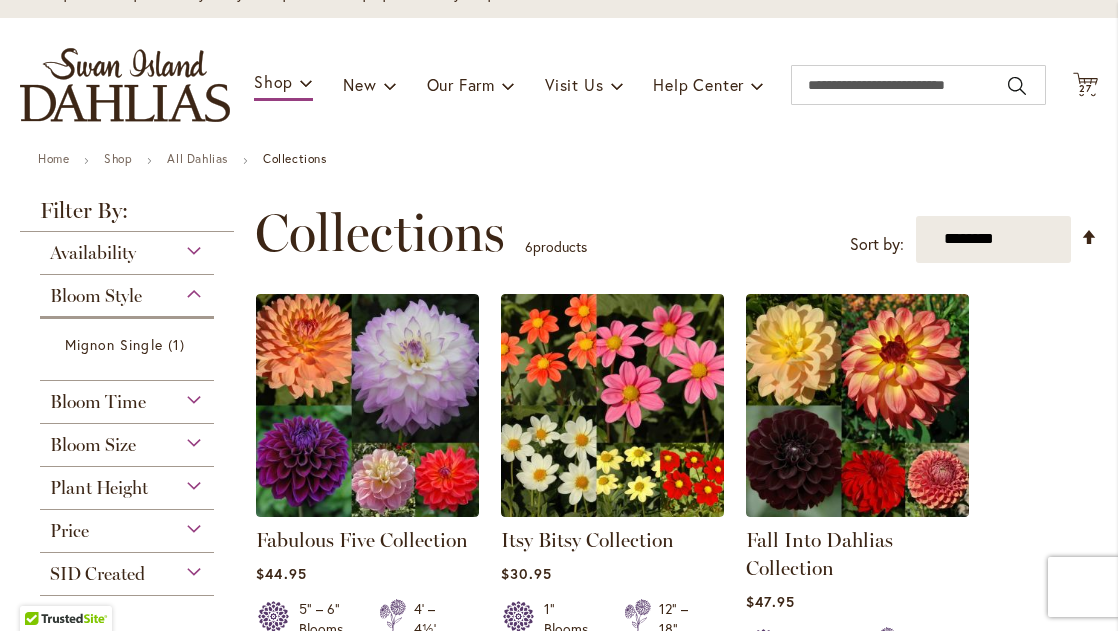click on "Bloom Style" at bounding box center [127, 291] 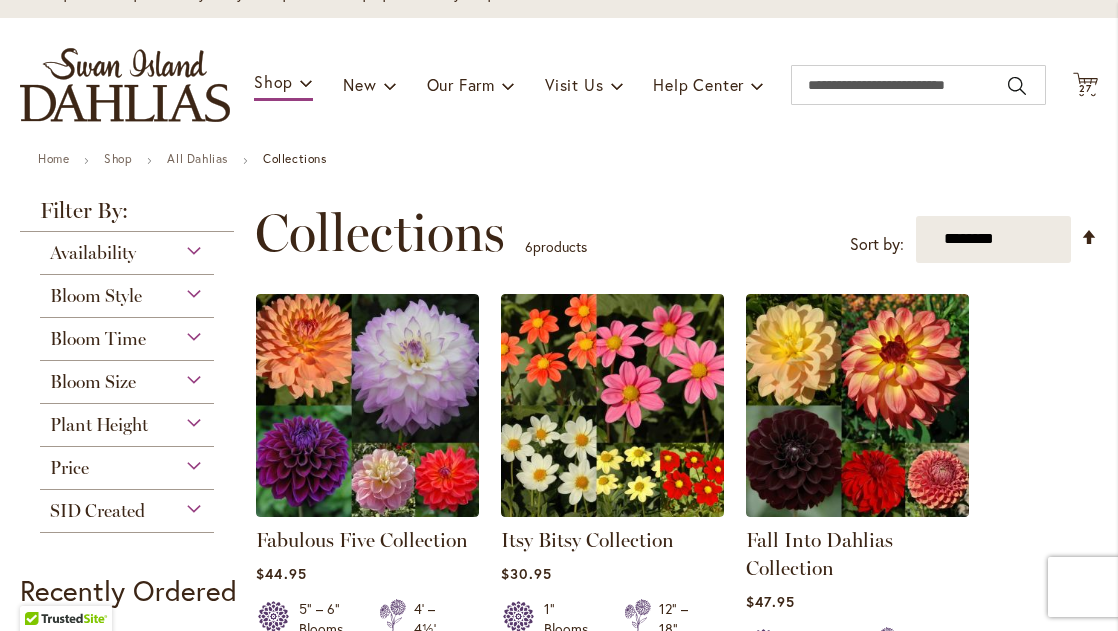 click on "Bloom Style" at bounding box center (127, 291) 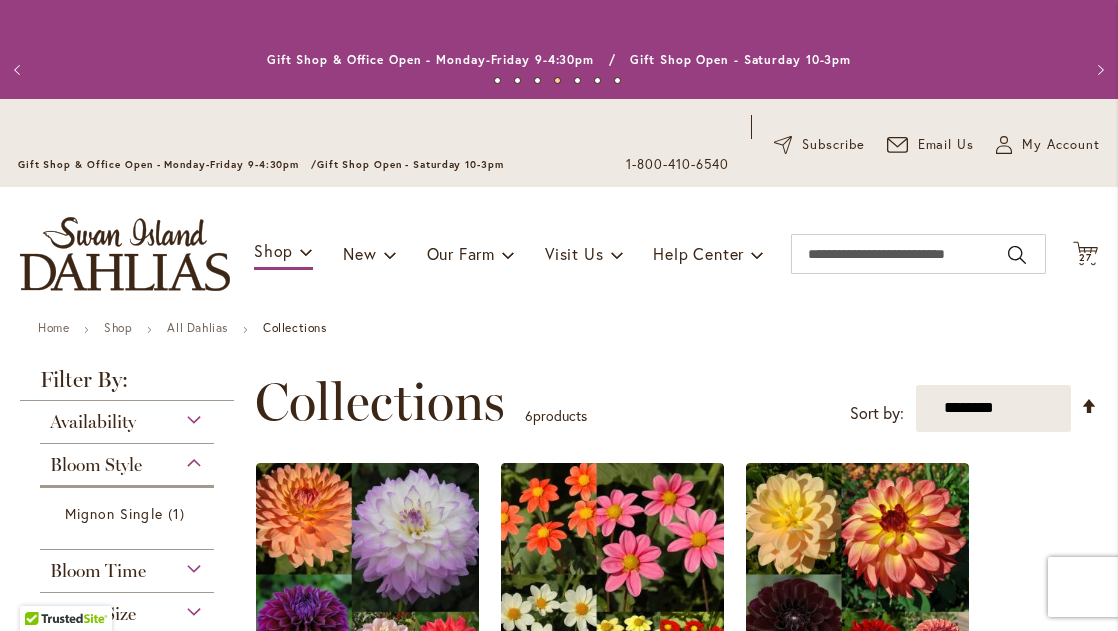 scroll, scrollTop: 0, scrollLeft: 0, axis: both 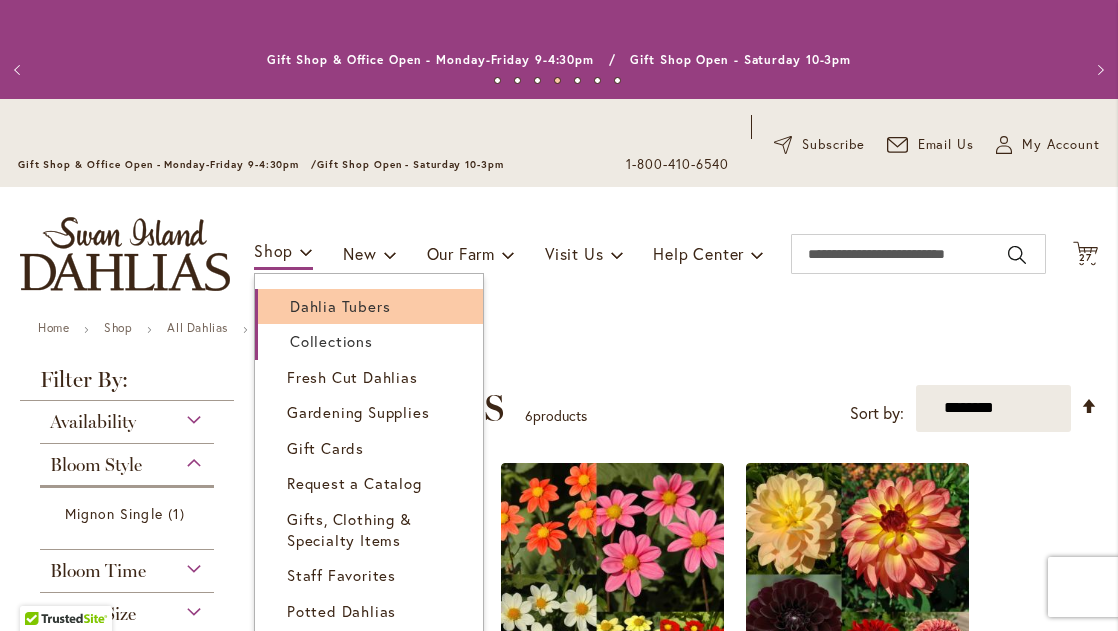 click on "Dahlia Tubers" at bounding box center [340, 306] 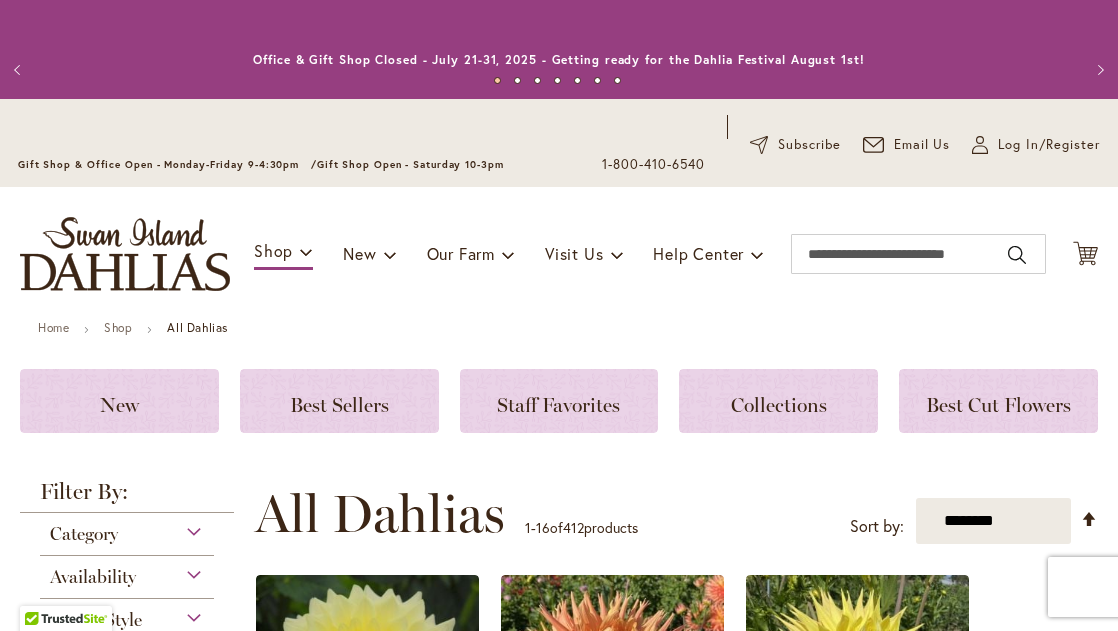 scroll, scrollTop: 0, scrollLeft: 0, axis: both 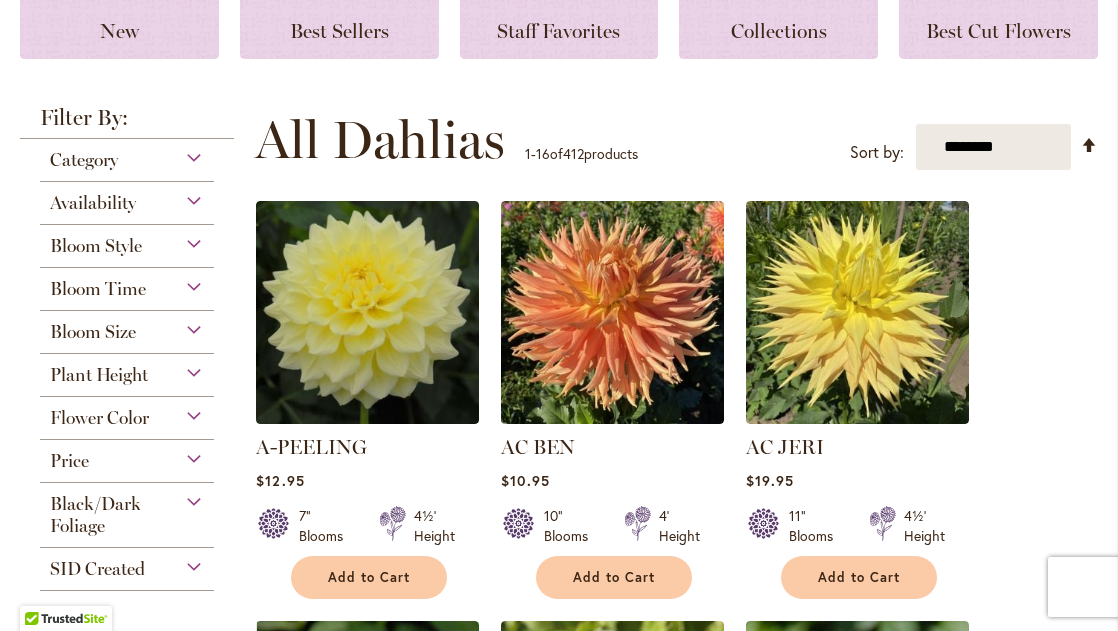 click on "Bloom Style" at bounding box center (127, 241) 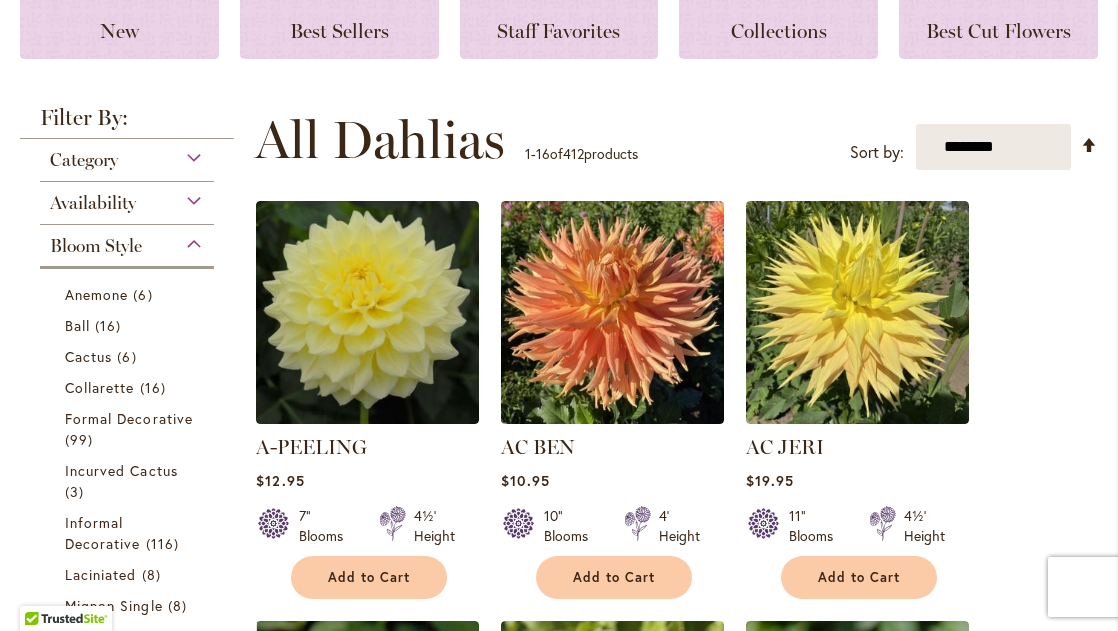 scroll, scrollTop: 598, scrollLeft: 0, axis: vertical 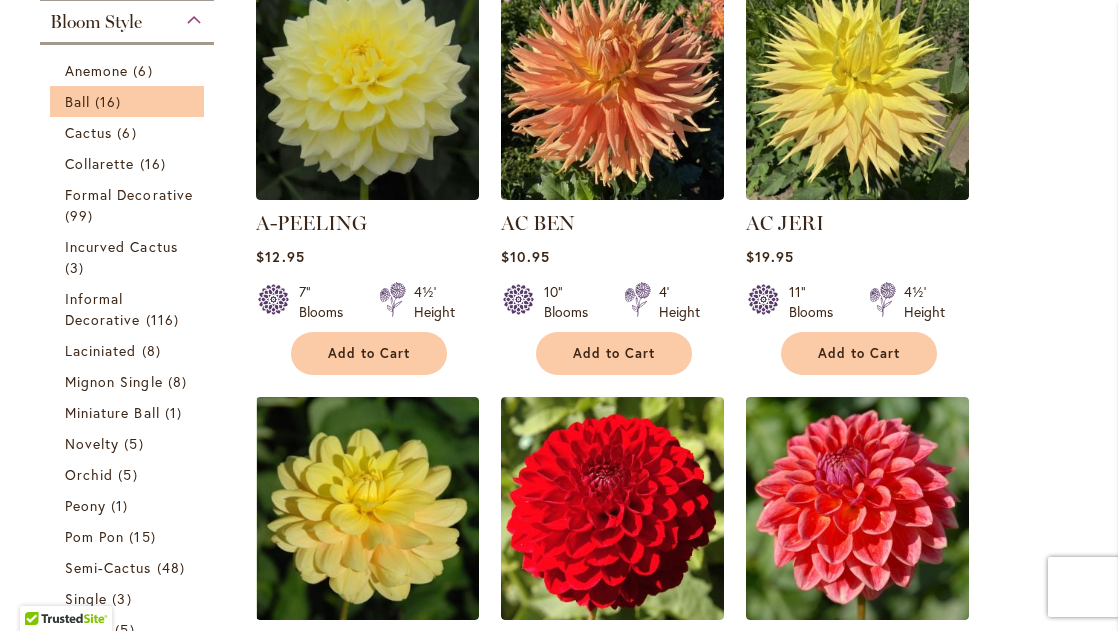 click on "Ball
16
items" at bounding box center [127, 101] 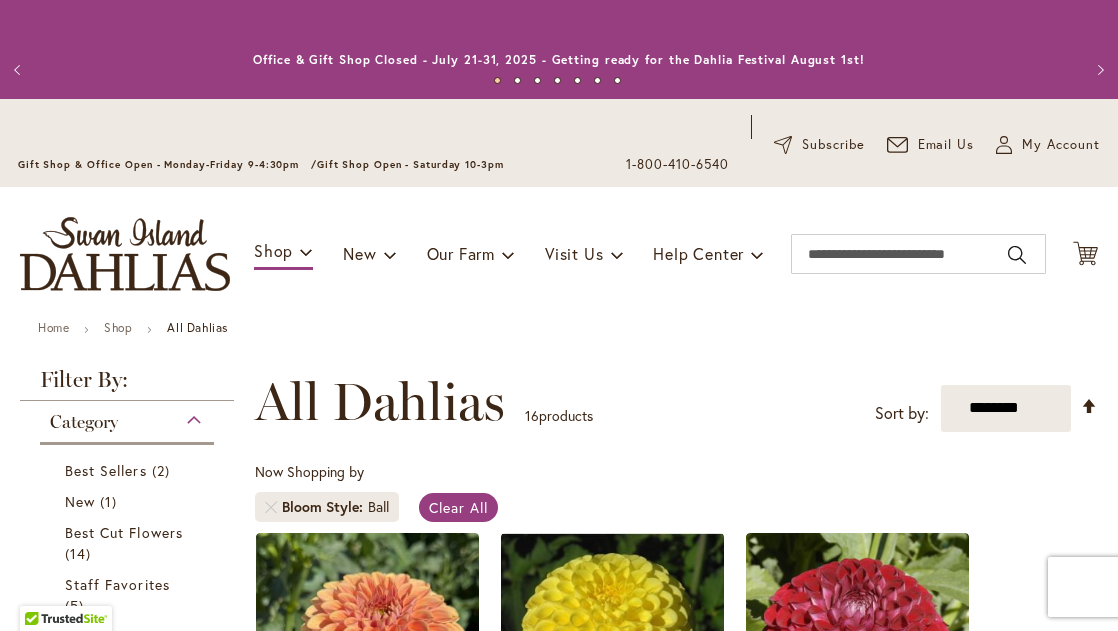 scroll, scrollTop: 0, scrollLeft: 0, axis: both 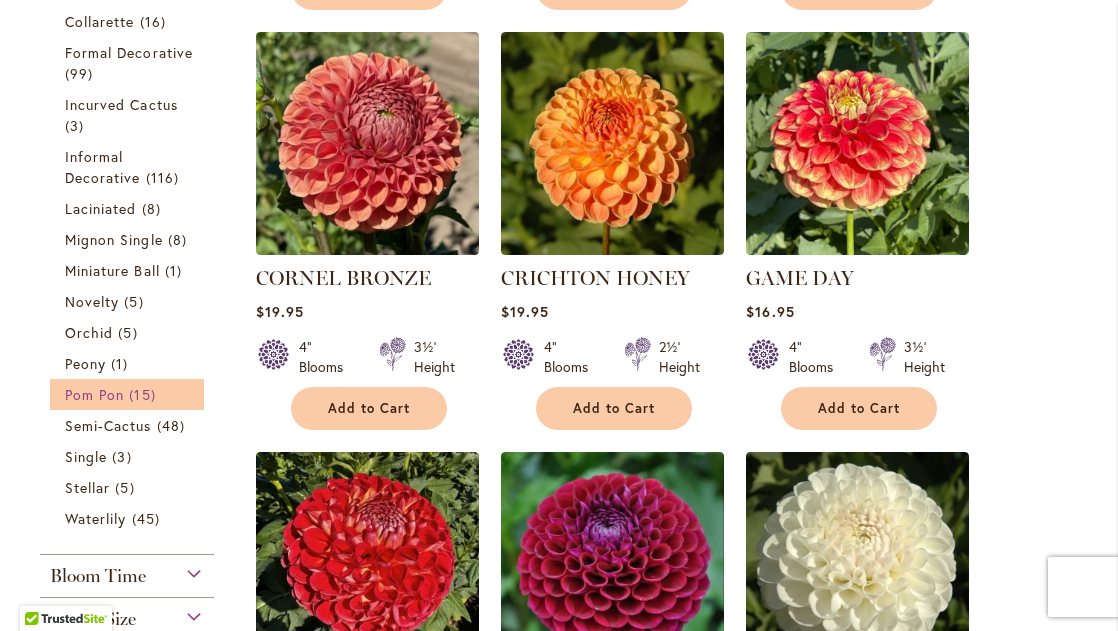 click on "15
items" at bounding box center [144, 394] 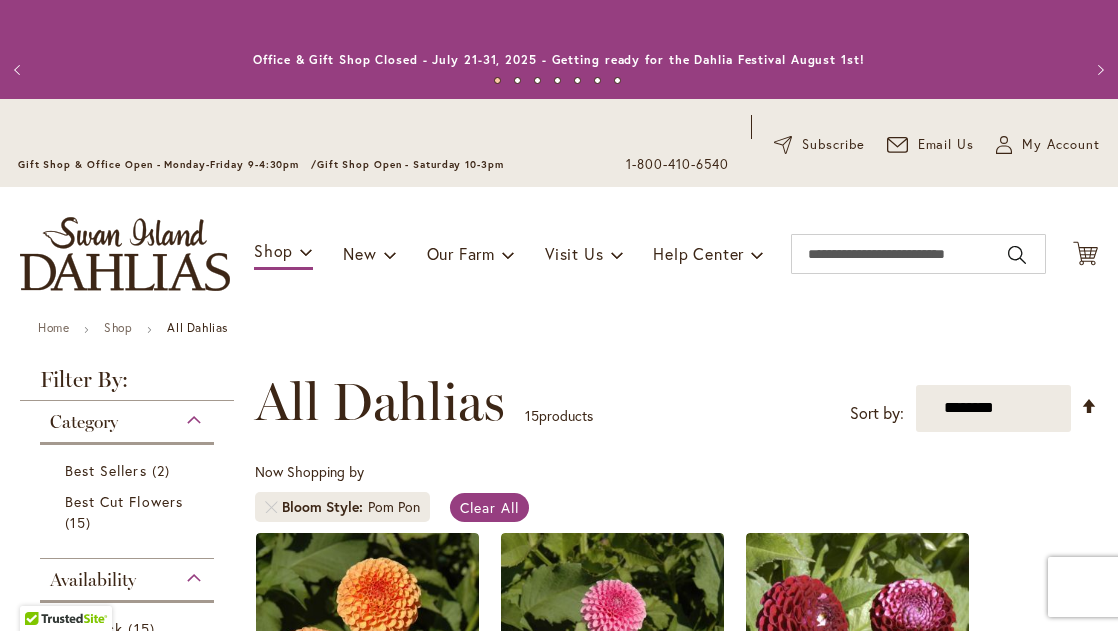 scroll, scrollTop: 0, scrollLeft: 0, axis: both 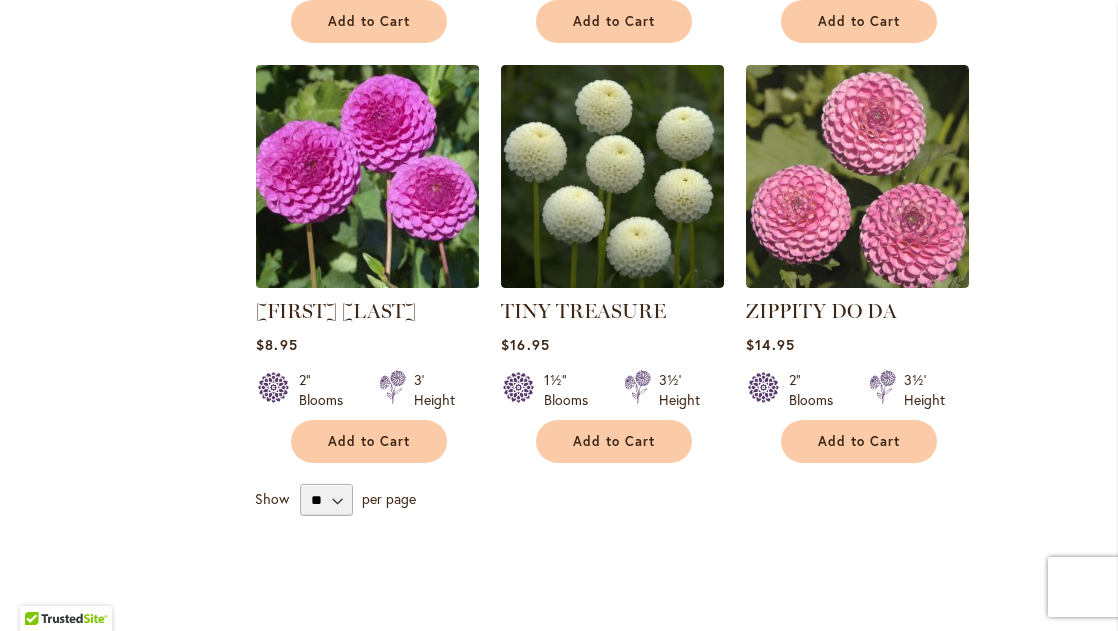 click at bounding box center (368, 176) 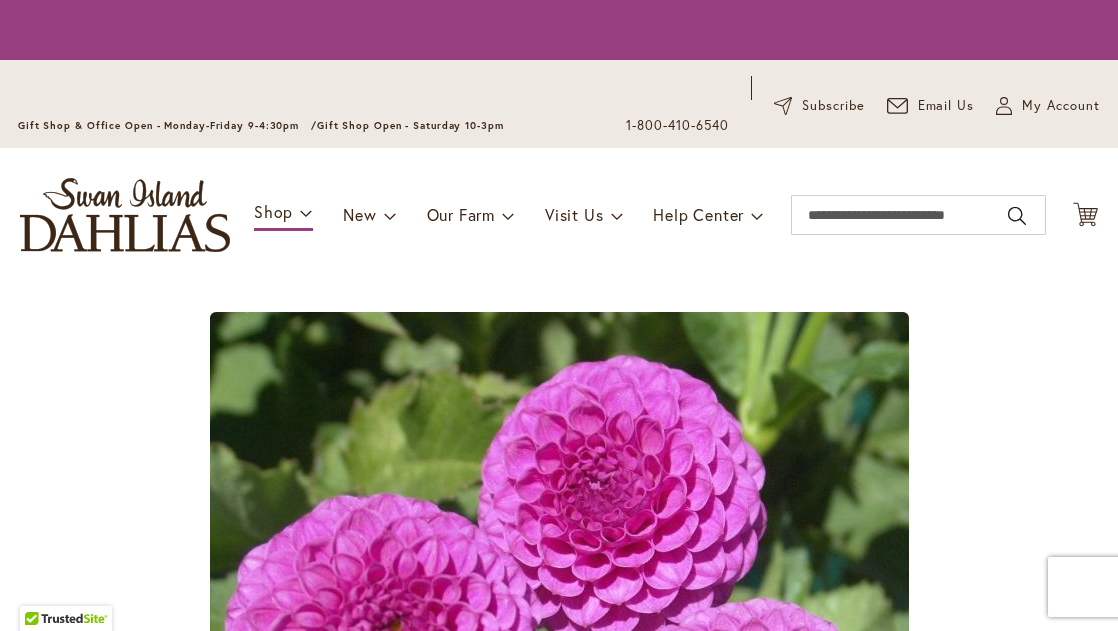 type on "*******" 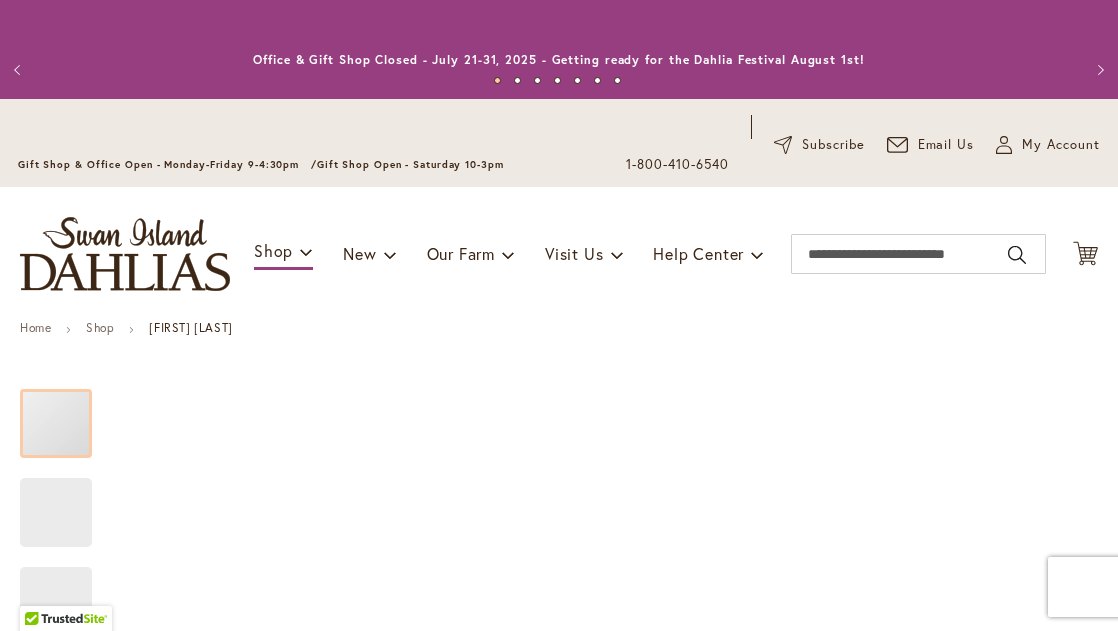 scroll, scrollTop: 0, scrollLeft: 0, axis: both 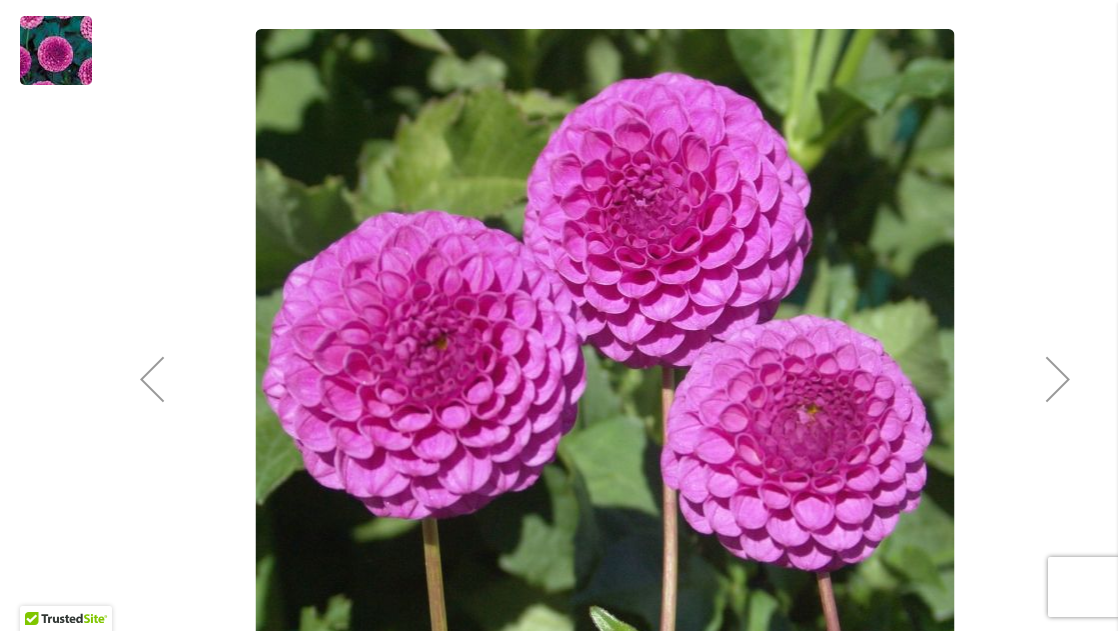 click at bounding box center [1058, 379] 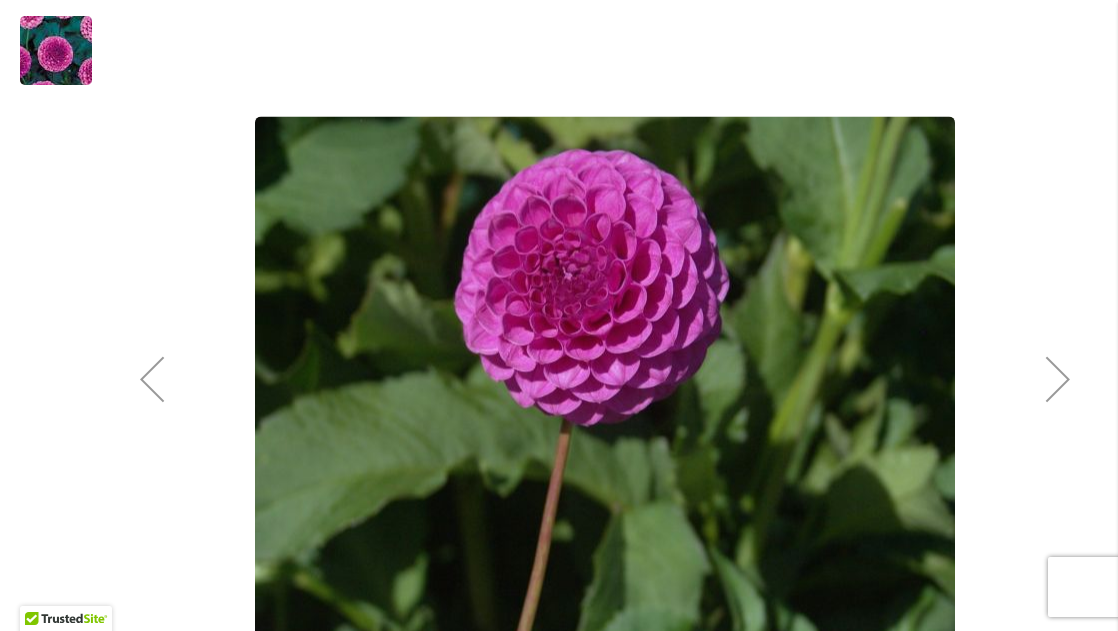 click at bounding box center (1058, 379) 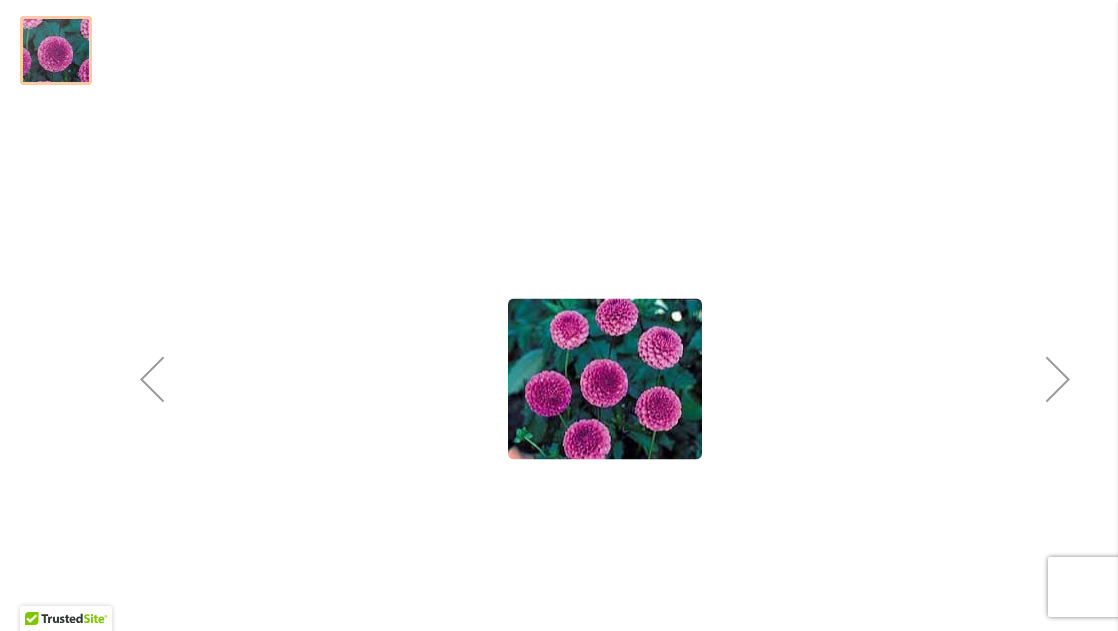 click at bounding box center (1058, 379) 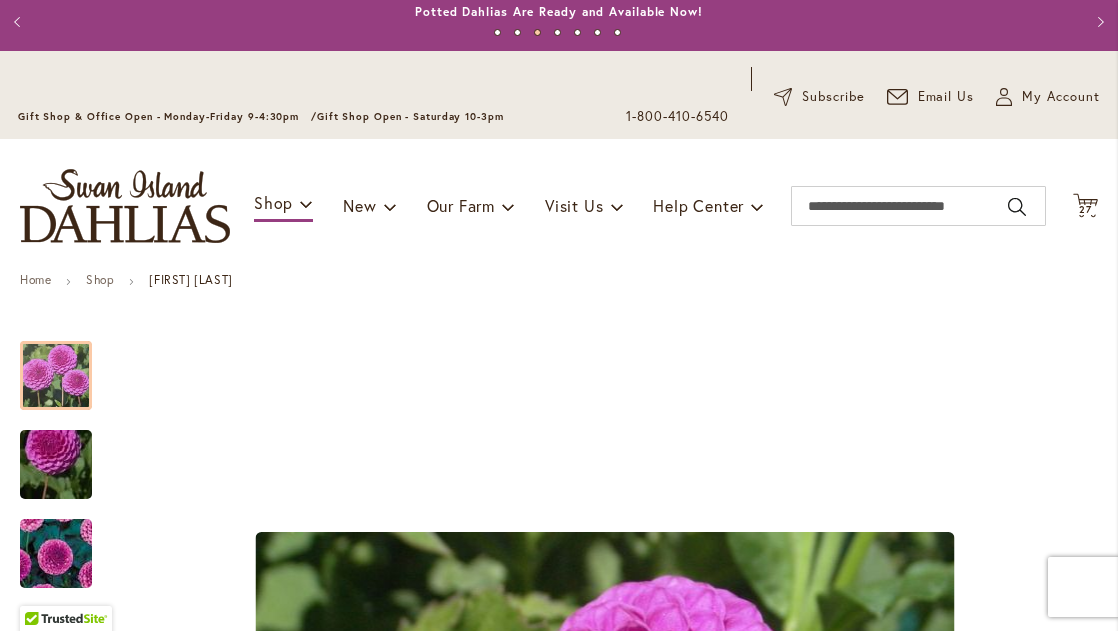 scroll, scrollTop: 38, scrollLeft: 0, axis: vertical 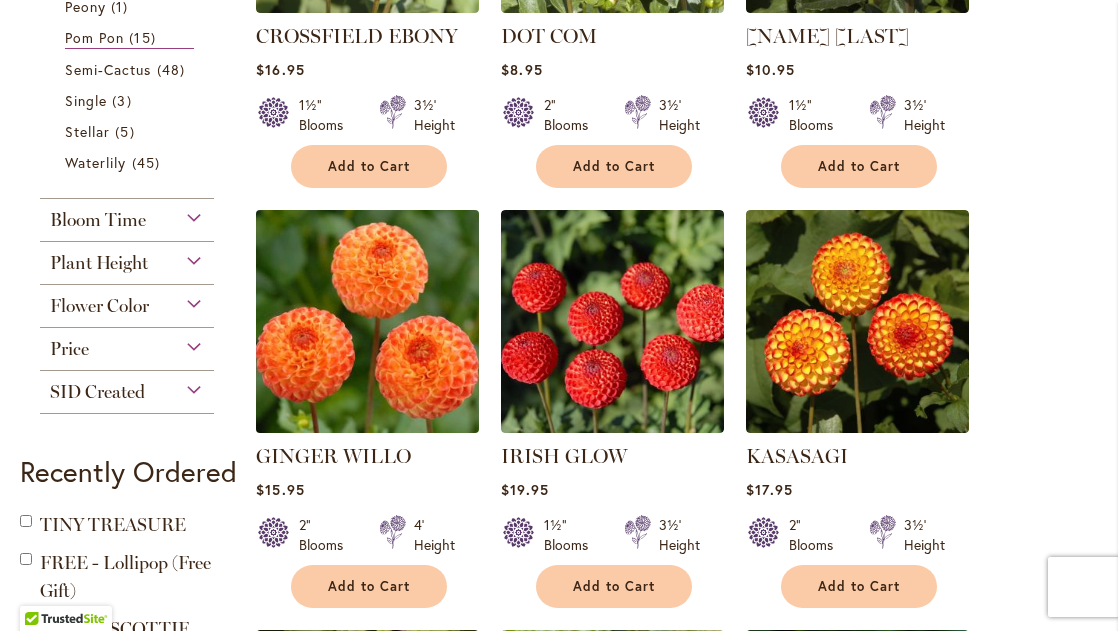 click at bounding box center [368, 321] 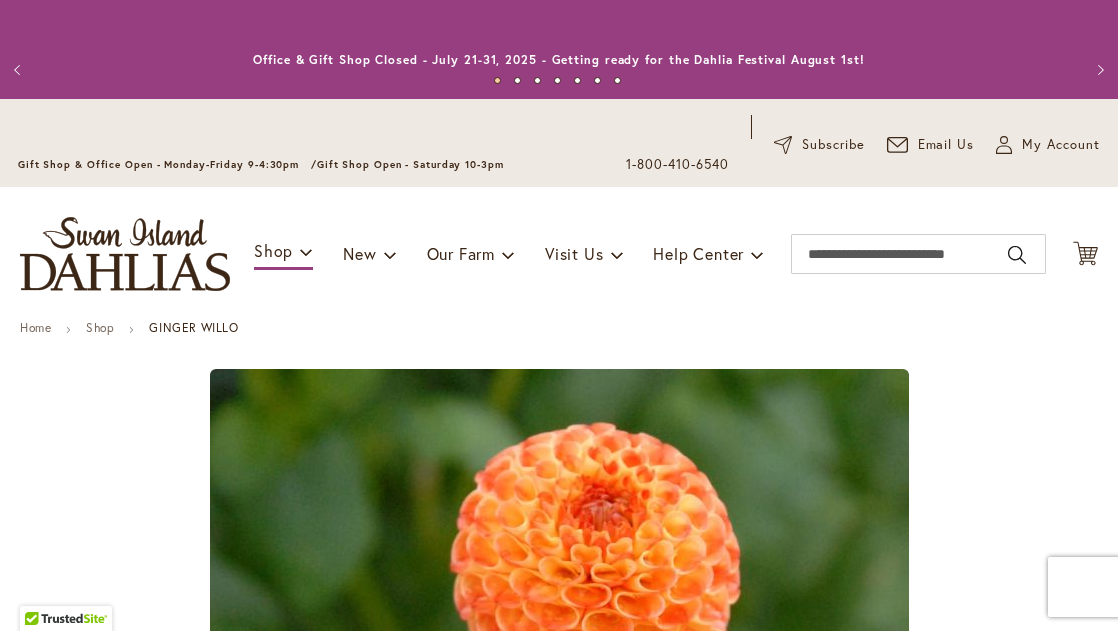 type on "*******" 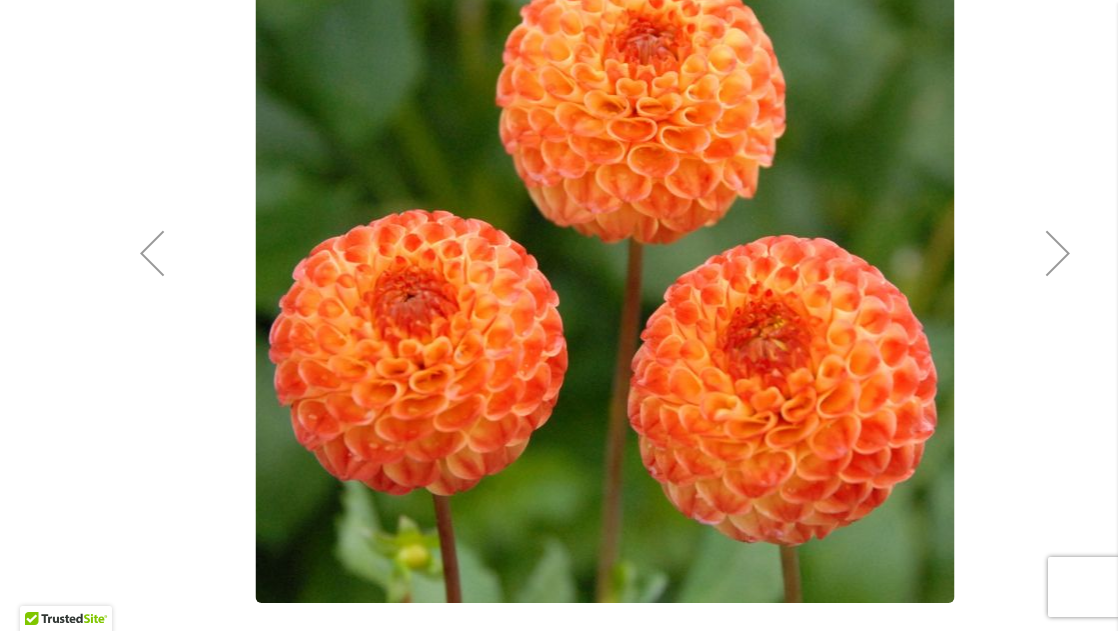 scroll, scrollTop: 679, scrollLeft: 0, axis: vertical 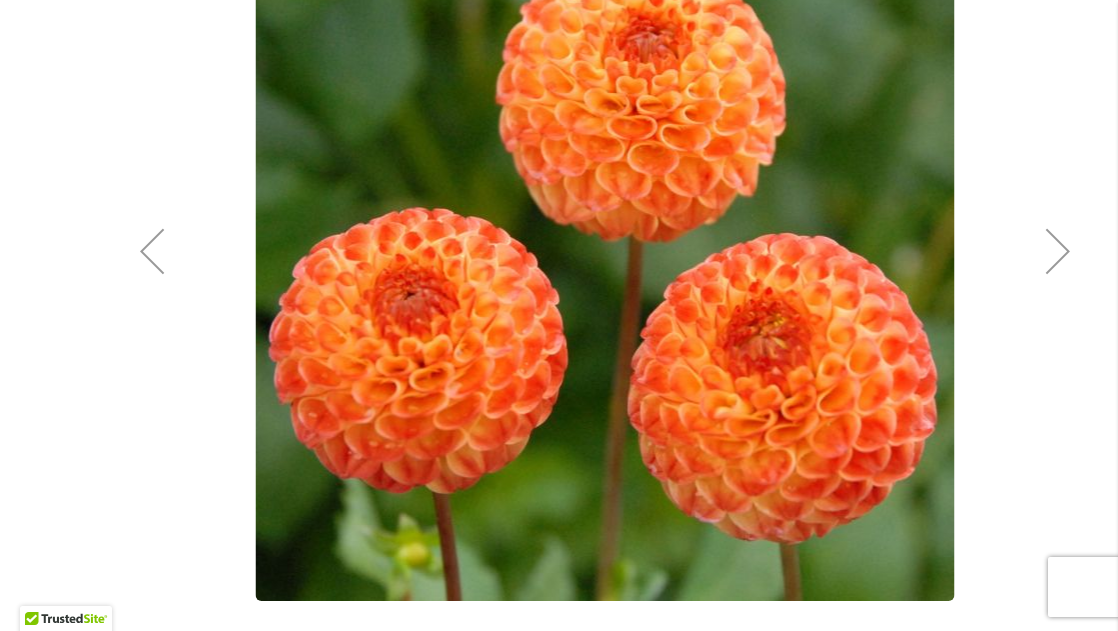 click at bounding box center [1058, 251] 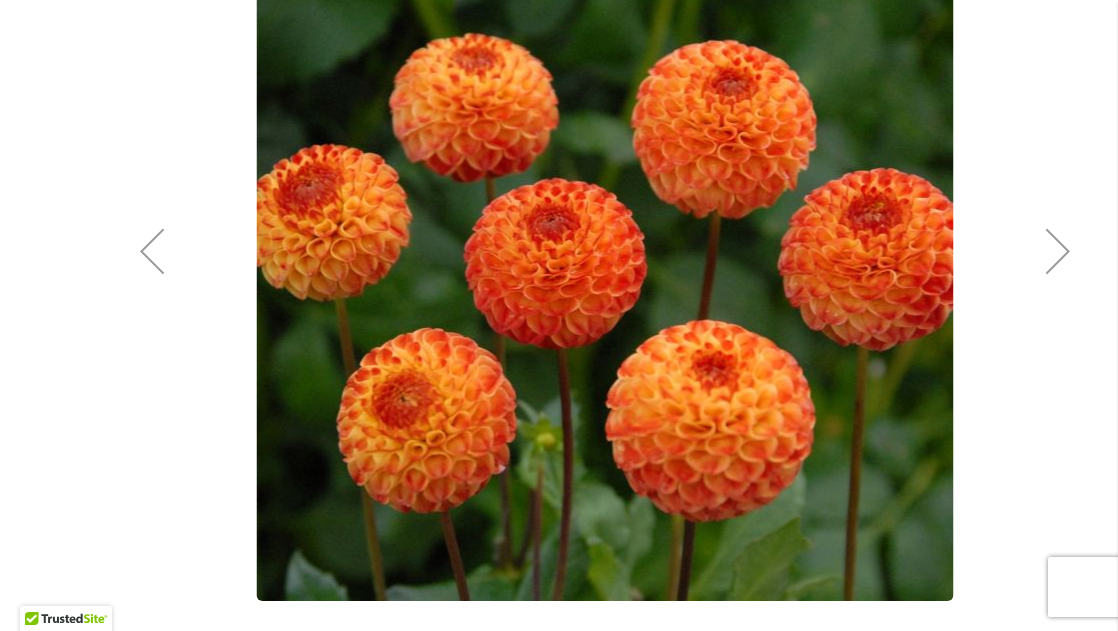 click at bounding box center (1058, 251) 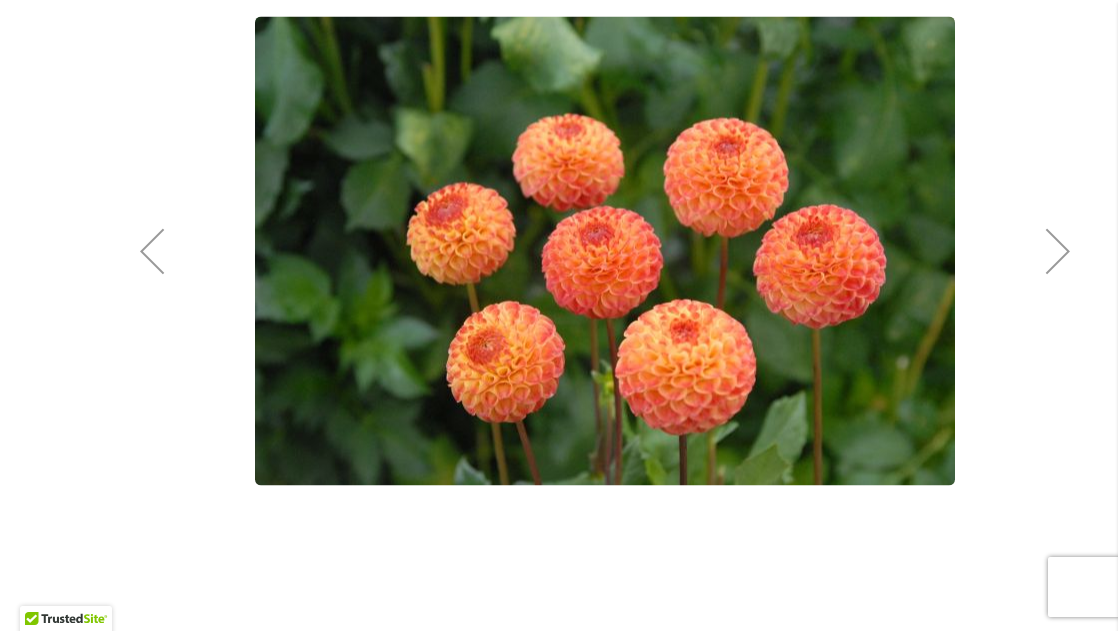 click at bounding box center [1058, 251] 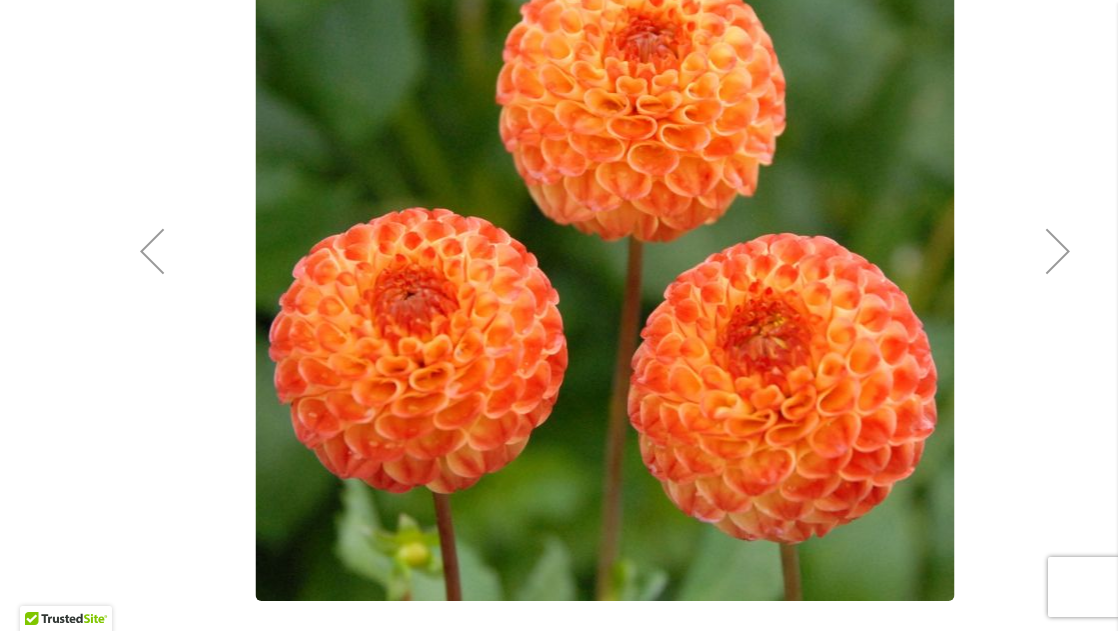 click at bounding box center [1058, 251] 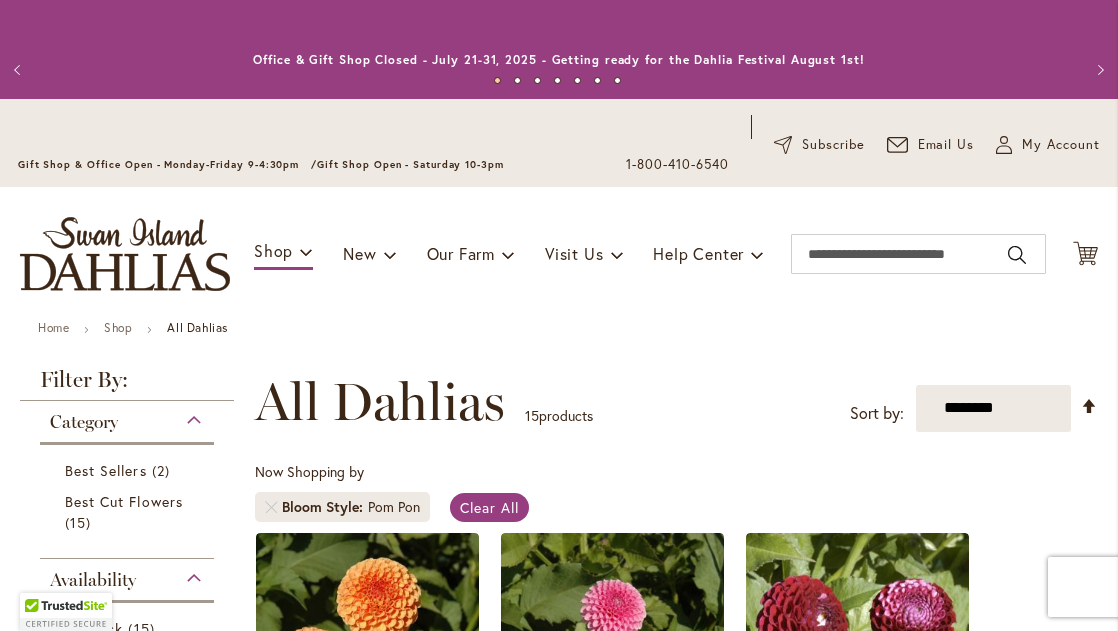 scroll, scrollTop: 0, scrollLeft: 0, axis: both 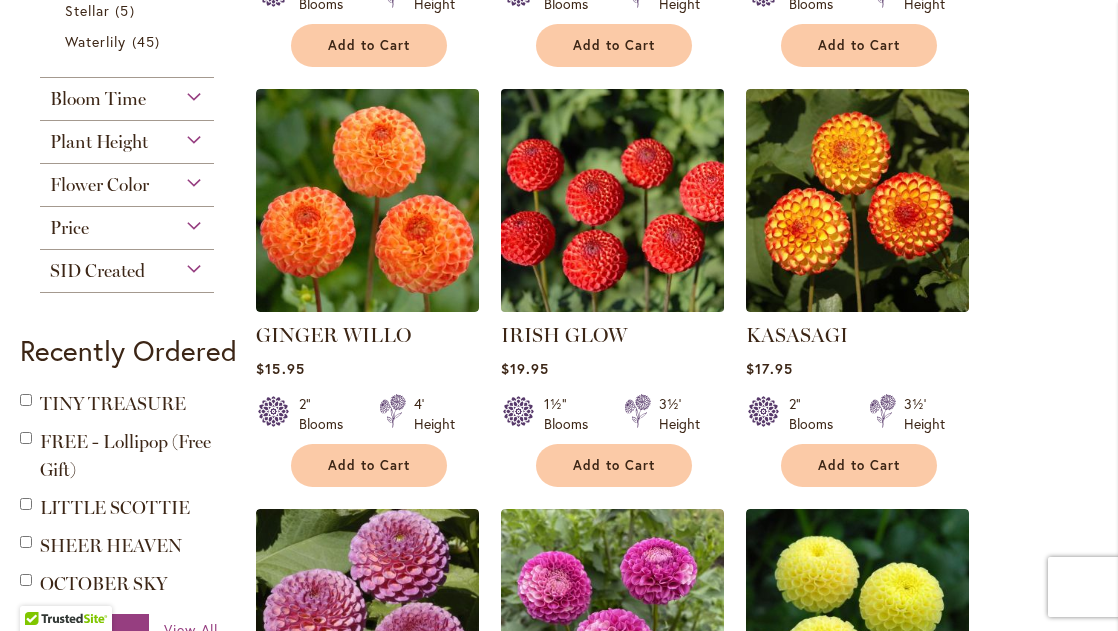 click at bounding box center [613, 200] 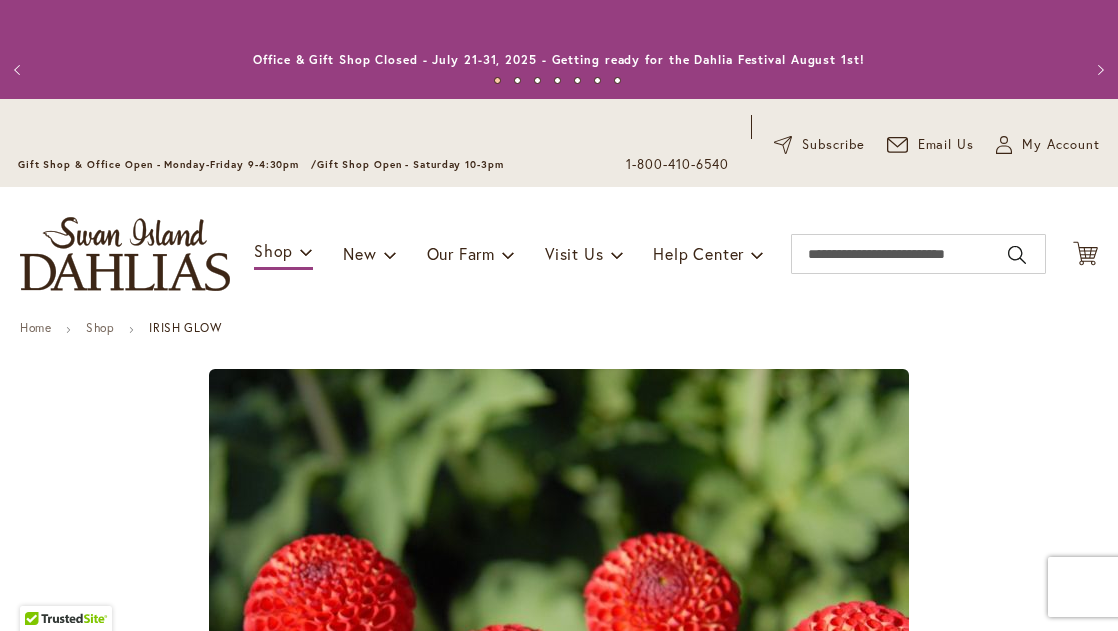 scroll, scrollTop: 0, scrollLeft: 0, axis: both 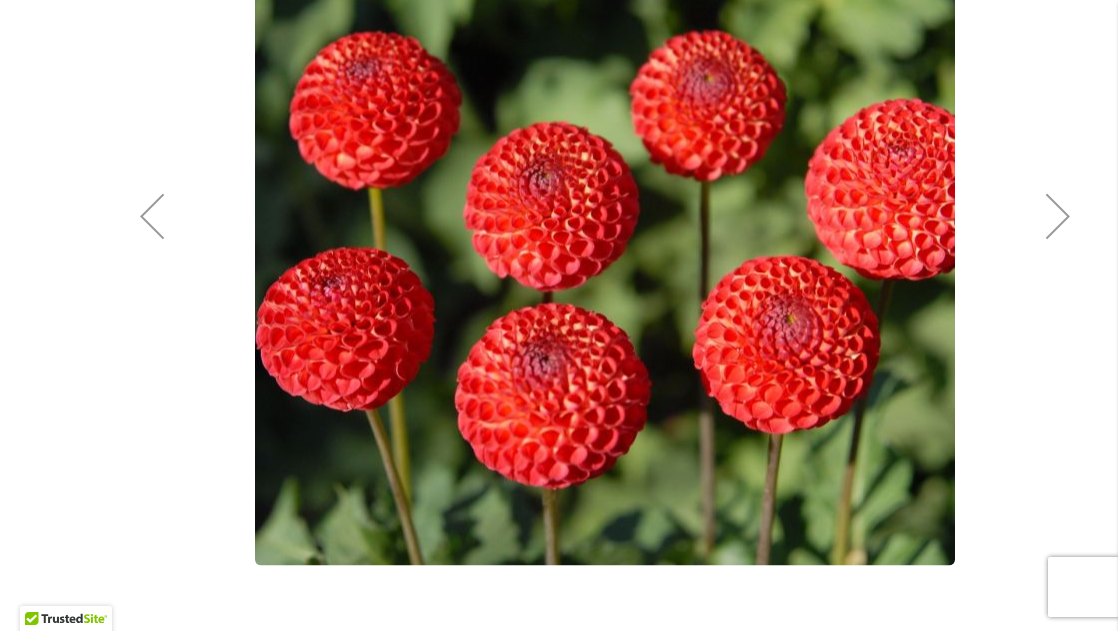 click at bounding box center (1058, 216) 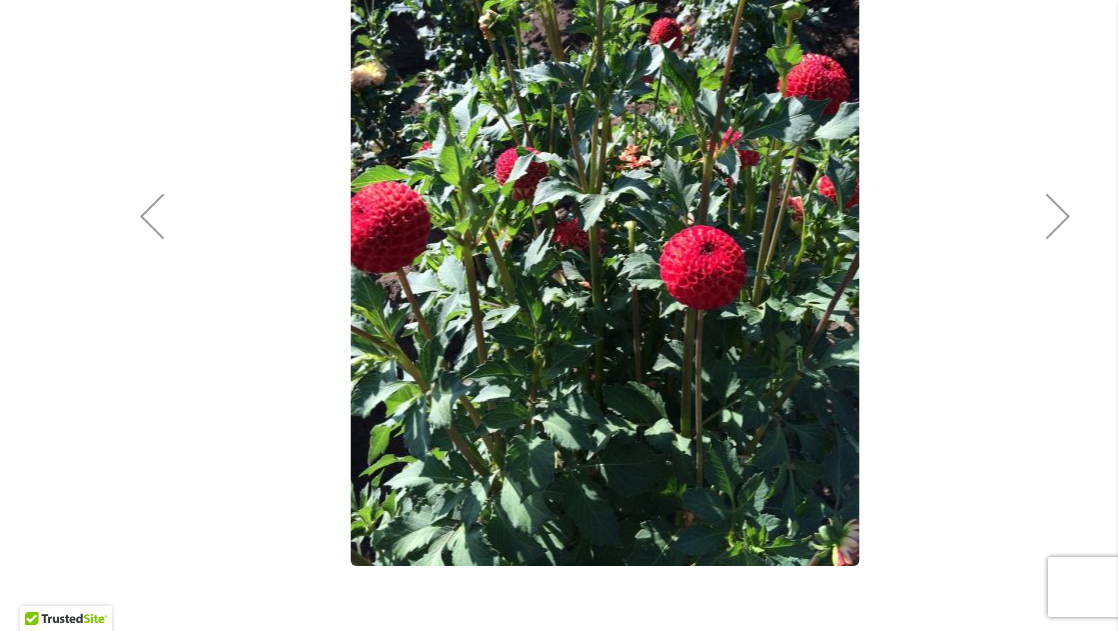 click at bounding box center [1058, 216] 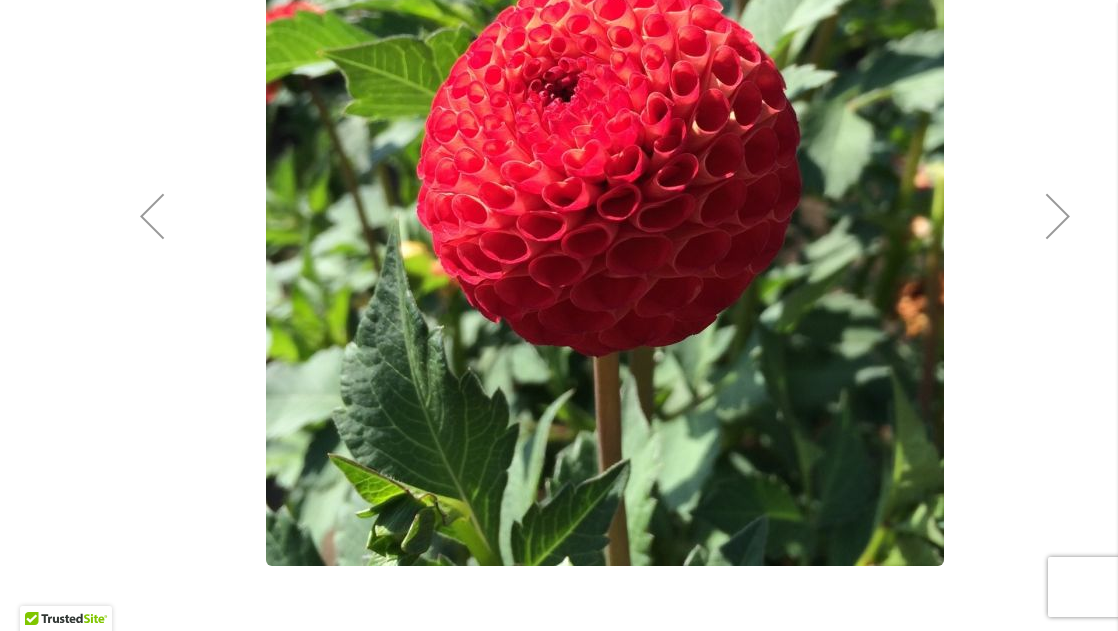 click at bounding box center [1058, 216] 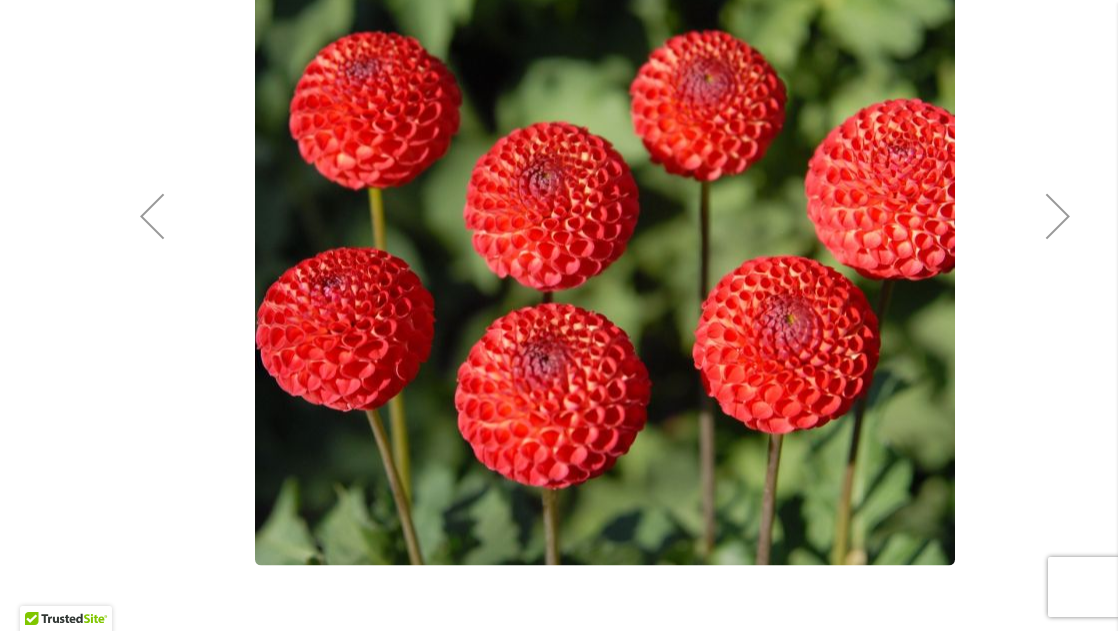 click at bounding box center [1058, 216] 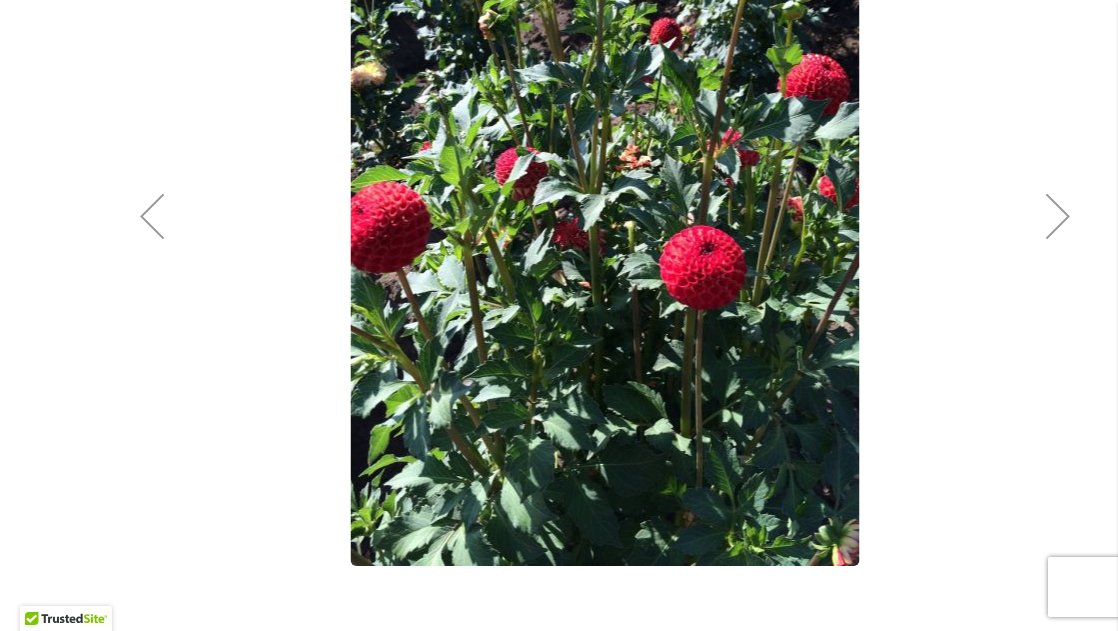 click at bounding box center [1058, 216] 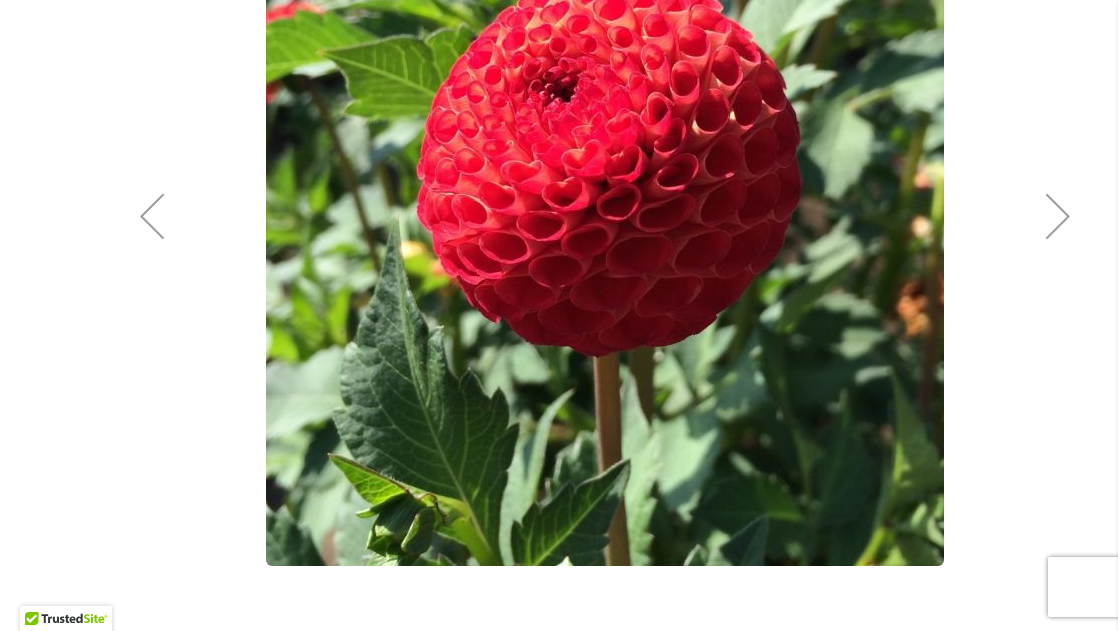 click at bounding box center (1058, 216) 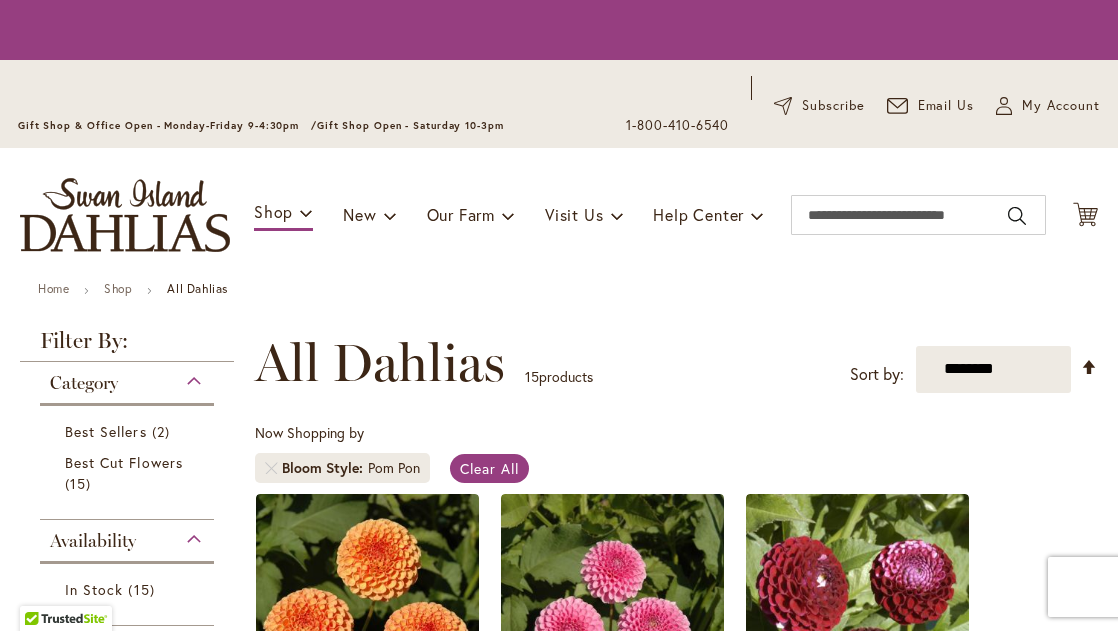scroll, scrollTop: 0, scrollLeft: 0, axis: both 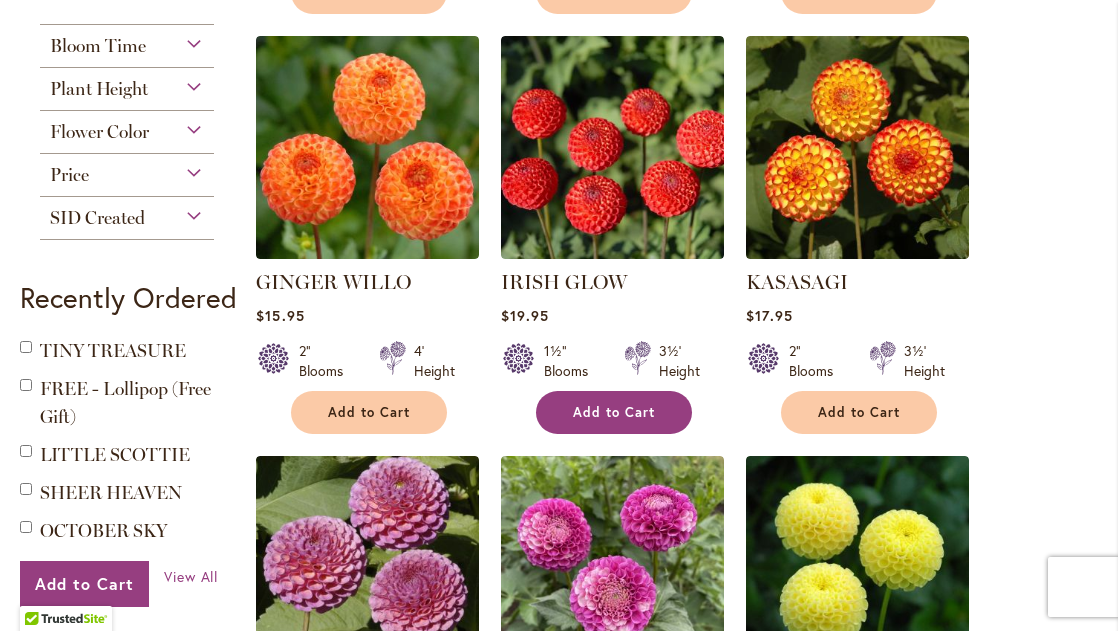 click on "Add to Cart" at bounding box center [614, 412] 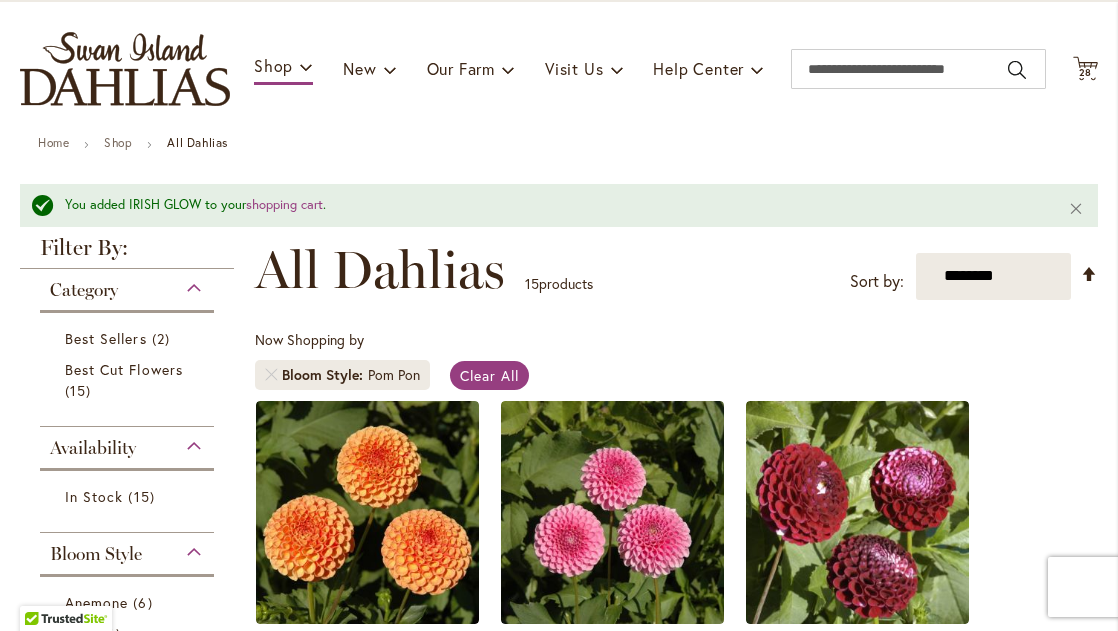 scroll, scrollTop: 183, scrollLeft: 0, axis: vertical 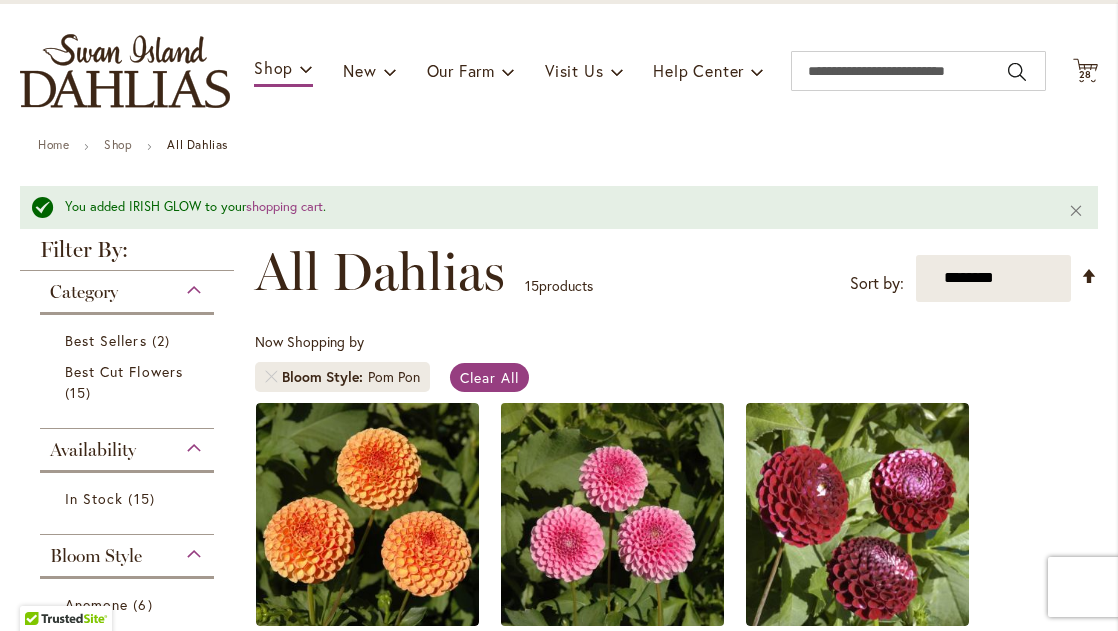 click at bounding box center (613, 514) 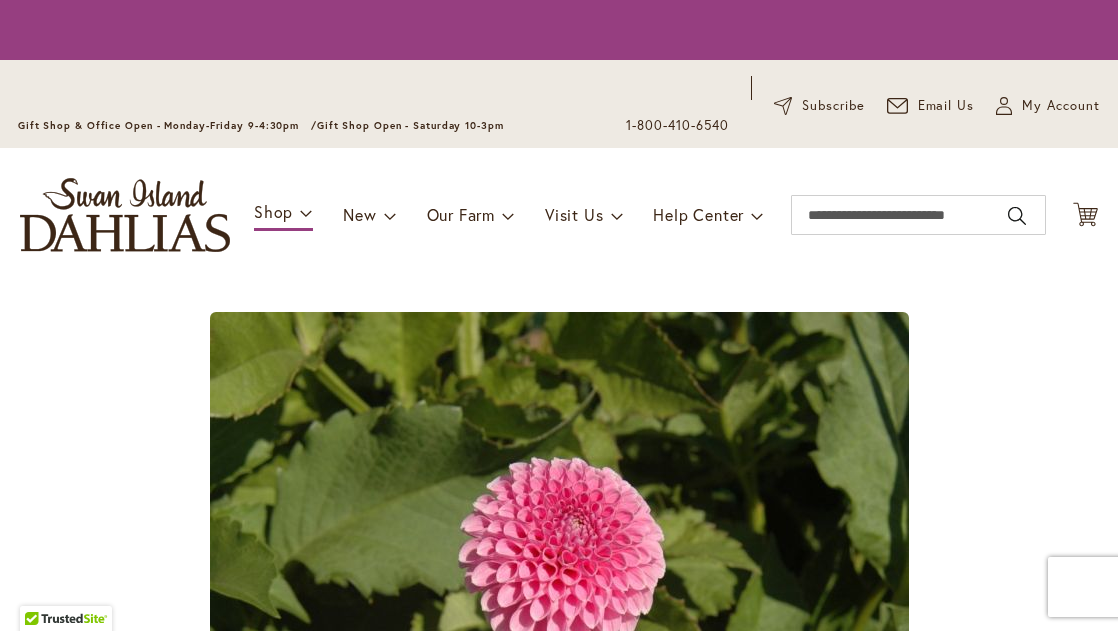 scroll, scrollTop: 0, scrollLeft: 0, axis: both 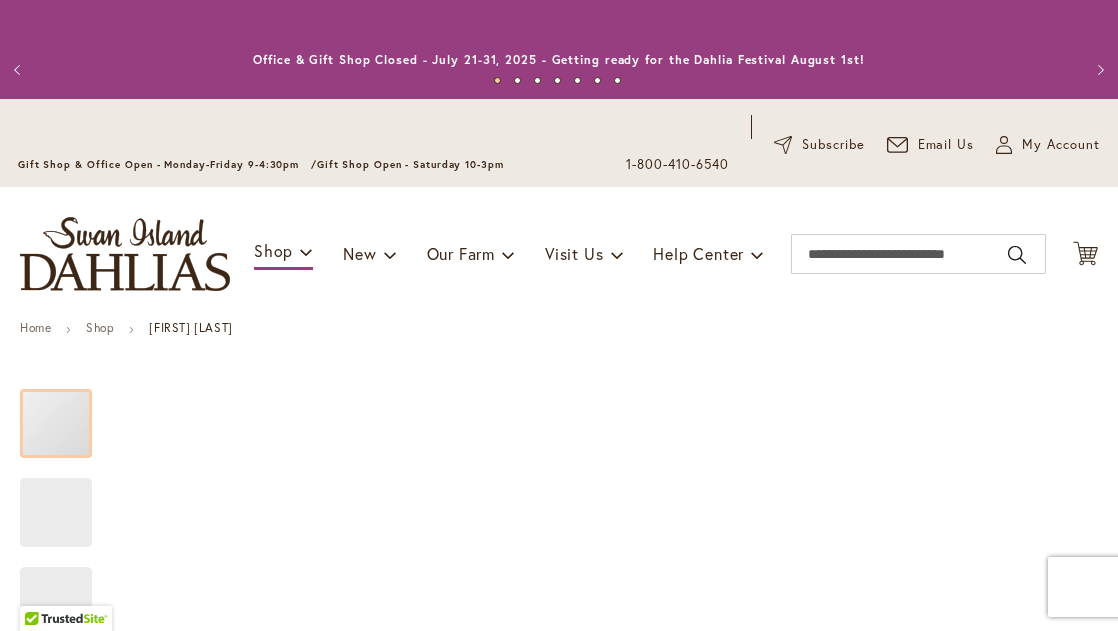 type on "*******" 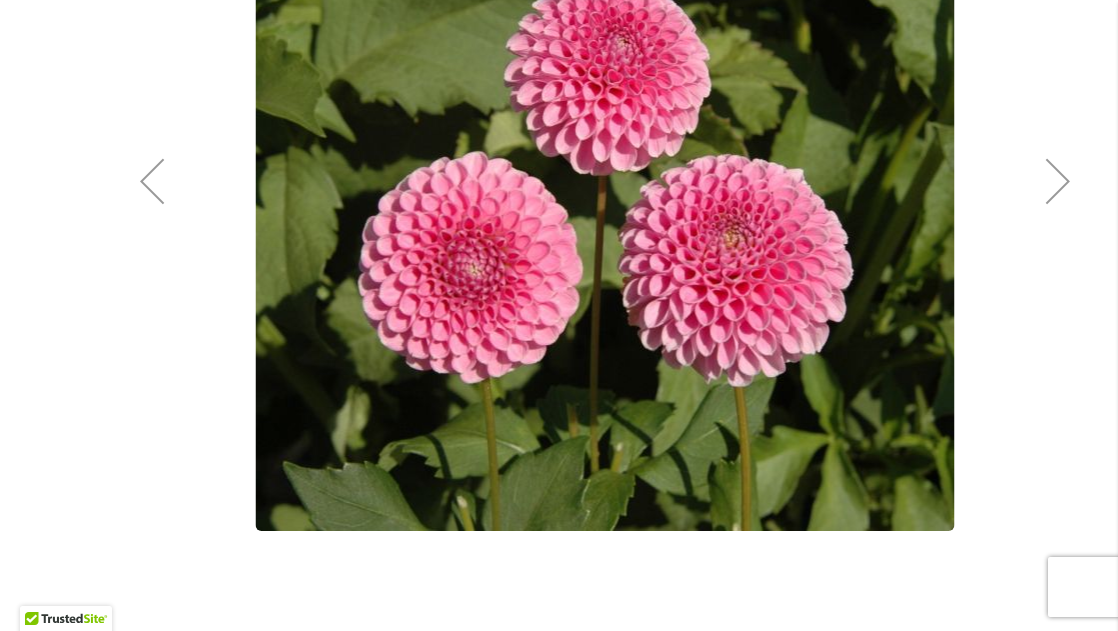 scroll, scrollTop: 750, scrollLeft: 0, axis: vertical 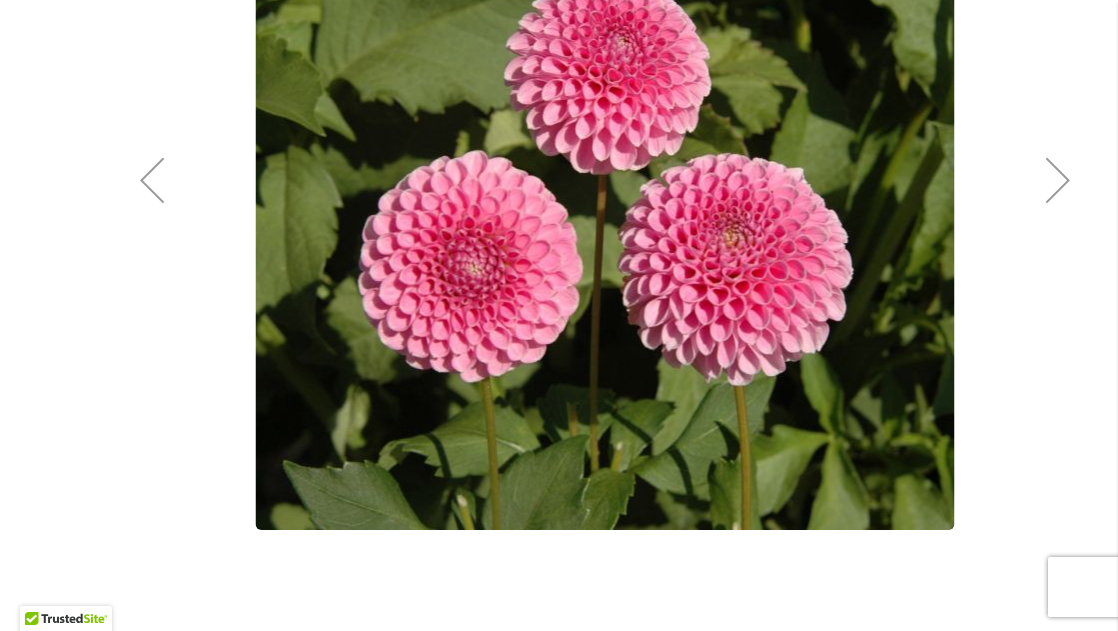 click at bounding box center (1058, 180) 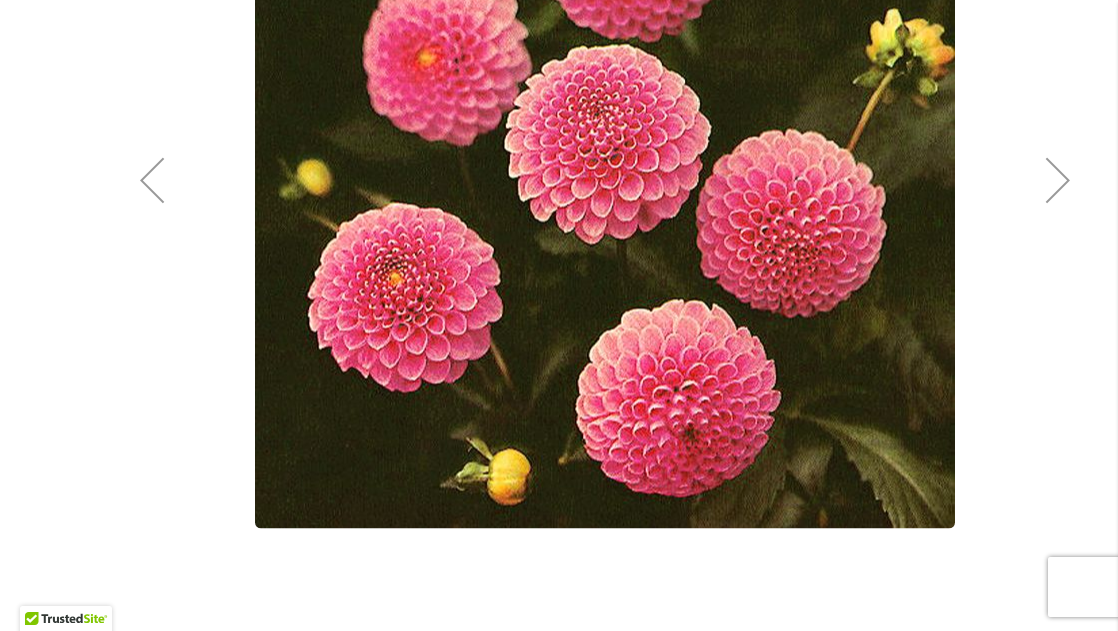 click at bounding box center [1058, 180] 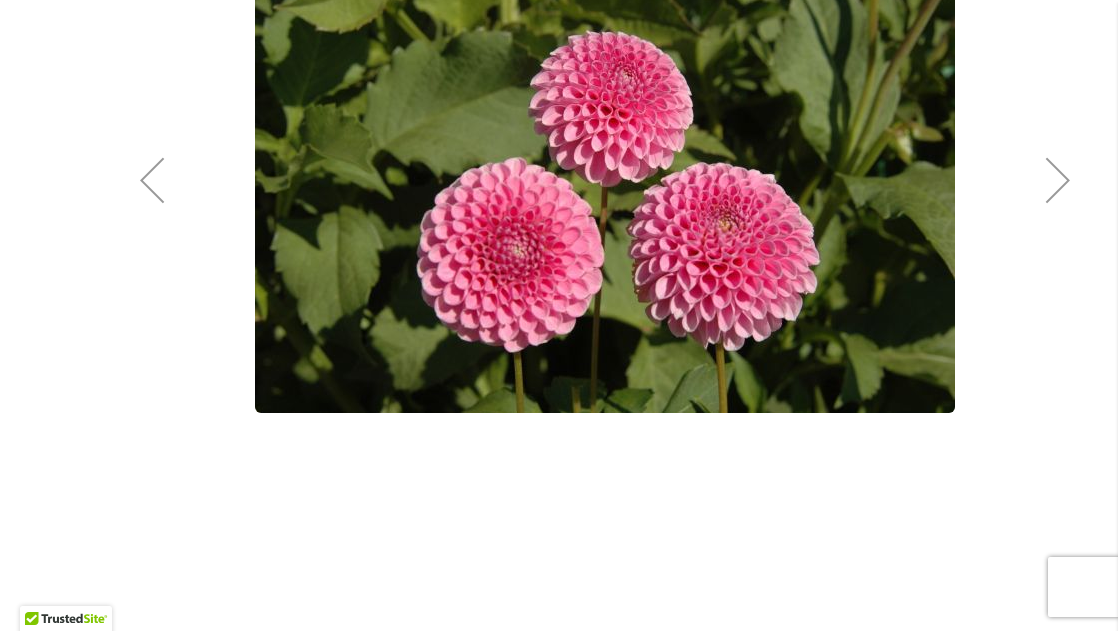 click at bounding box center [1058, 180] 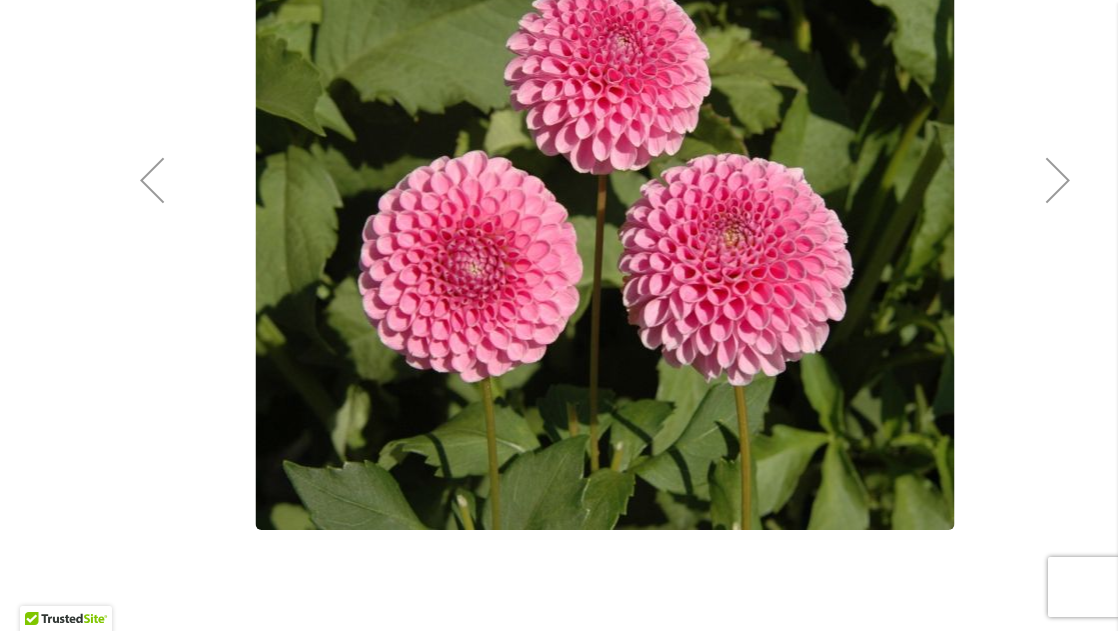 click at bounding box center [1058, 180] 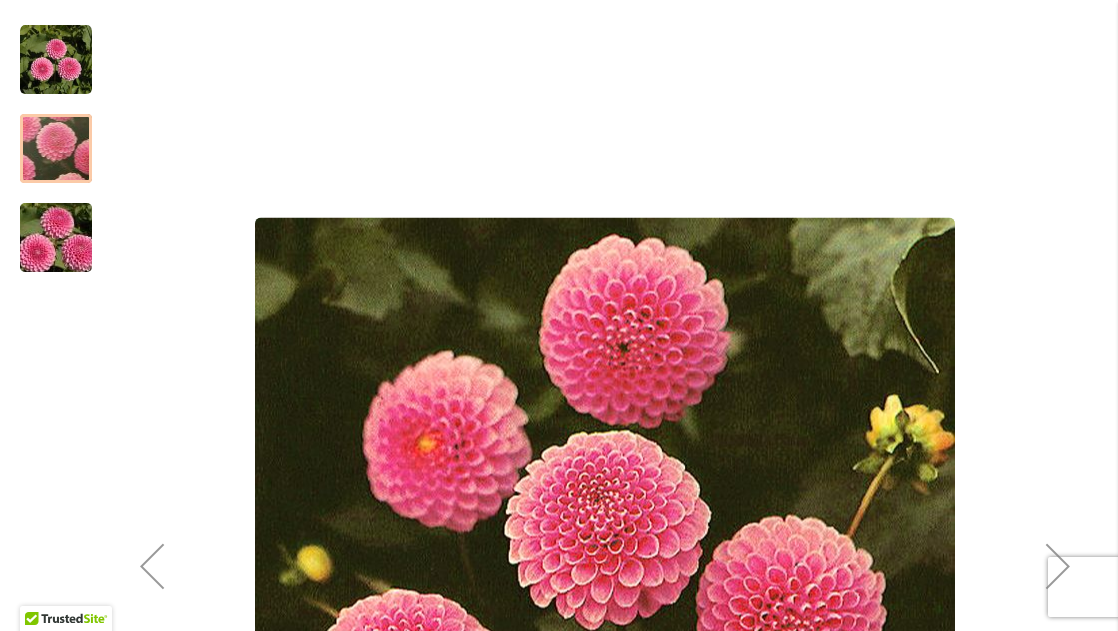 scroll, scrollTop: 361, scrollLeft: 0, axis: vertical 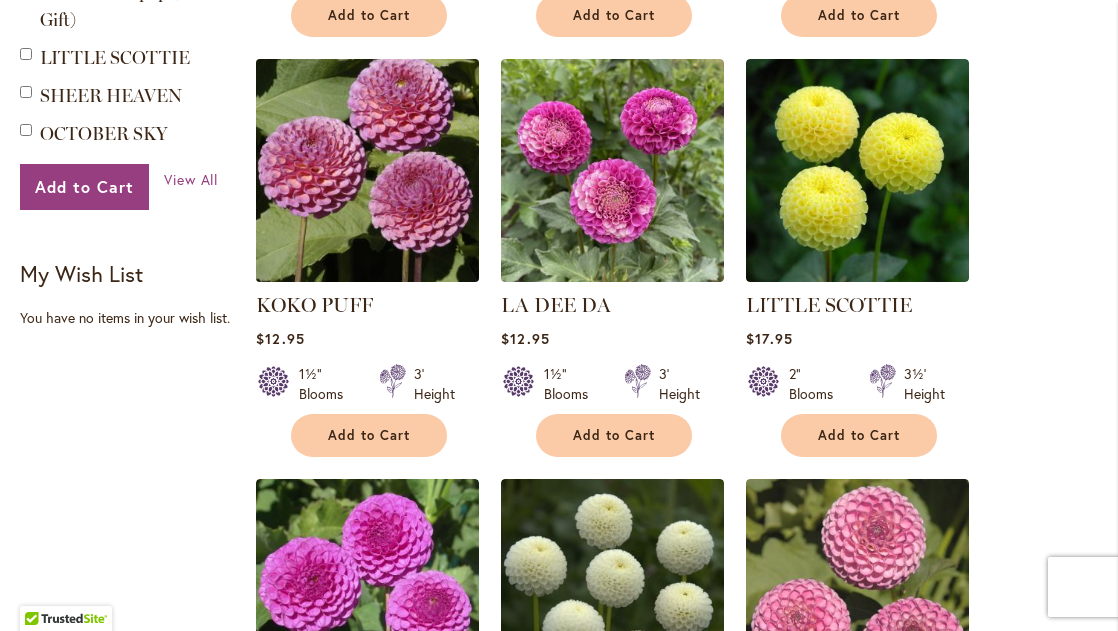 click at bounding box center (368, 170) 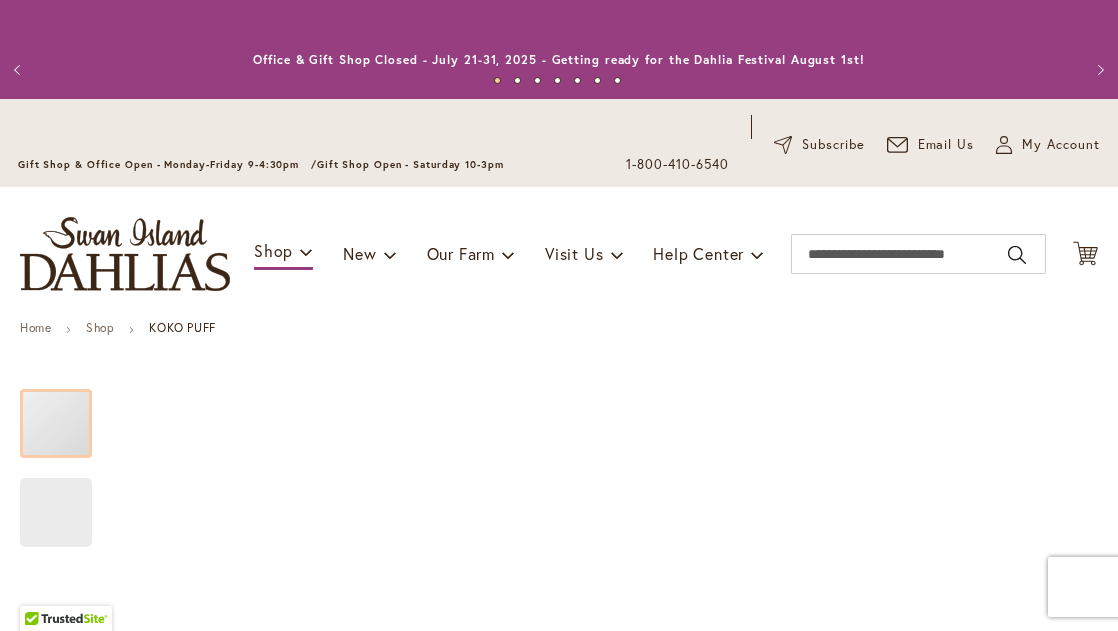 scroll, scrollTop: 0, scrollLeft: 0, axis: both 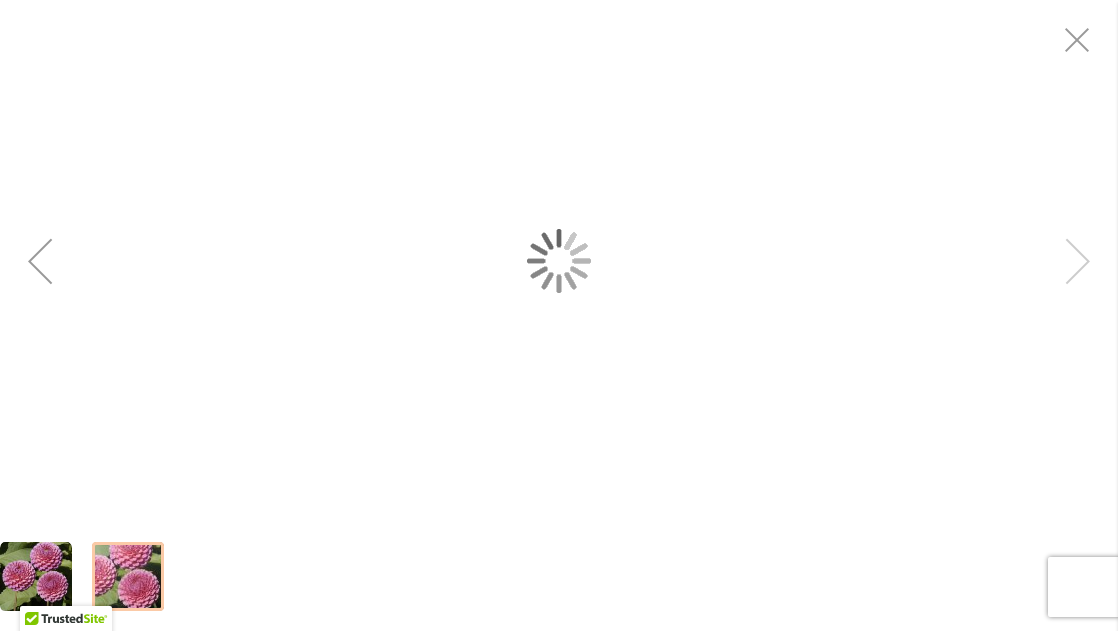 click at bounding box center (559, 261) 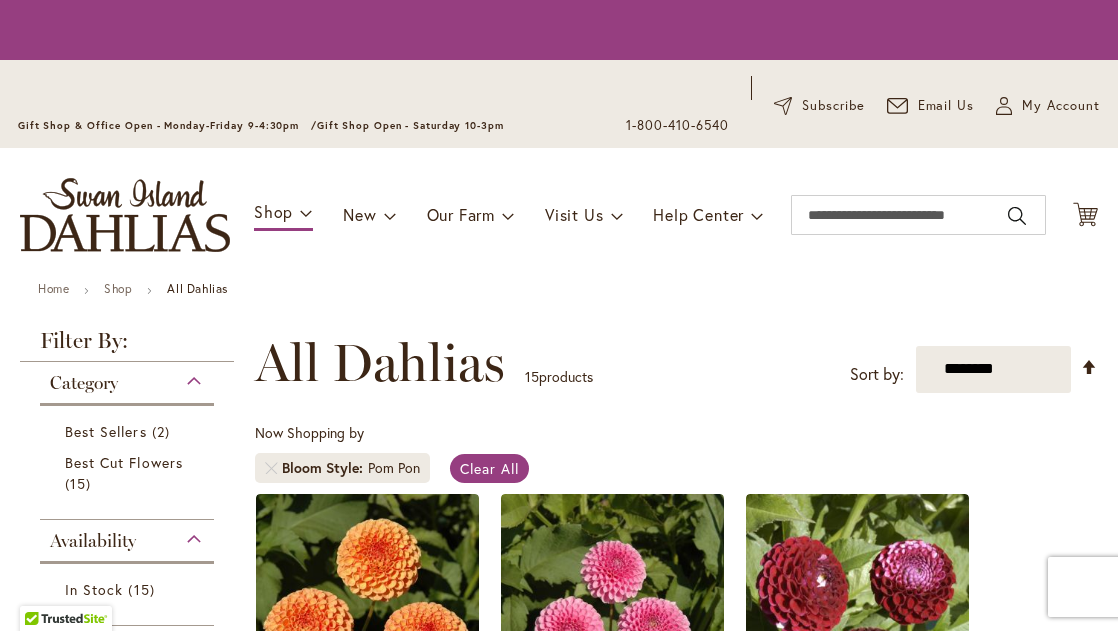 scroll, scrollTop: 0, scrollLeft: 0, axis: both 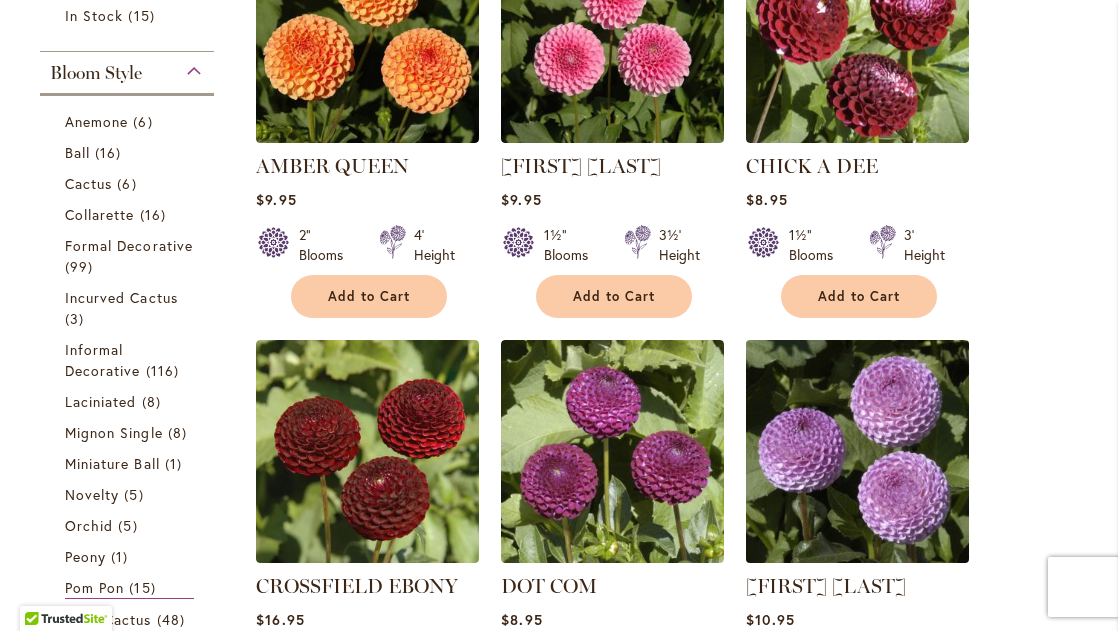 click at bounding box center (858, 451) 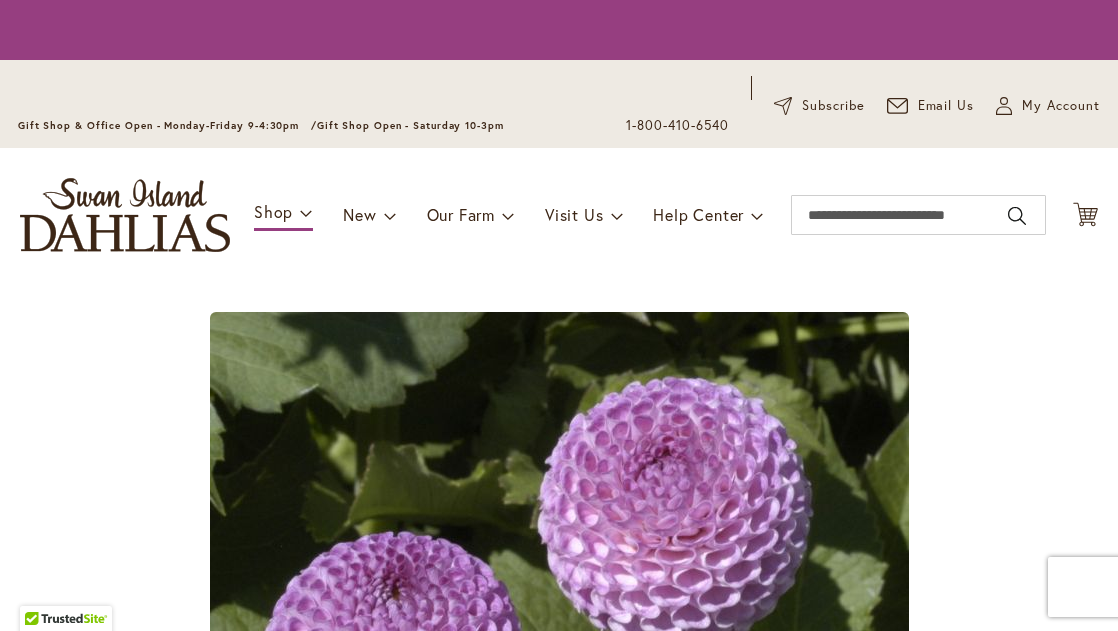 scroll, scrollTop: 0, scrollLeft: 0, axis: both 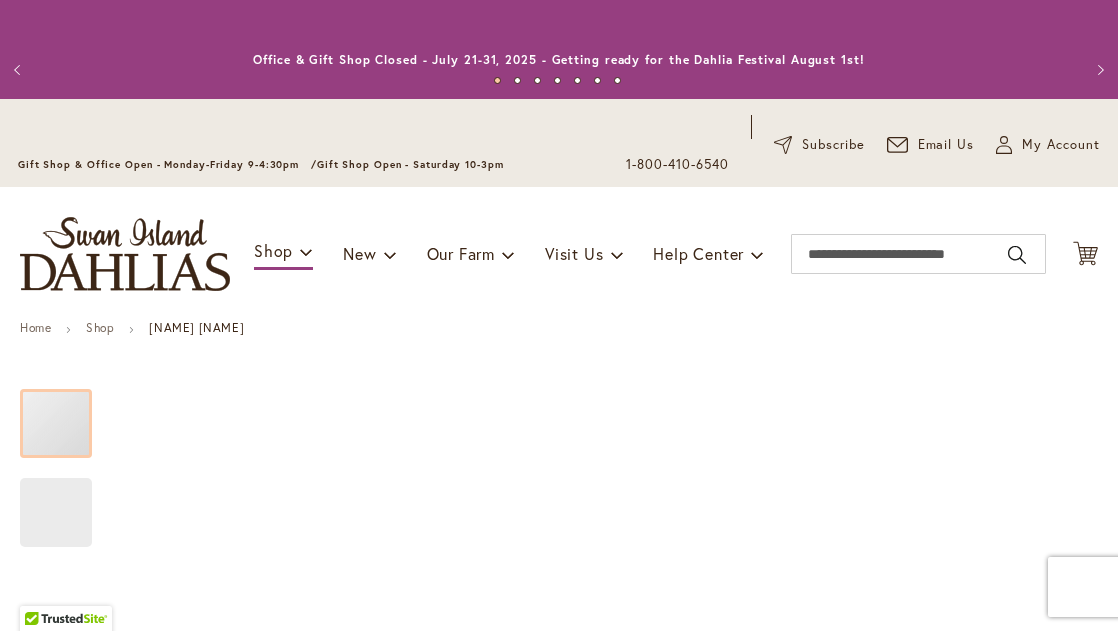 type on "*******" 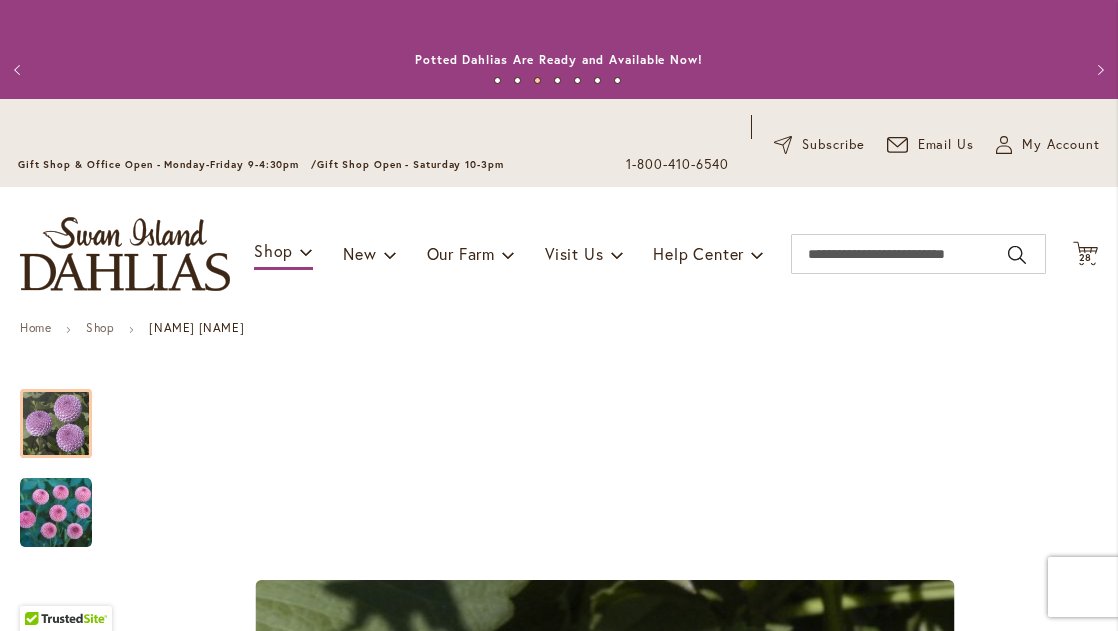 scroll, scrollTop: 0, scrollLeft: 0, axis: both 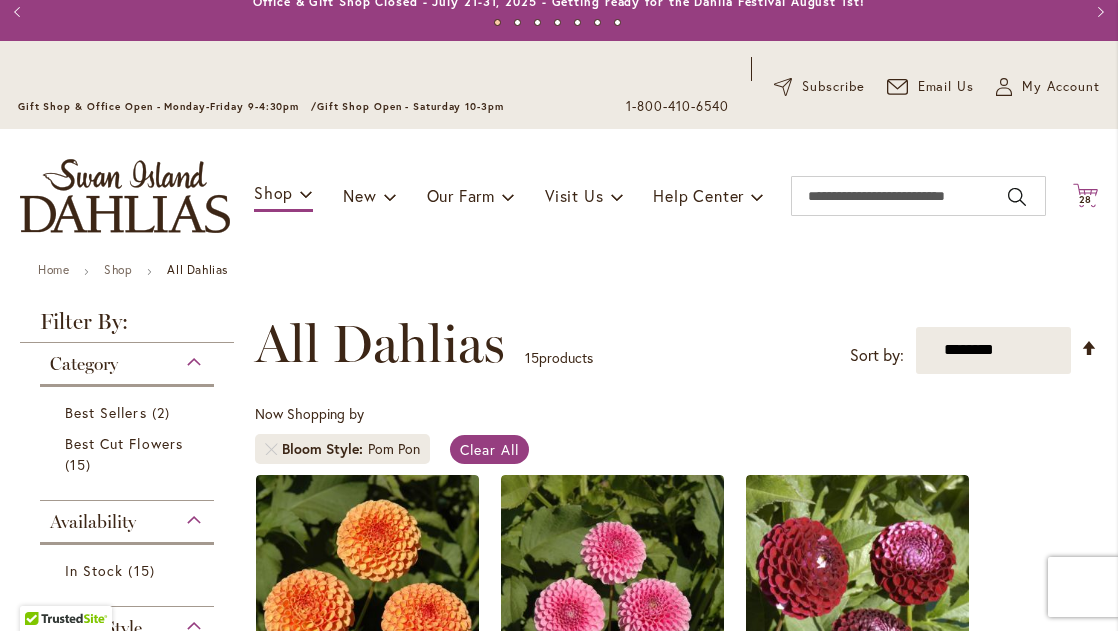 click on "28" at bounding box center [1086, 199] 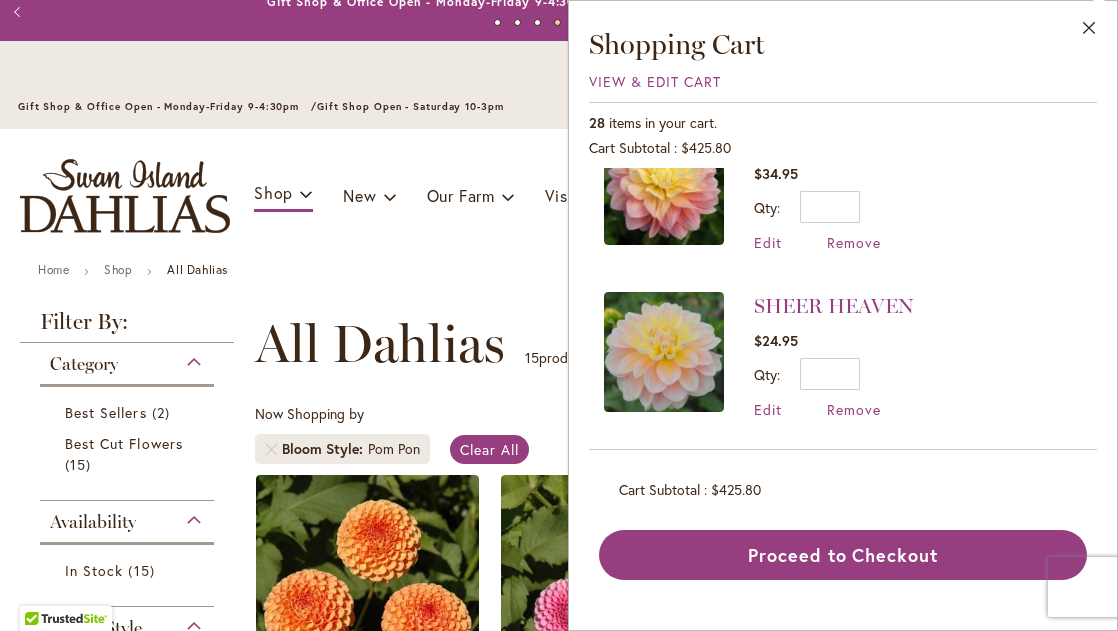 scroll, scrollTop: 2060, scrollLeft: 0, axis: vertical 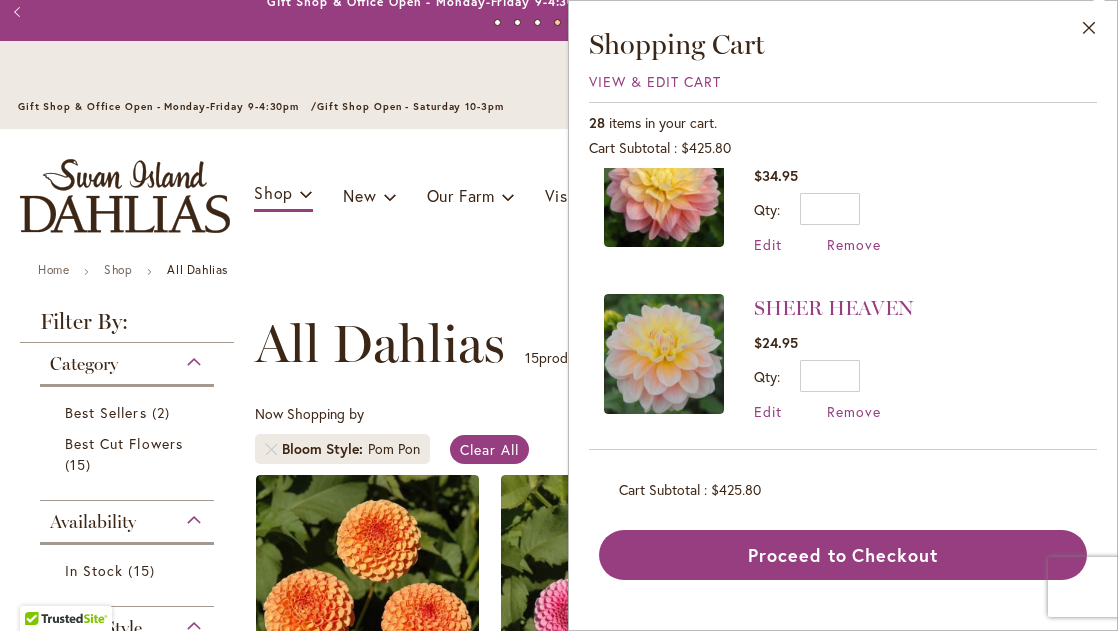 click at bounding box center (664, 187) 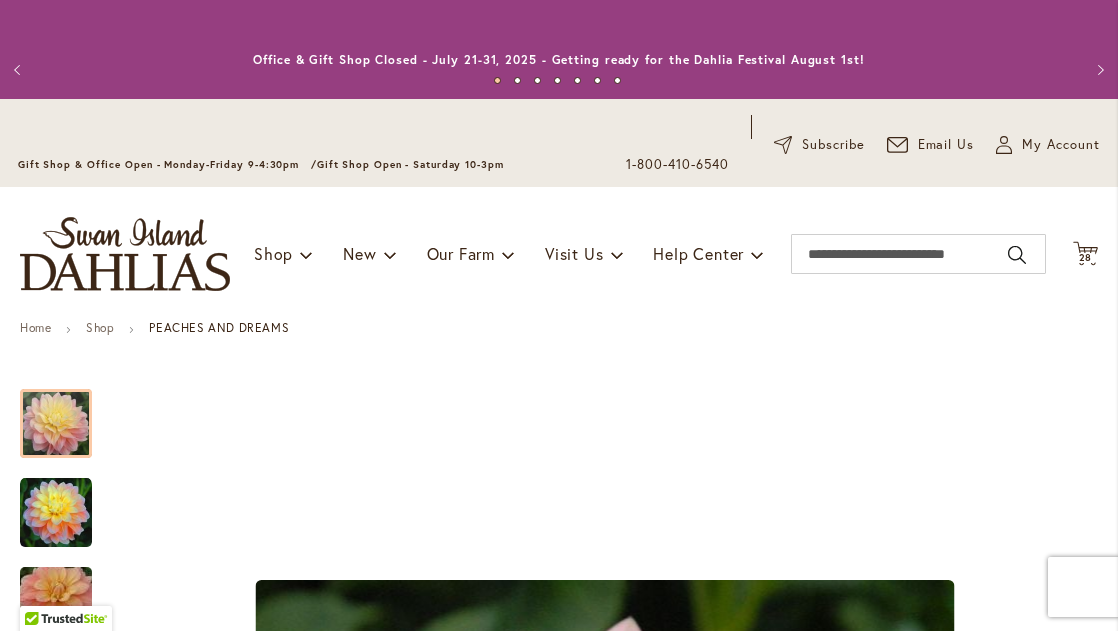 scroll, scrollTop: 0, scrollLeft: 0, axis: both 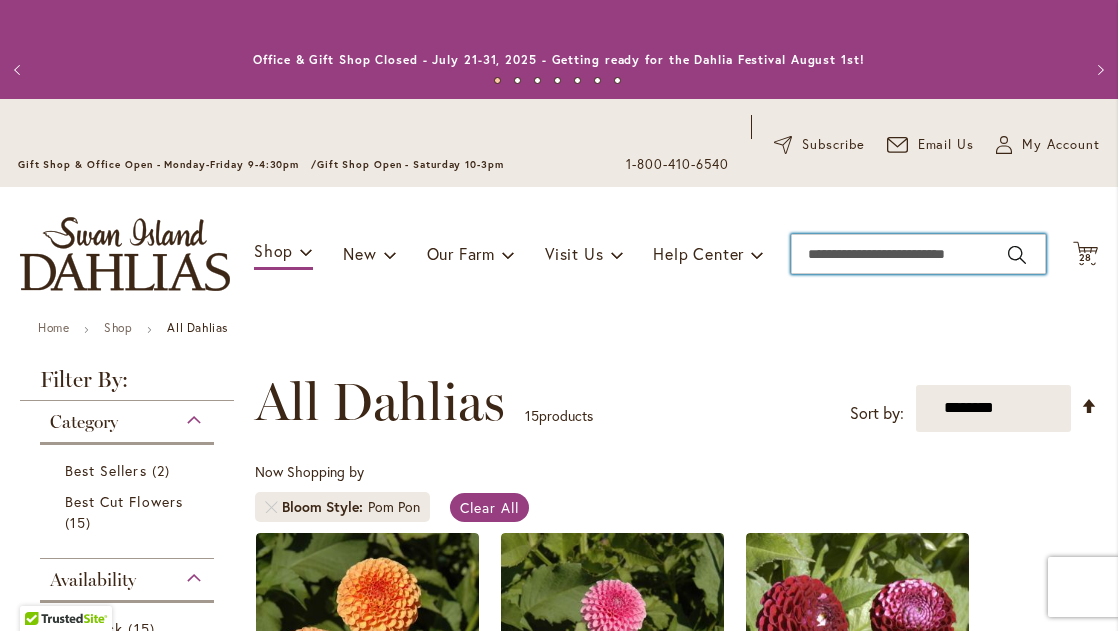 click on "Search" at bounding box center [918, 254] 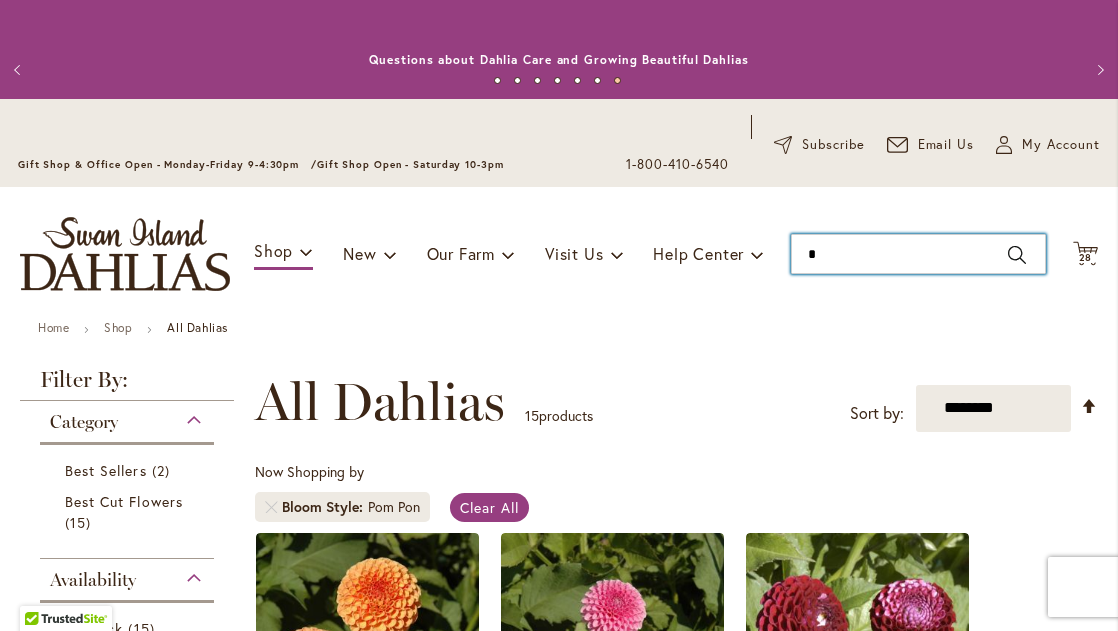 scroll, scrollTop: 0, scrollLeft: 0, axis: both 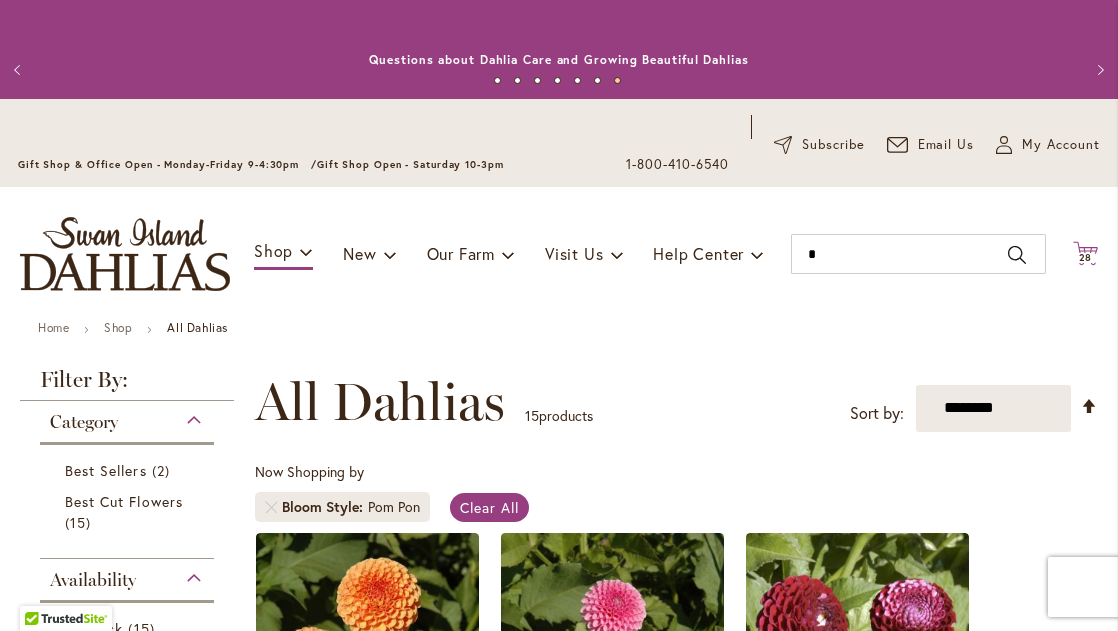 click on "Cart
.cls-1 {
fill: #231f20;
}" at bounding box center [1085, 254] 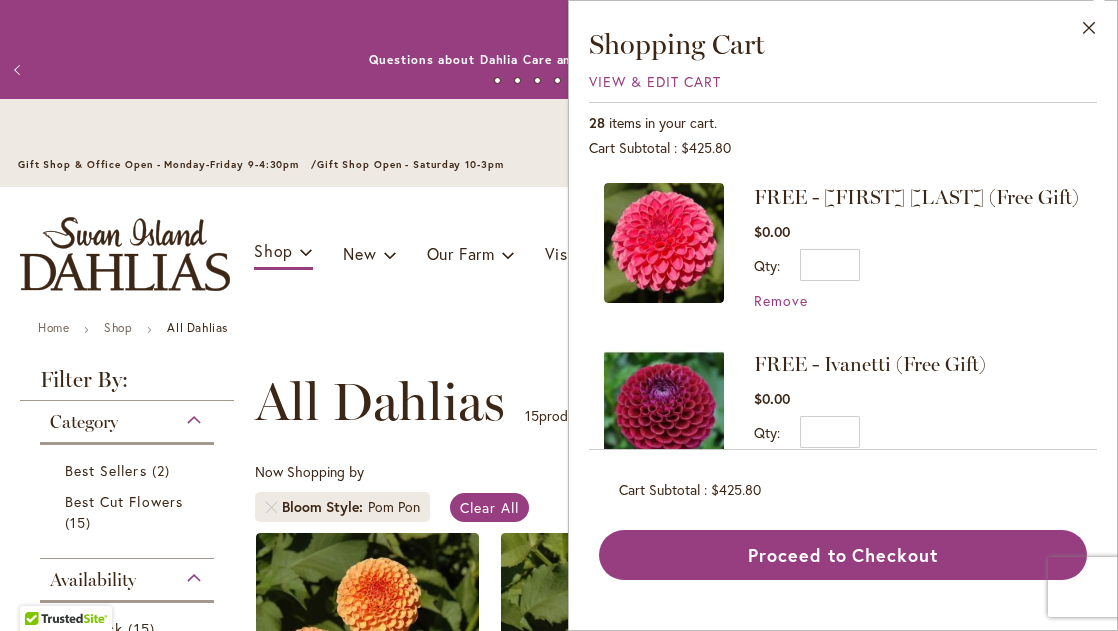 type on "*" 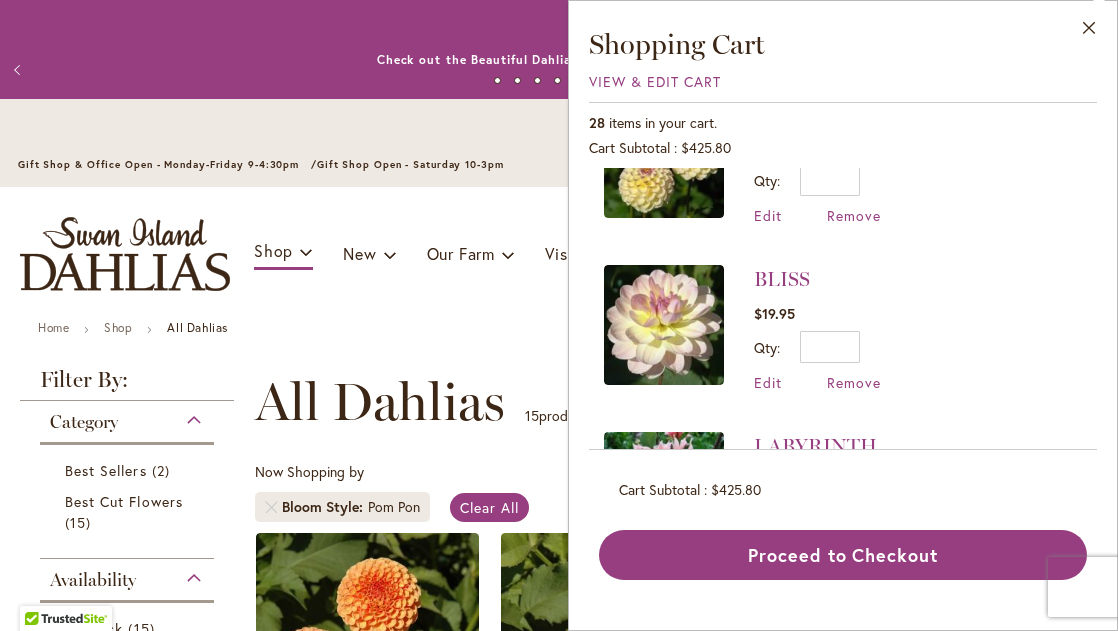 scroll, scrollTop: 921, scrollLeft: 0, axis: vertical 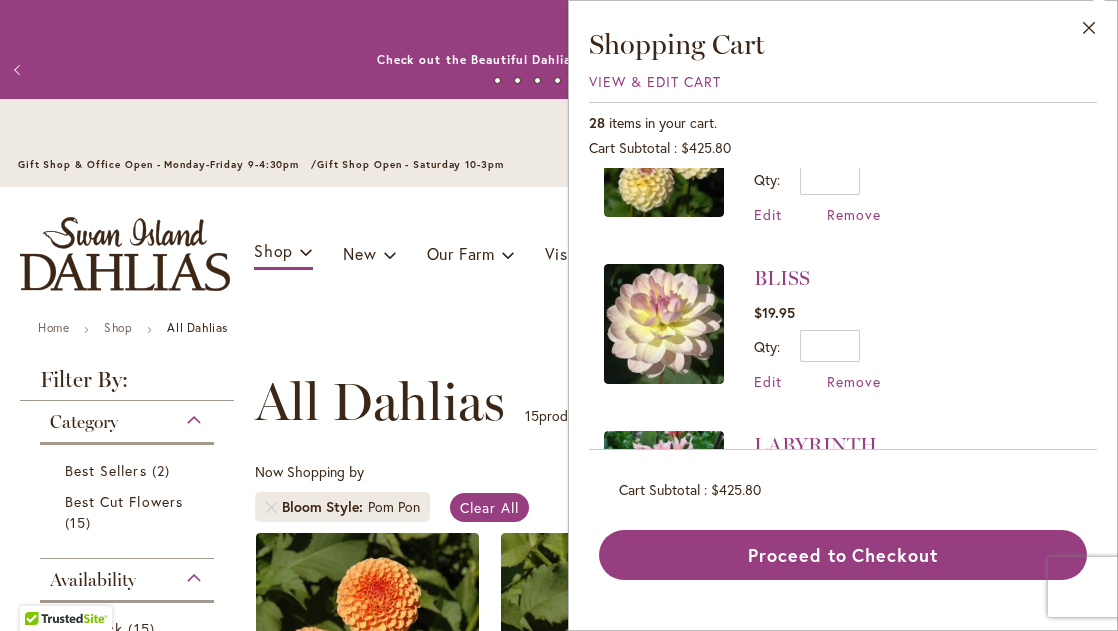click at bounding box center (664, 157) 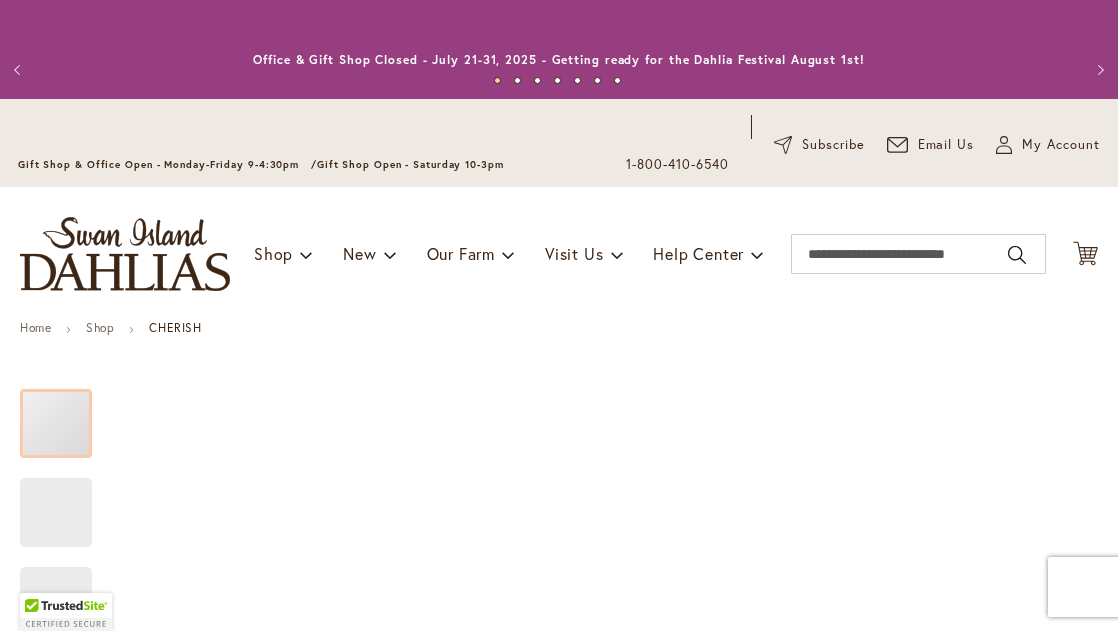 scroll, scrollTop: 0, scrollLeft: 0, axis: both 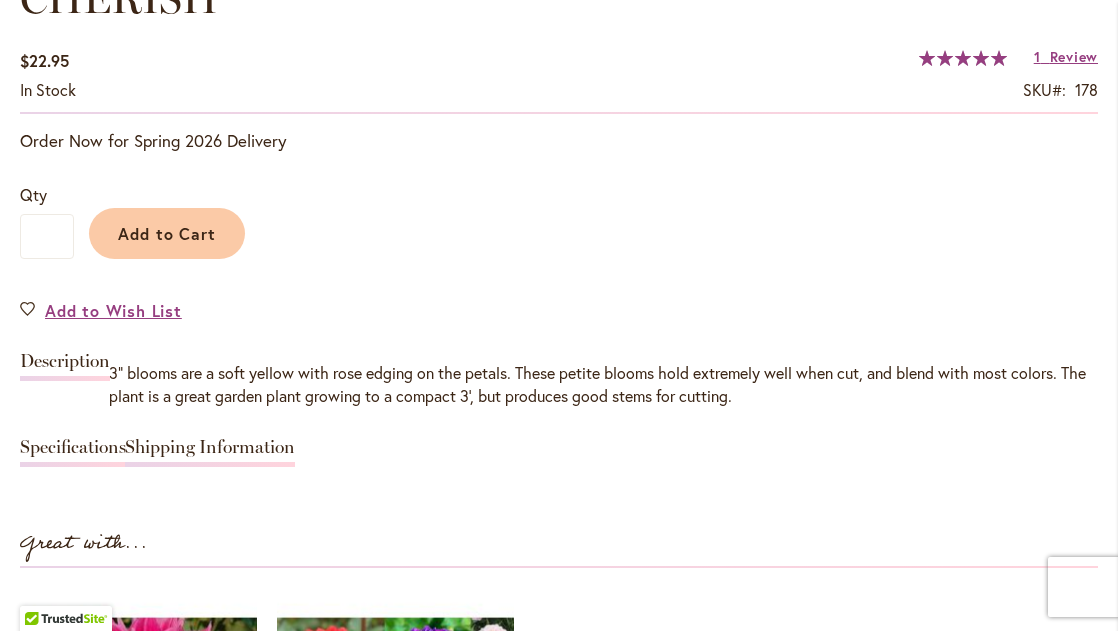 click on "Add to Wish List" at bounding box center [559, 310] 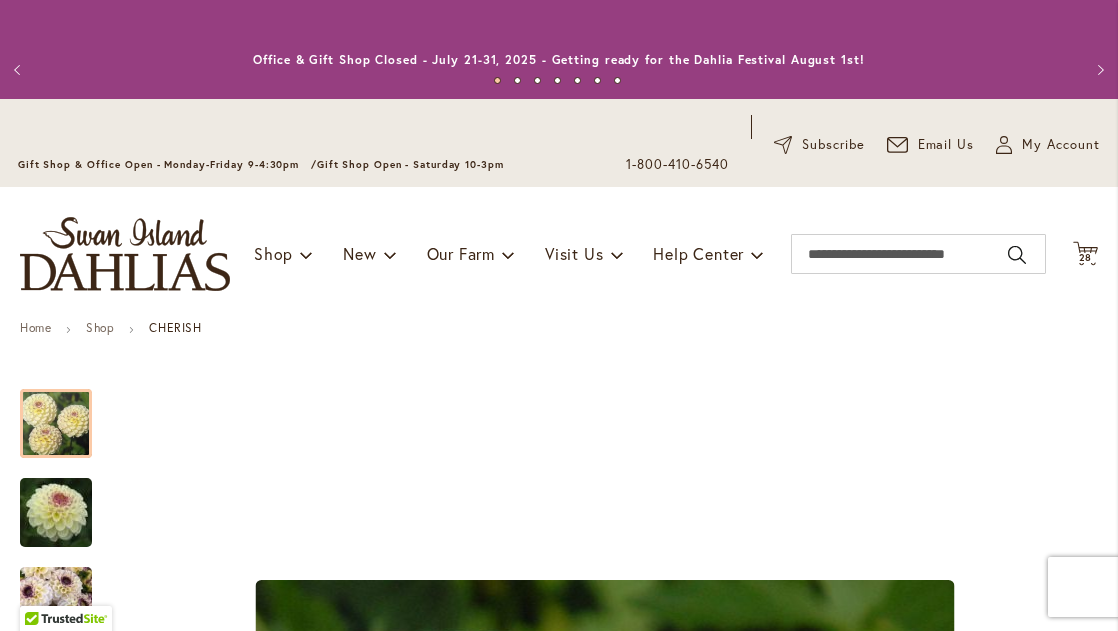 scroll, scrollTop: 0, scrollLeft: 0, axis: both 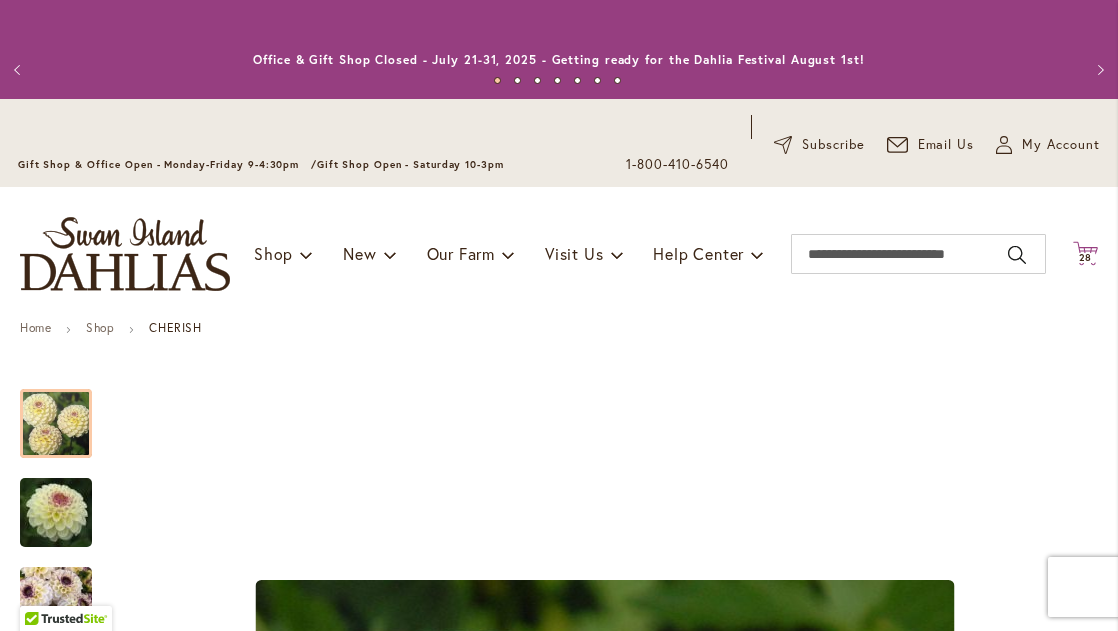click on "28" at bounding box center [1086, 257] 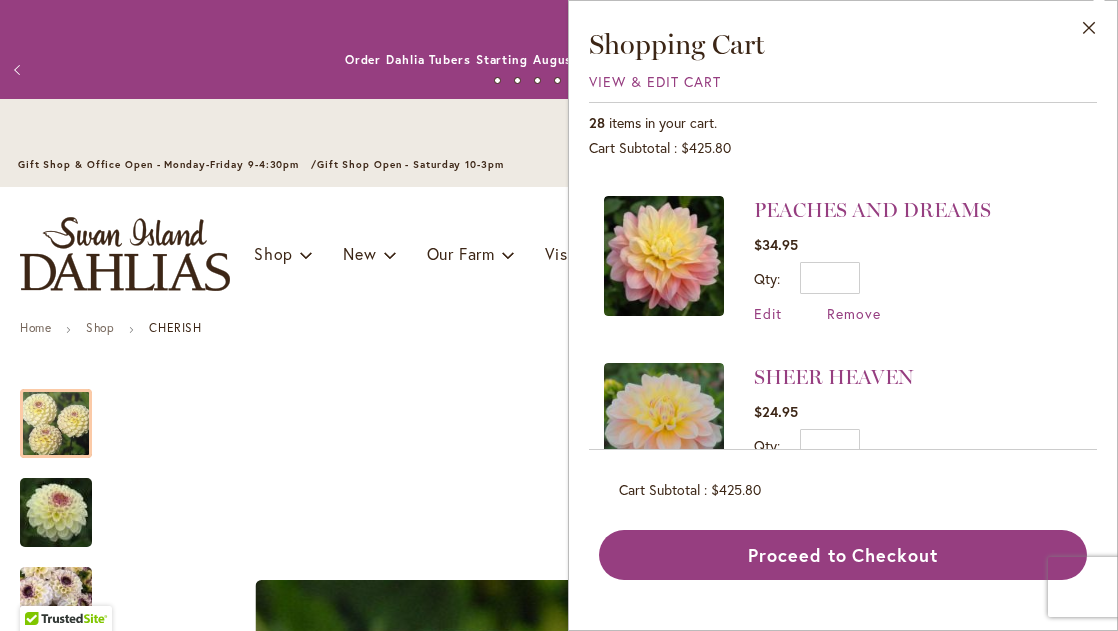 scroll, scrollTop: 2008, scrollLeft: 0, axis: vertical 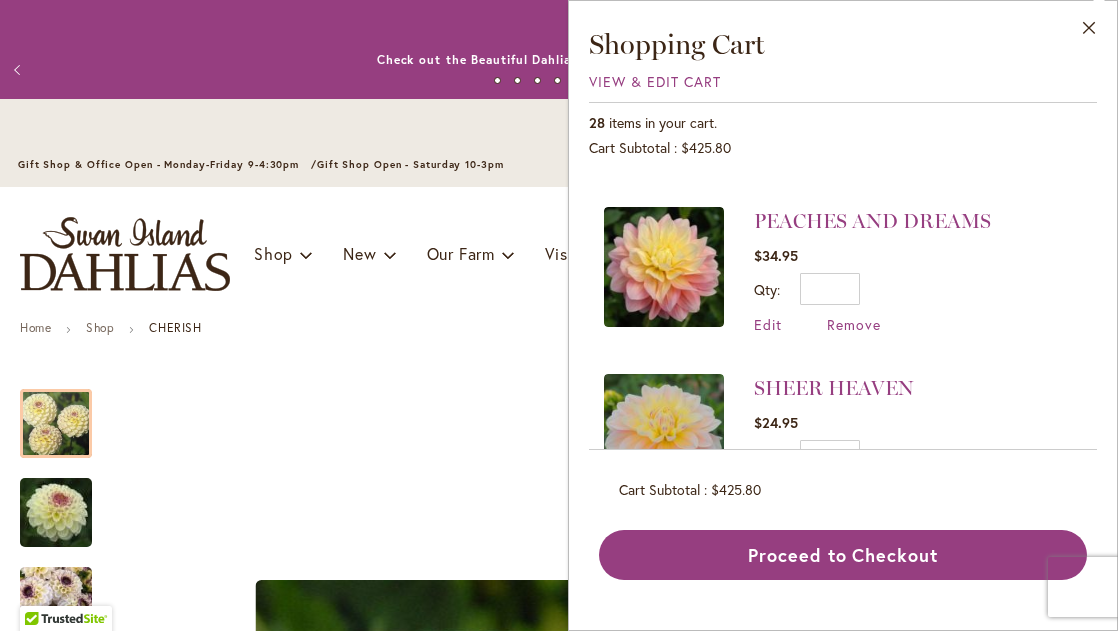 click on "Home
Shop
CHERISH
Skip to the end of the images gallery
Skip to the beginning of the images gallery
CHERISH
$22.95
In stock
SKU
178" at bounding box center [559, 2649] 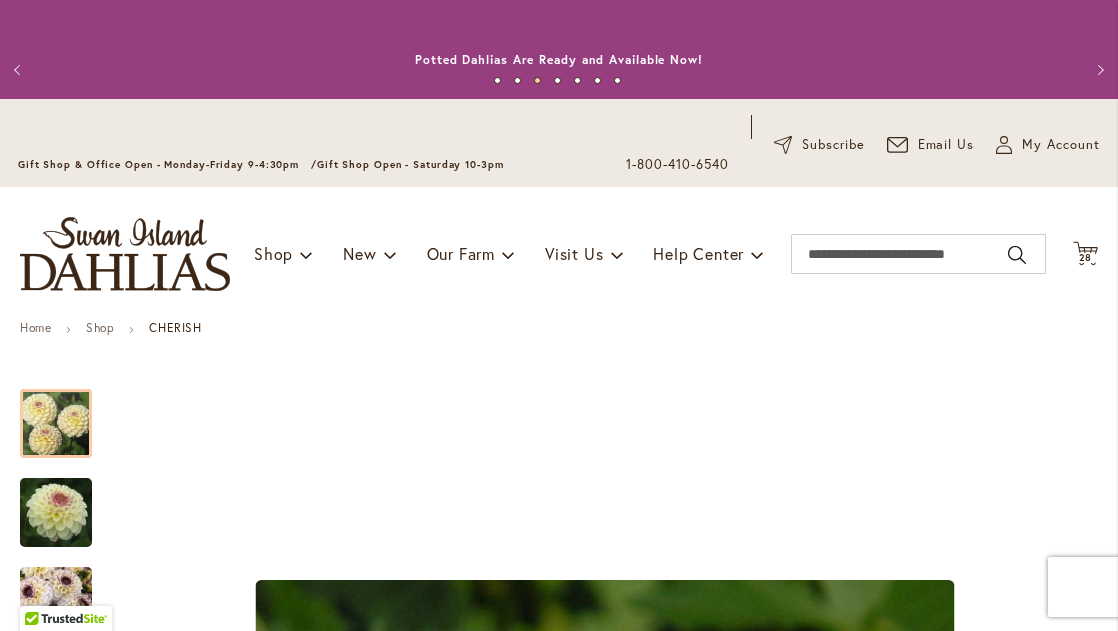 scroll, scrollTop: 0, scrollLeft: 0, axis: both 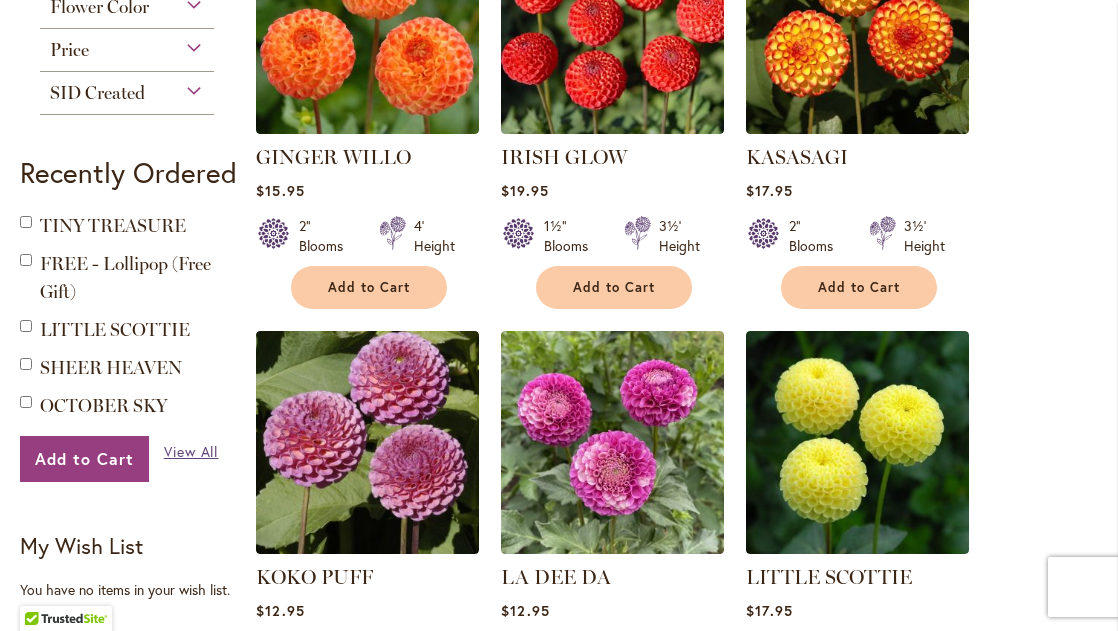 click on "View All" at bounding box center (191, 451) 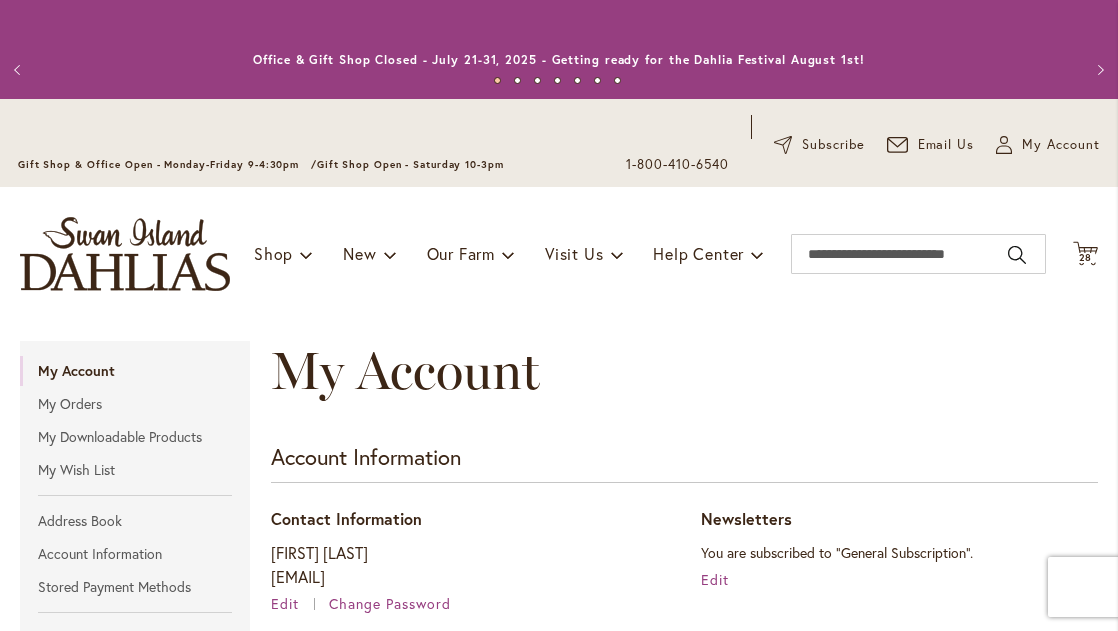 scroll, scrollTop: 0, scrollLeft: 0, axis: both 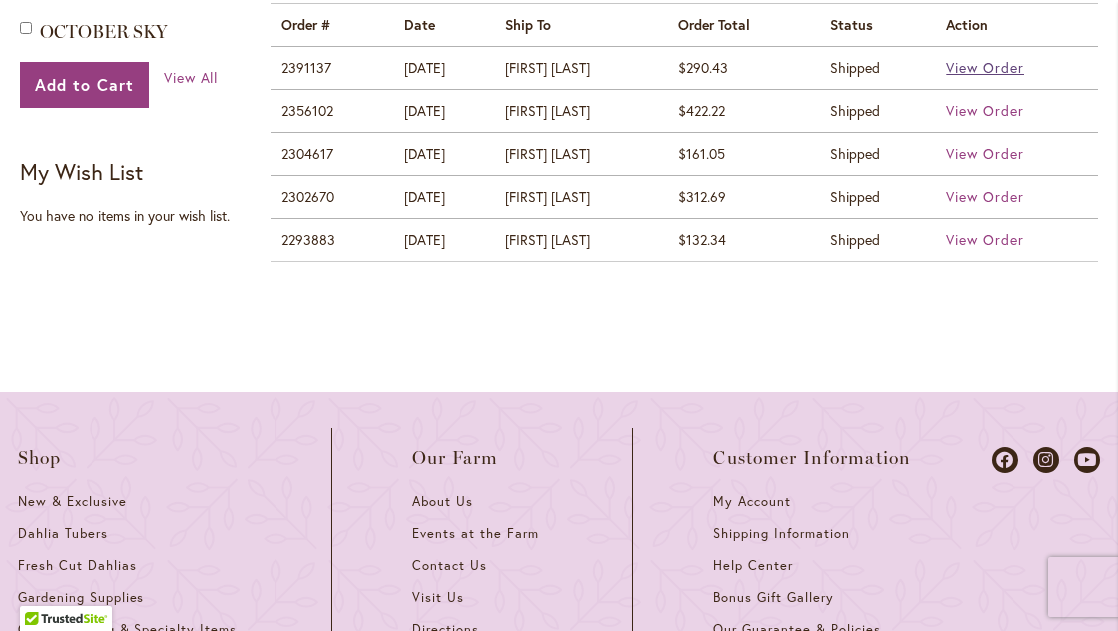 click on "View Order" at bounding box center [985, 67] 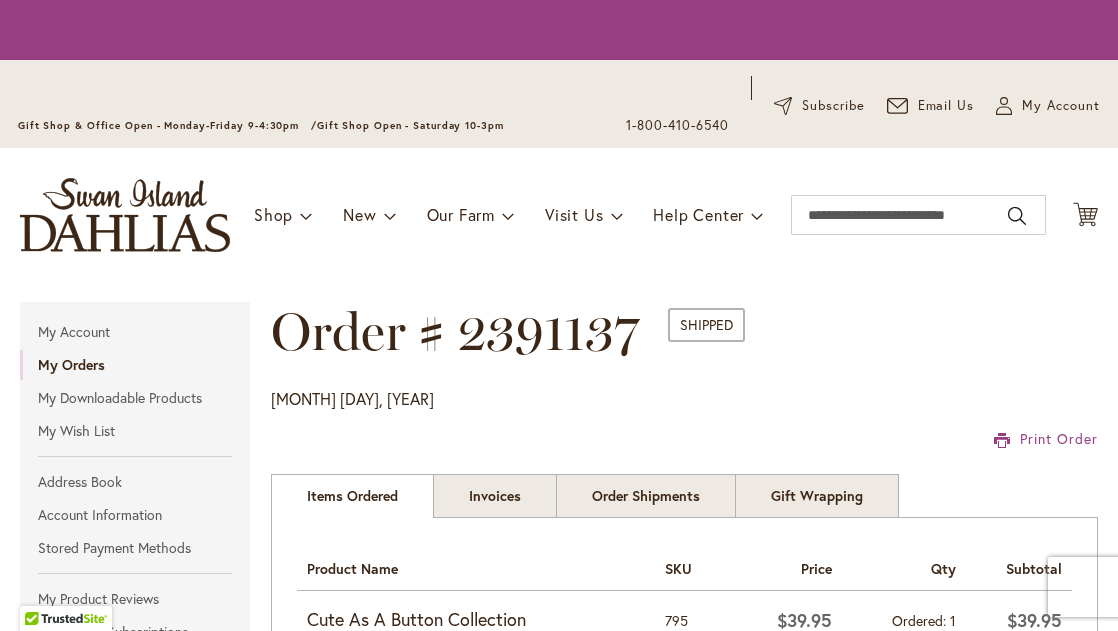 scroll, scrollTop: 0, scrollLeft: 0, axis: both 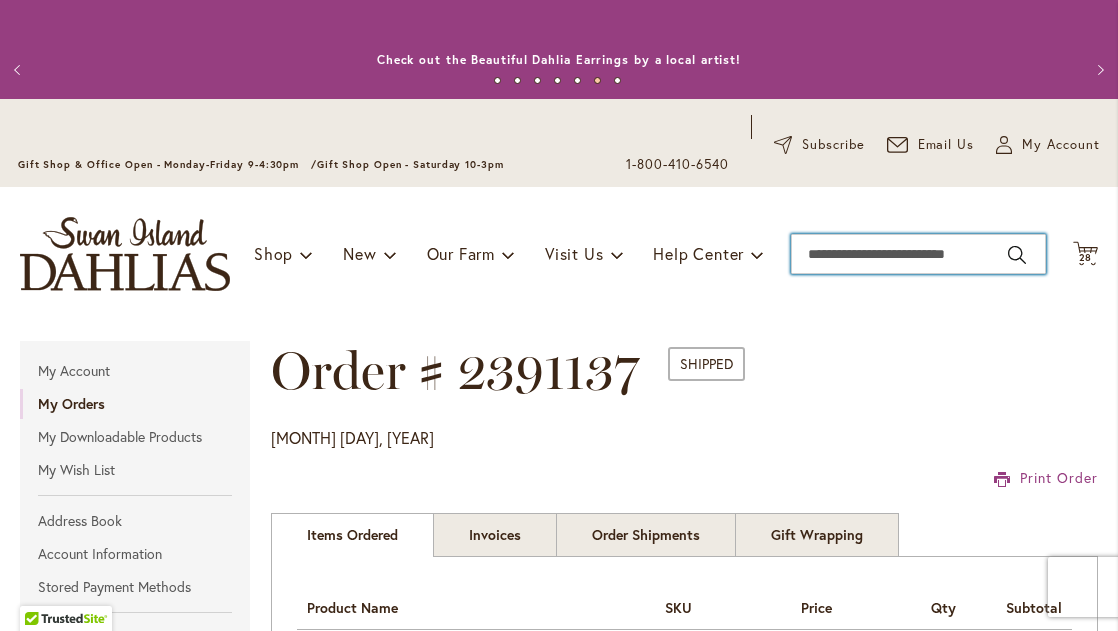 click on "Search" at bounding box center (918, 254) 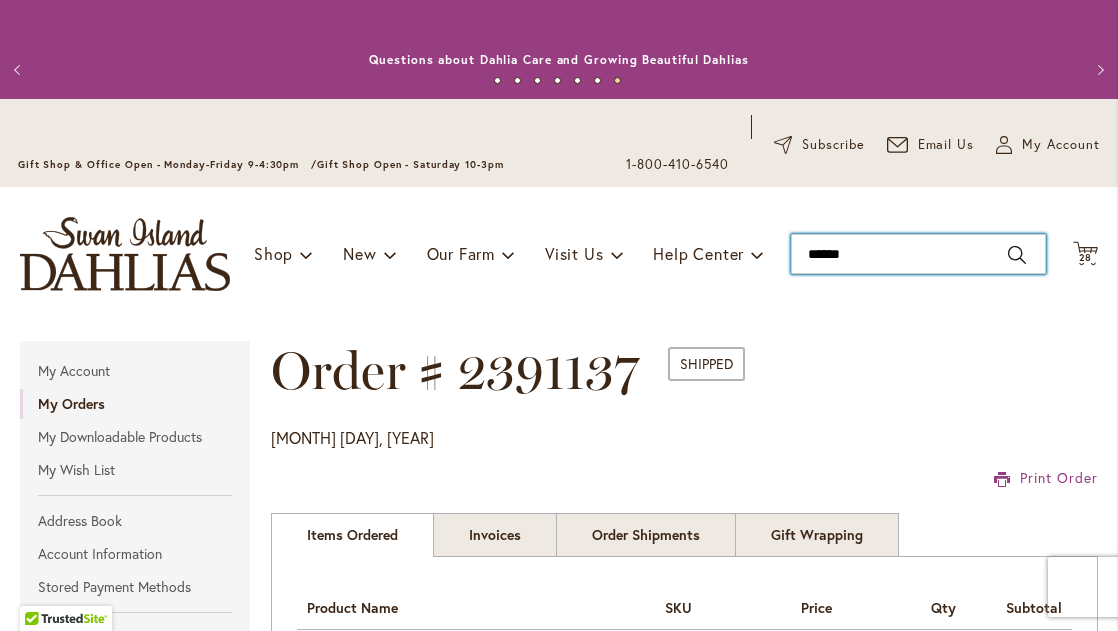 type on "*******" 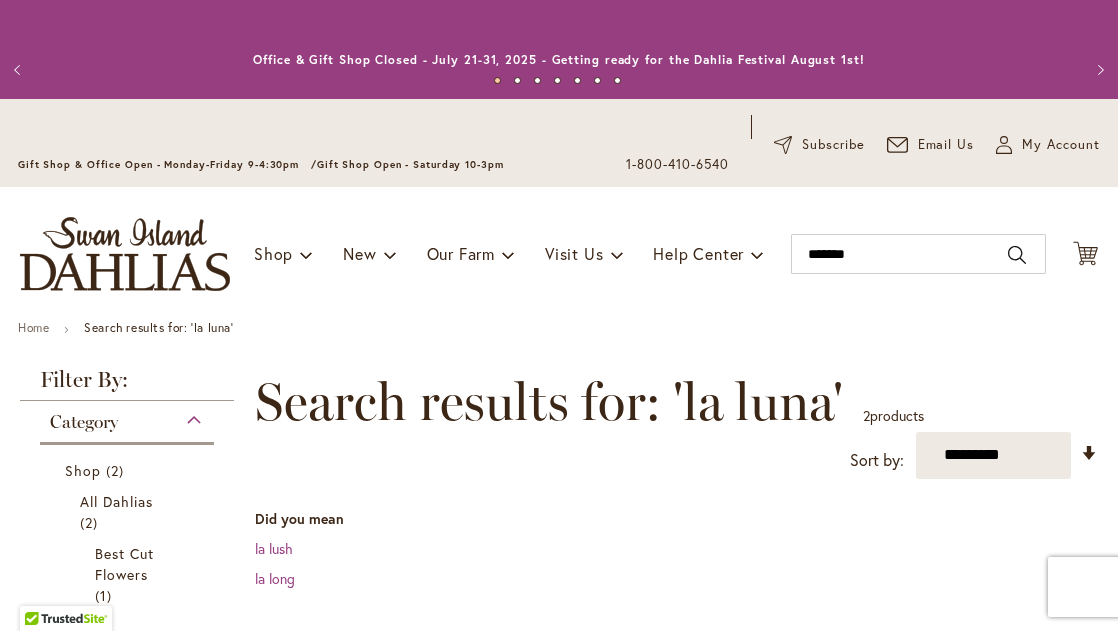 scroll, scrollTop: 0, scrollLeft: 0, axis: both 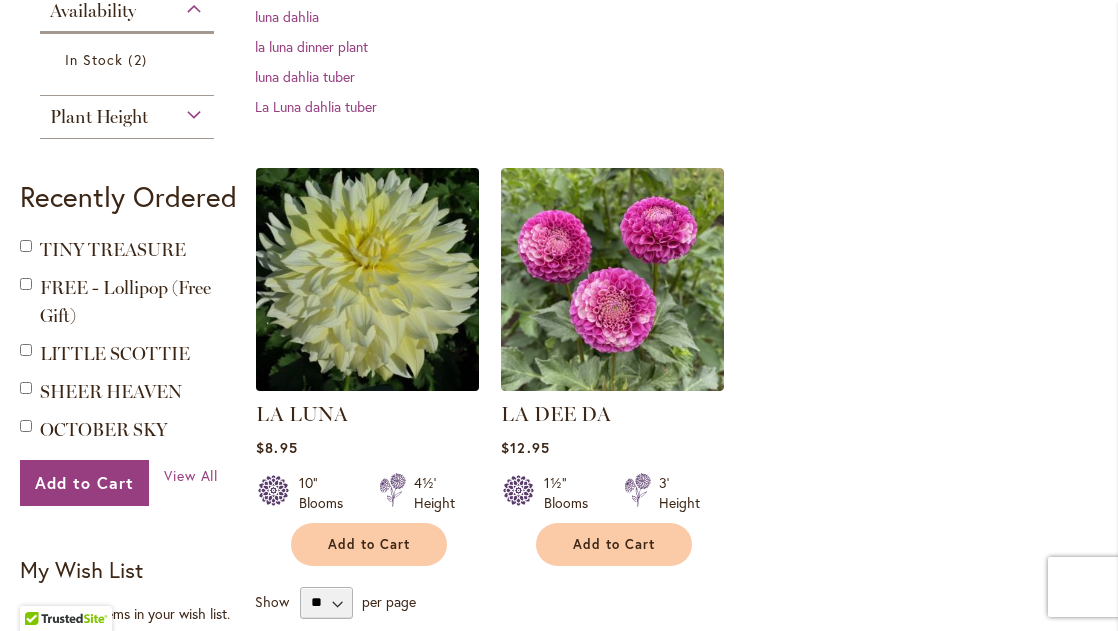 click at bounding box center [368, 279] 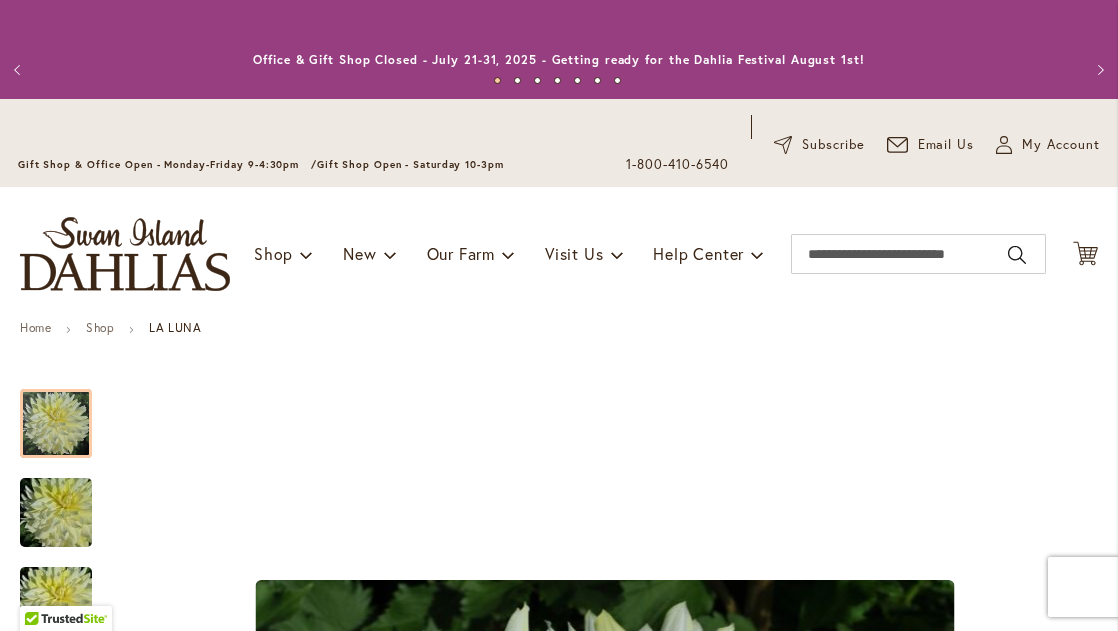 type on "*******" 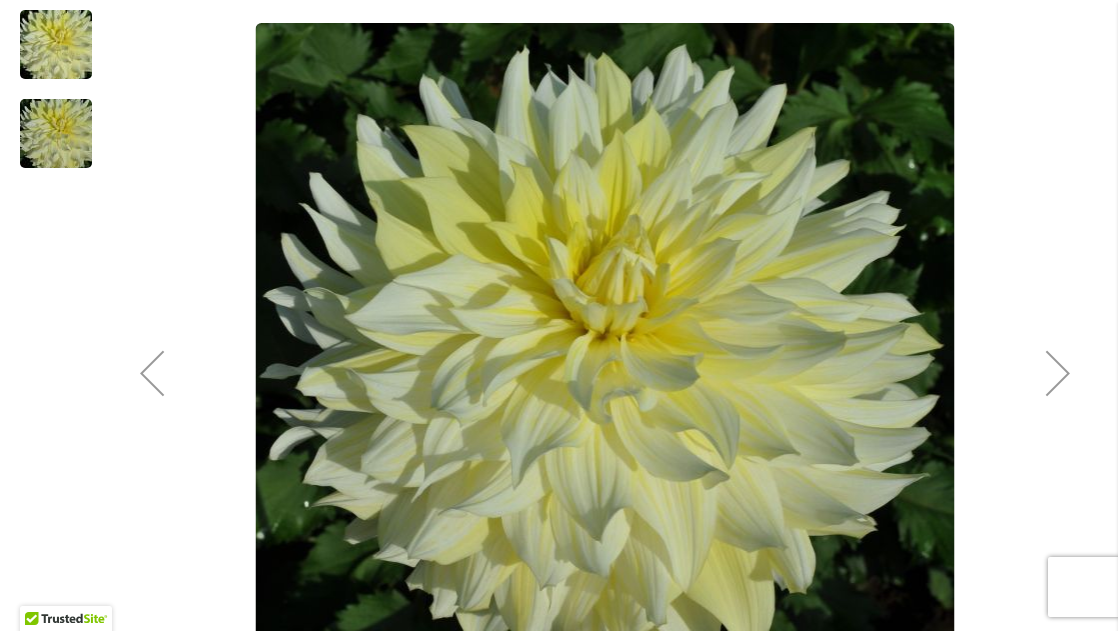 scroll, scrollTop: 551, scrollLeft: 0, axis: vertical 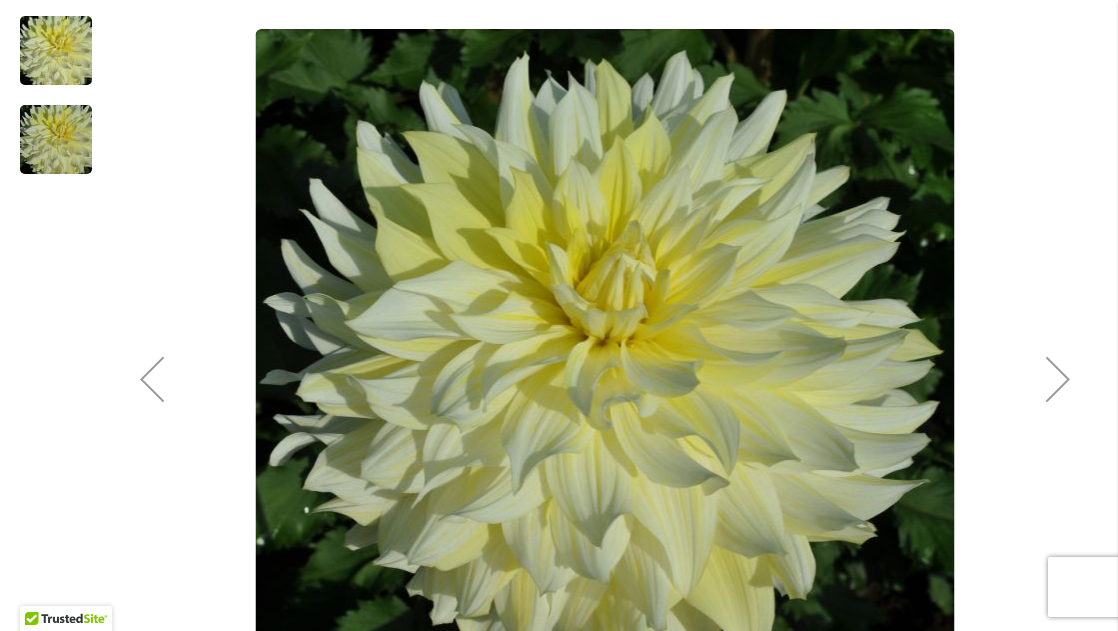 click at bounding box center [1058, 379] 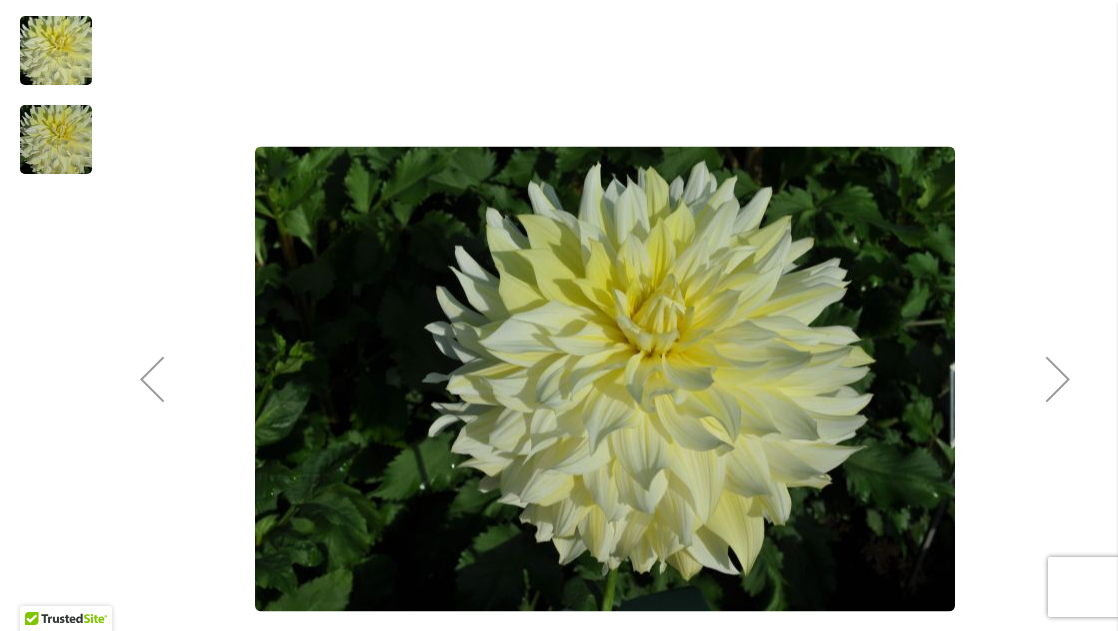 click at bounding box center [1058, 379] 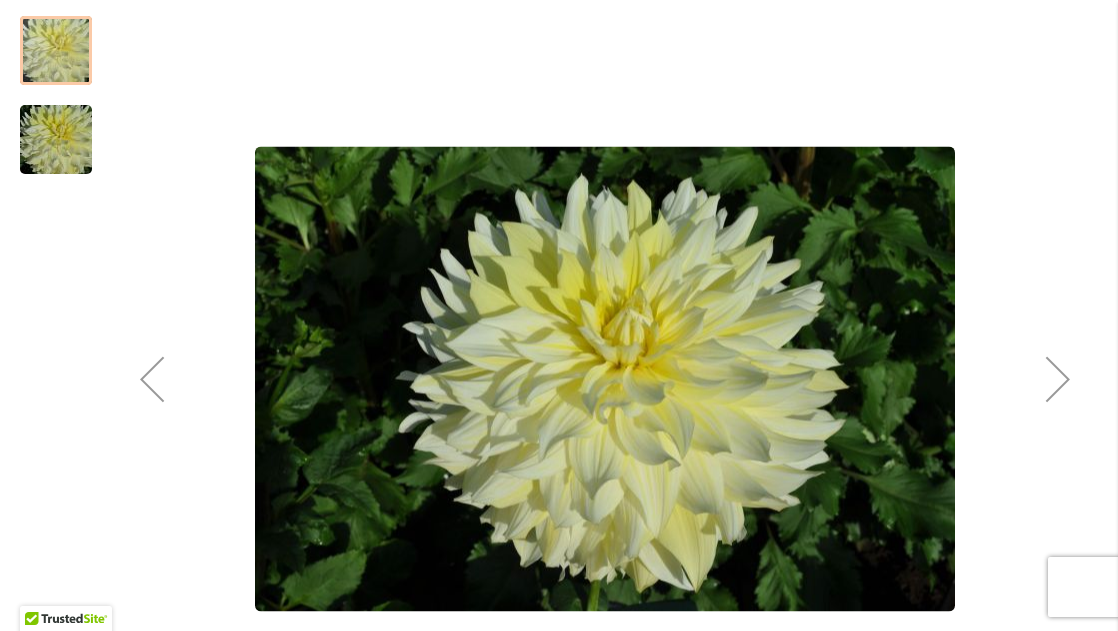 click at bounding box center (1058, 379) 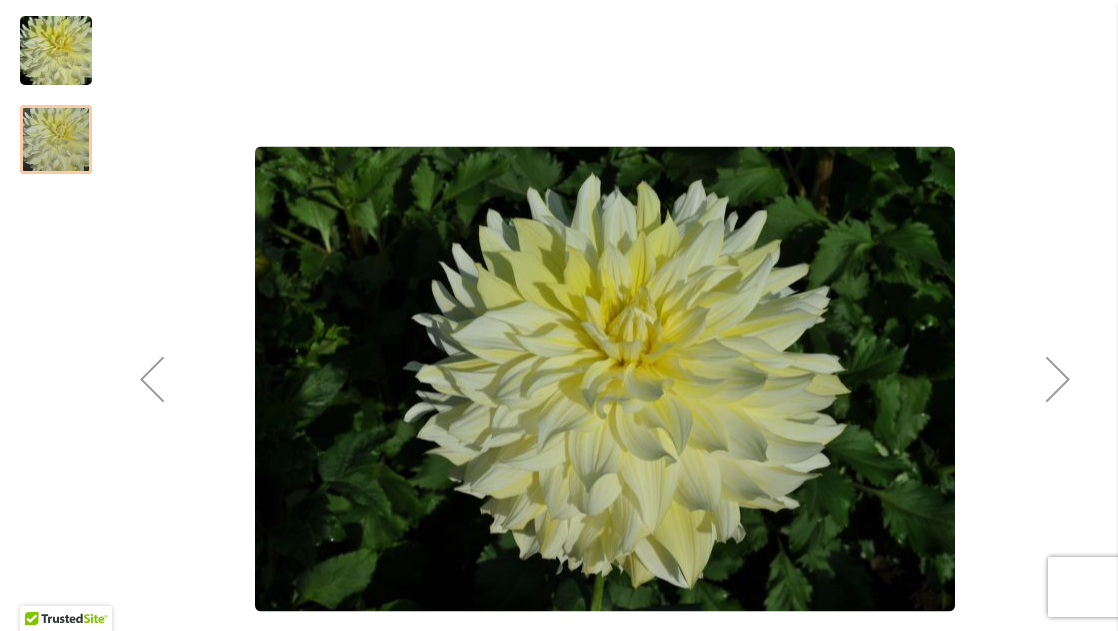 click at bounding box center [1058, 379] 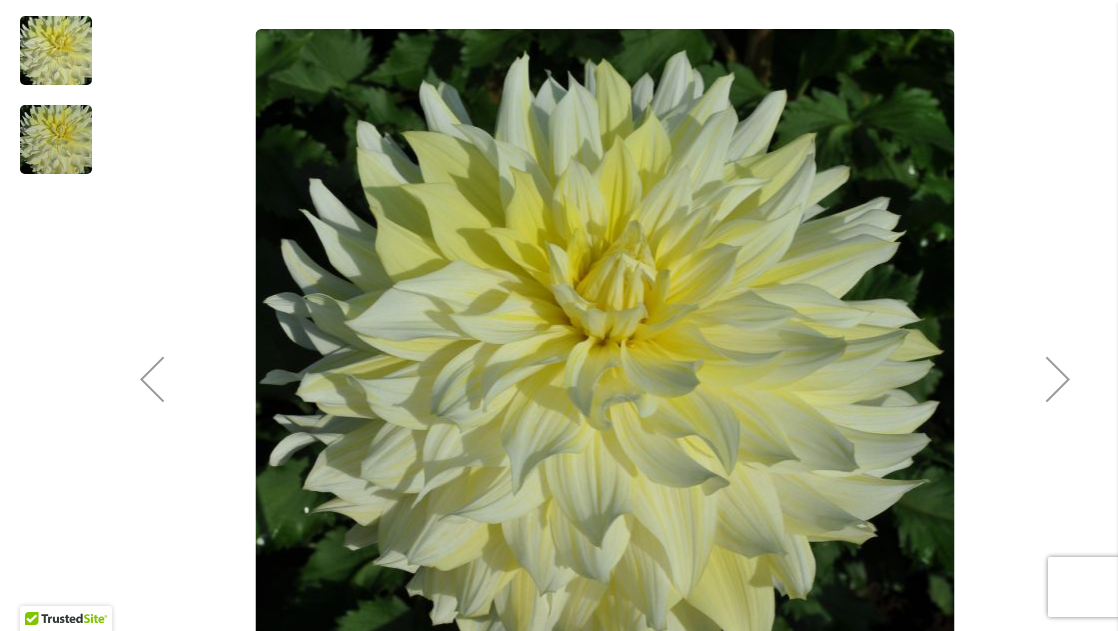 click at bounding box center [1058, 379] 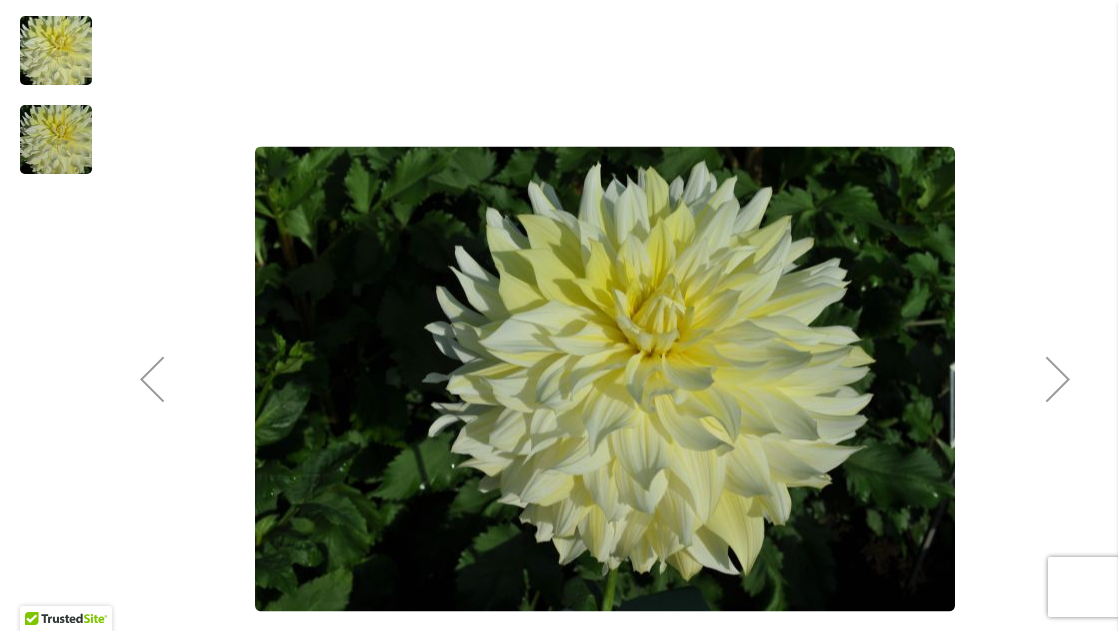 click at bounding box center (1058, 379) 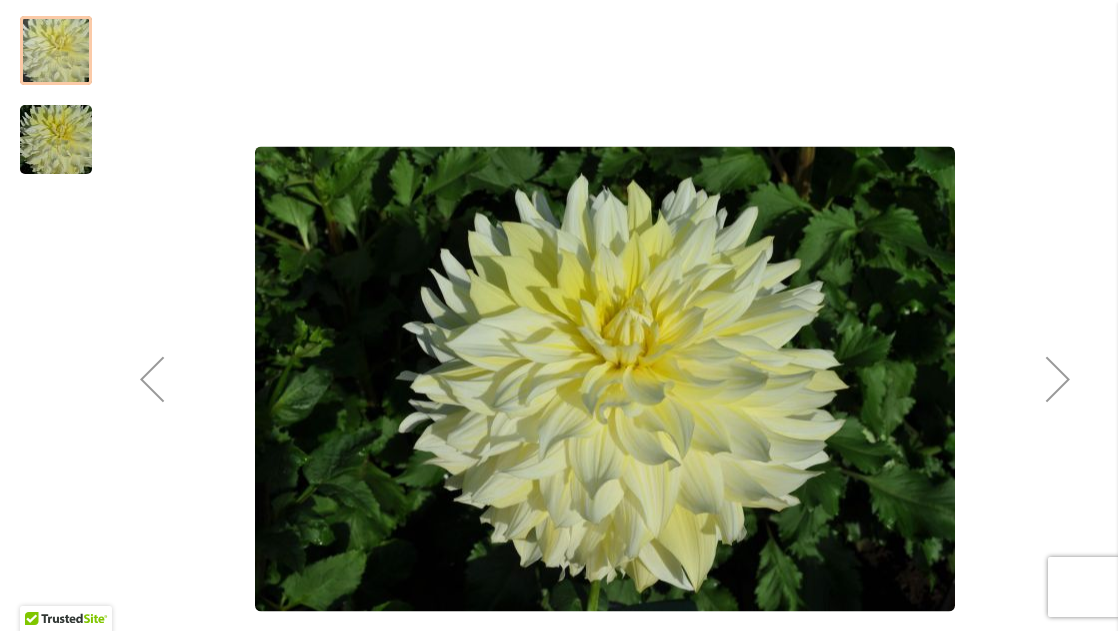 click at bounding box center (1058, 379) 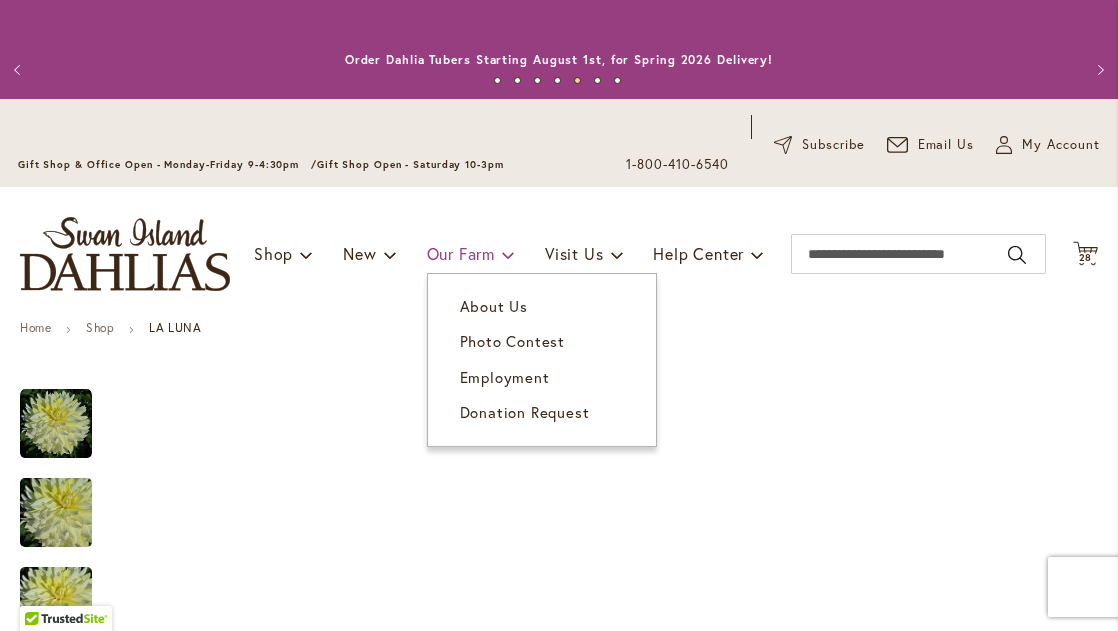 scroll, scrollTop: 0, scrollLeft: 0, axis: both 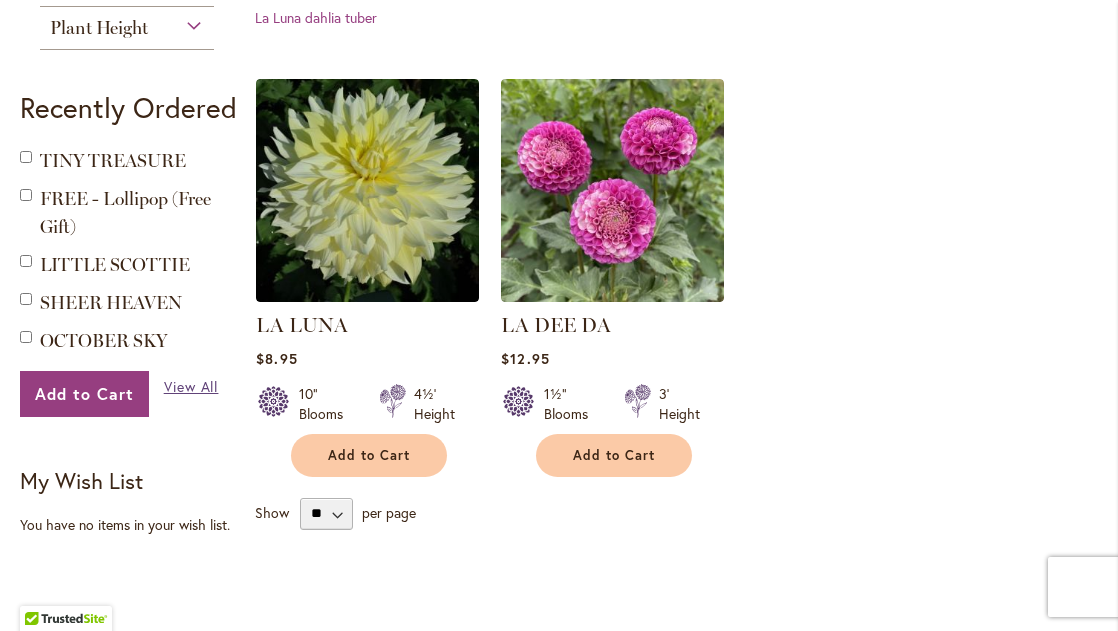 click on "View All" at bounding box center (191, 386) 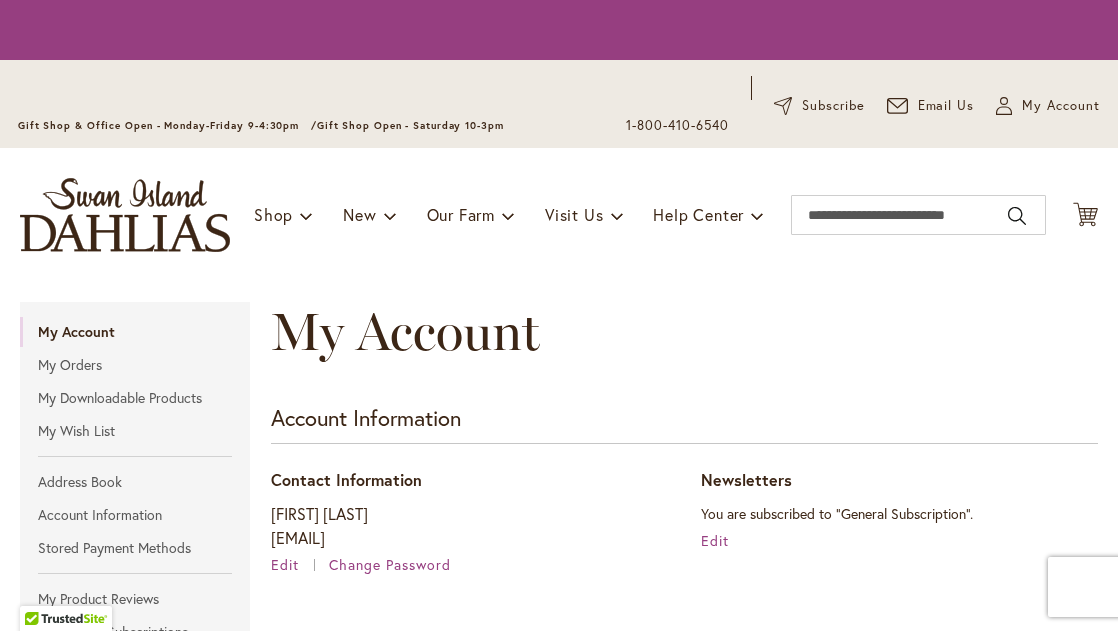 scroll, scrollTop: 0, scrollLeft: 0, axis: both 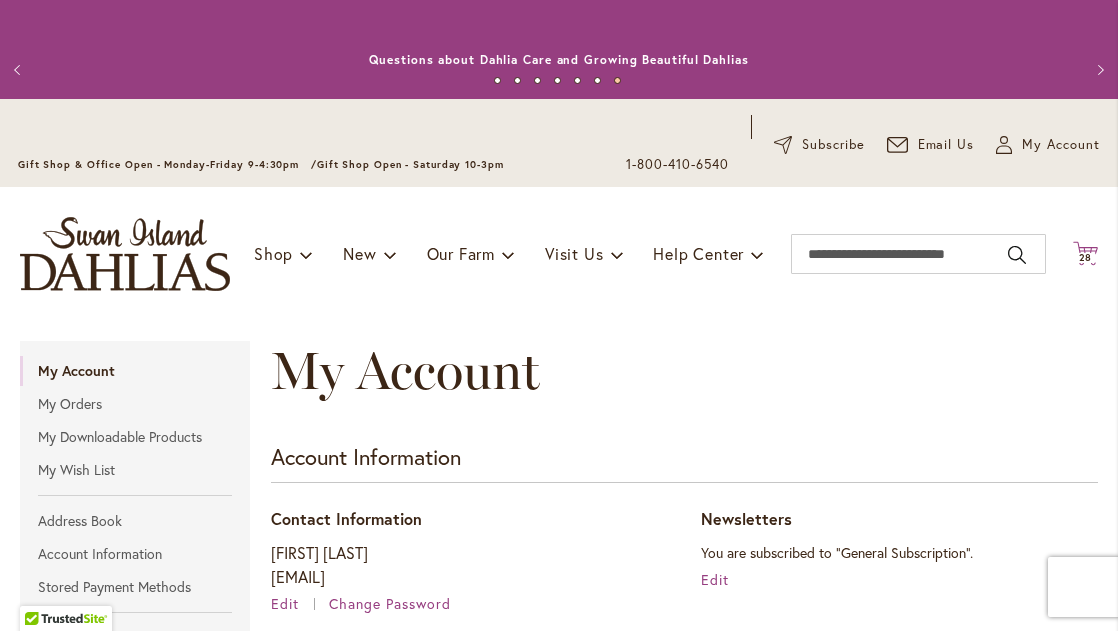 click on "28" at bounding box center (1086, 257) 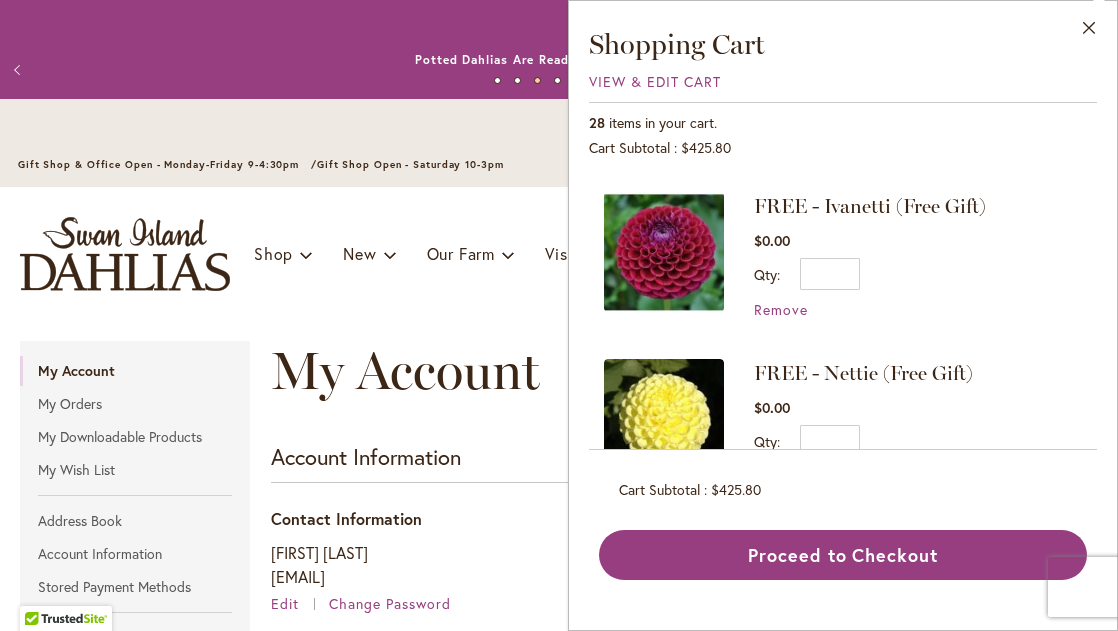 scroll, scrollTop: 173, scrollLeft: 0, axis: vertical 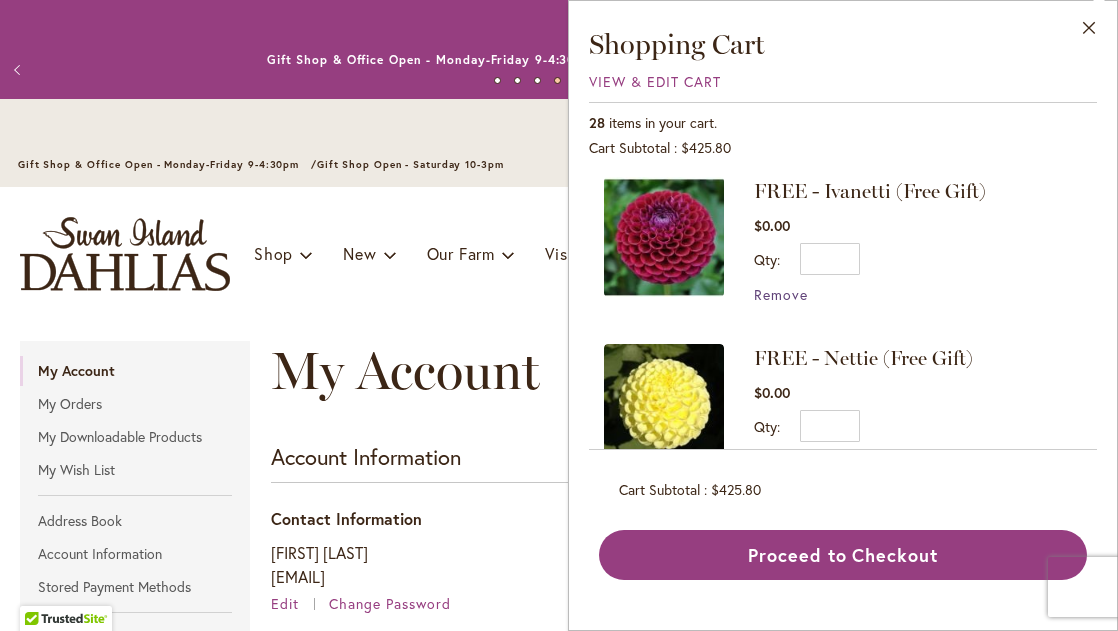 click on "Remove" at bounding box center (781, 294) 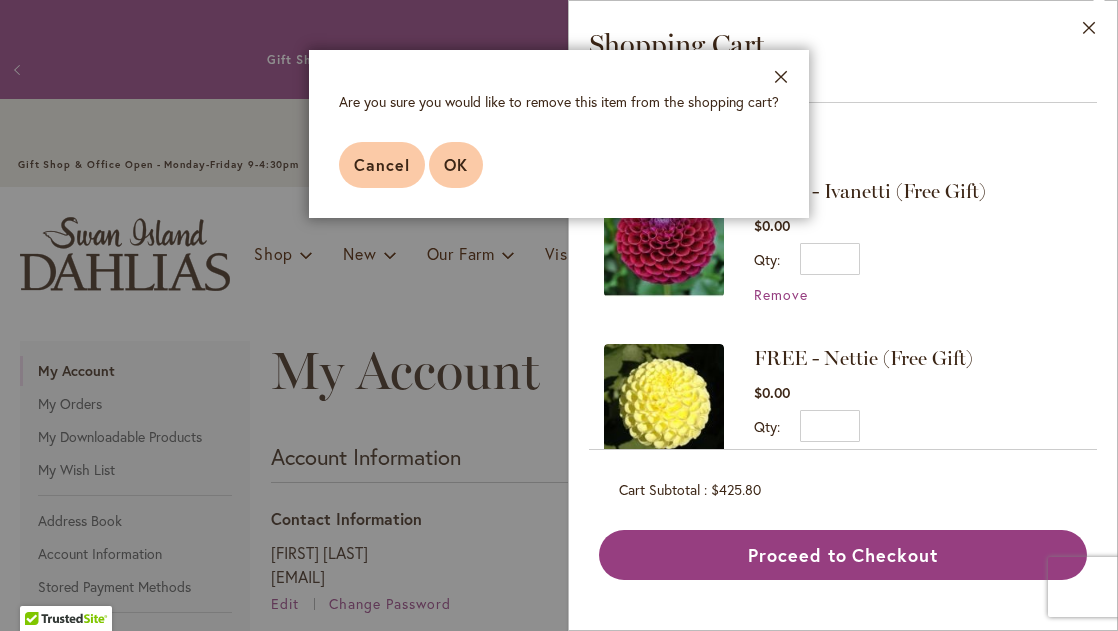 click on "OK" at bounding box center (456, 165) 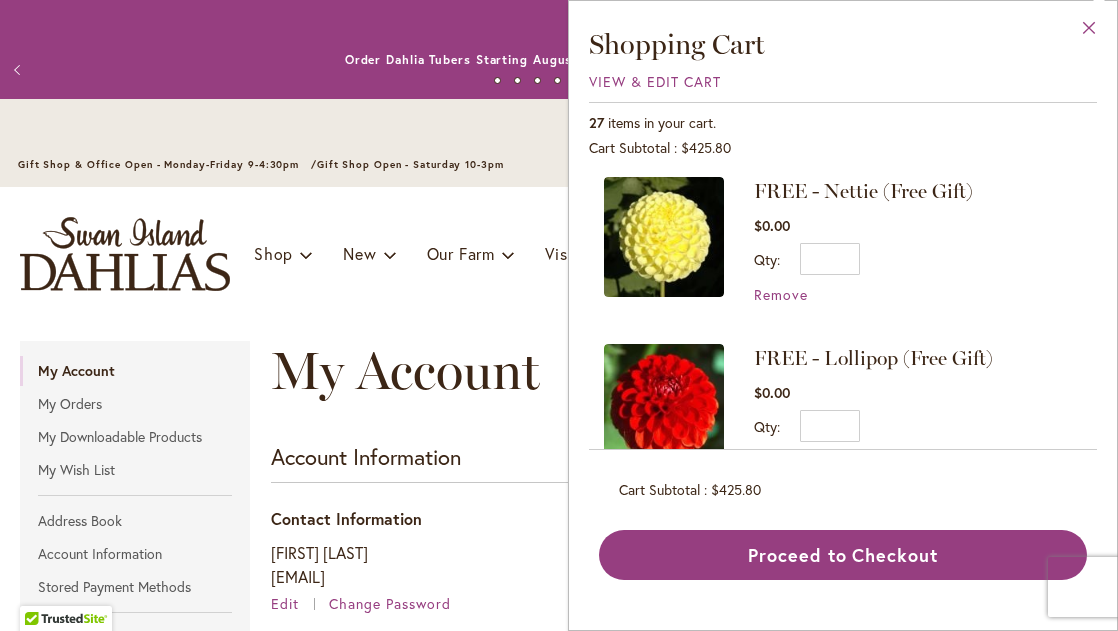 scroll, scrollTop: 0, scrollLeft: 0, axis: both 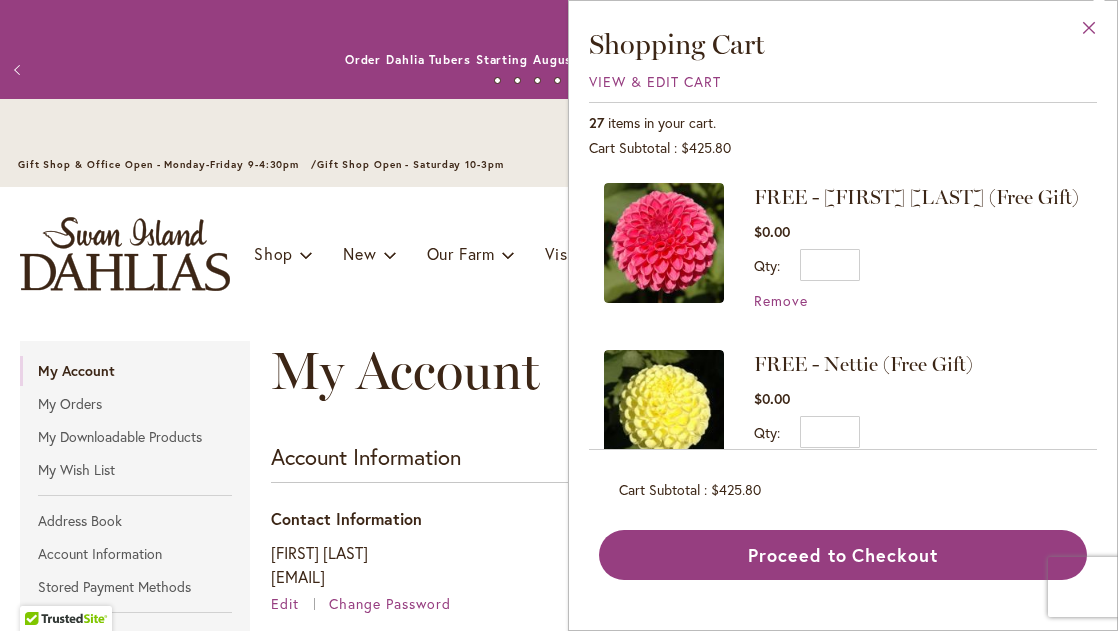 click on "Close" at bounding box center [1089, 32] 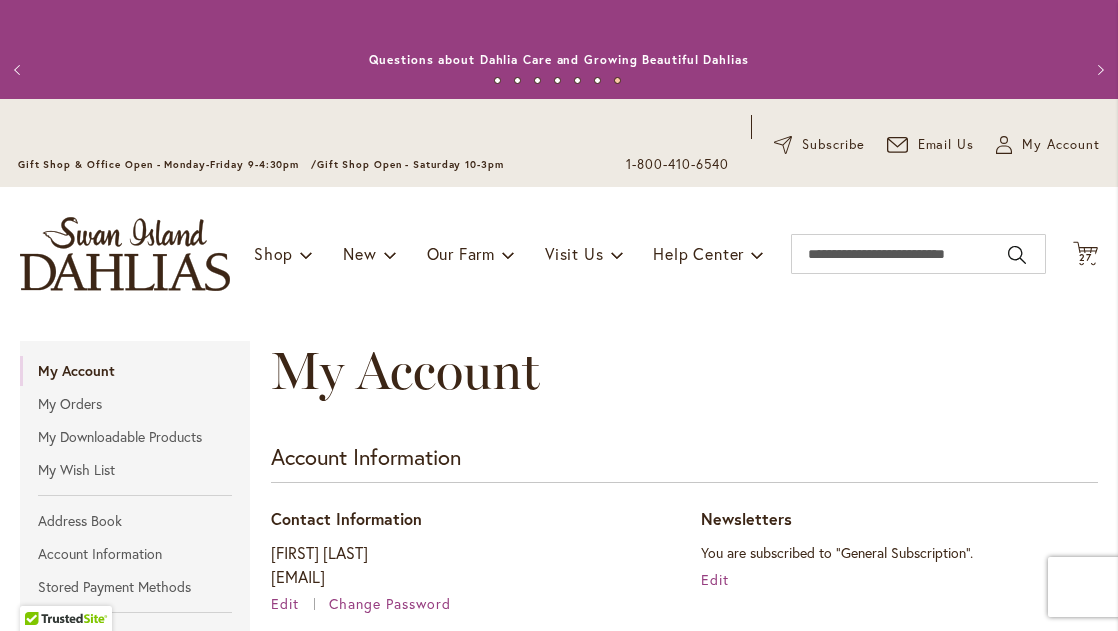 scroll, scrollTop: 0, scrollLeft: 0, axis: both 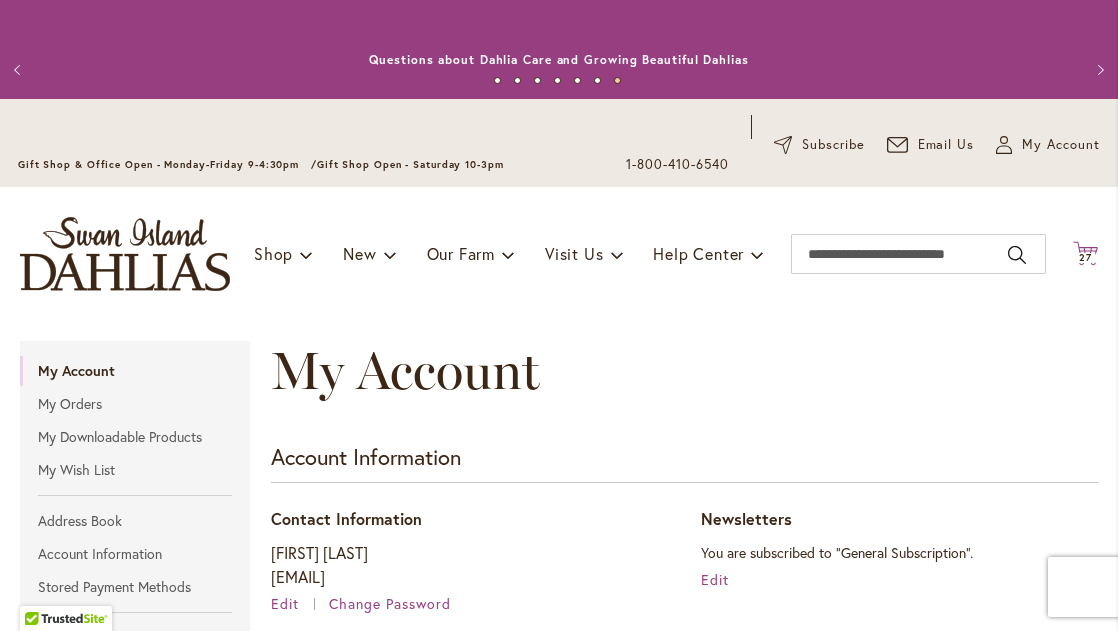 click on "27" at bounding box center [1085, 257] 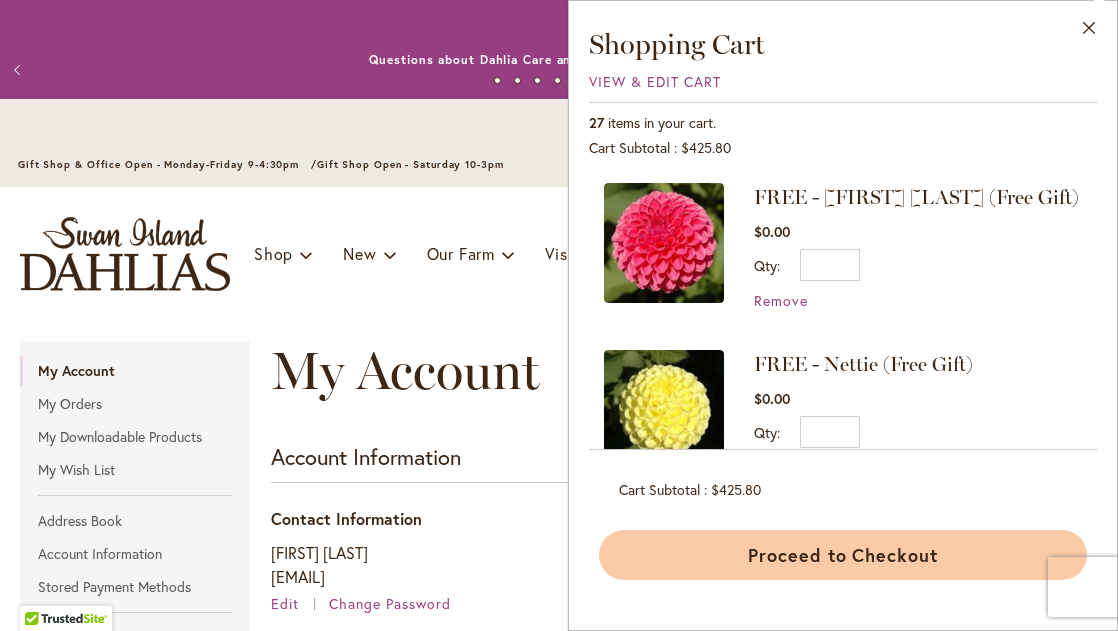 click on "Proceed to Checkout" at bounding box center [843, 555] 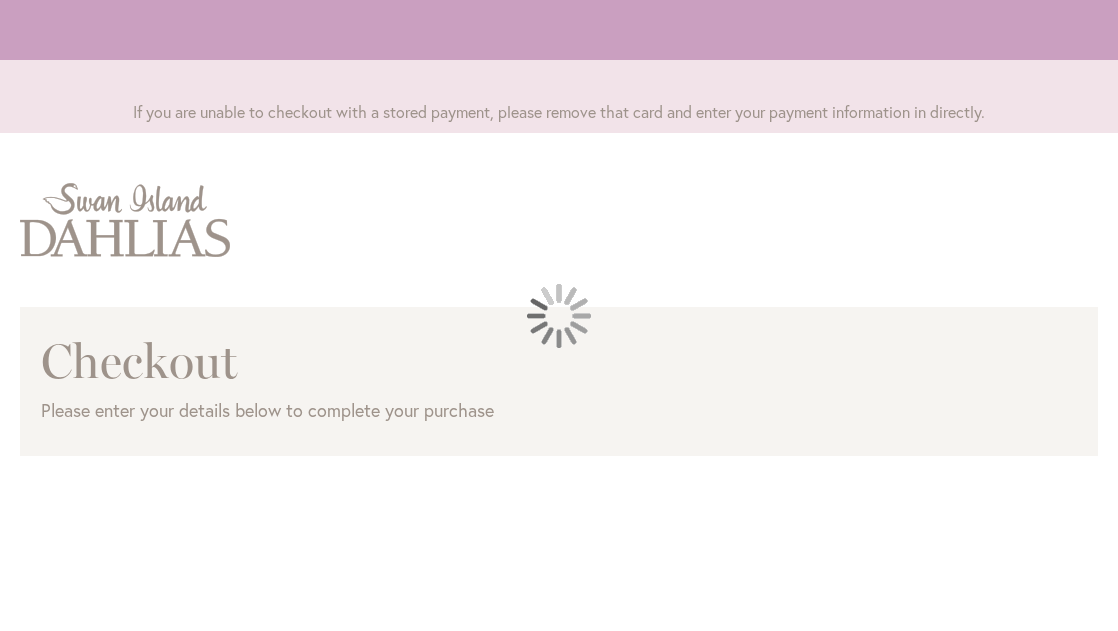 scroll, scrollTop: 0, scrollLeft: 0, axis: both 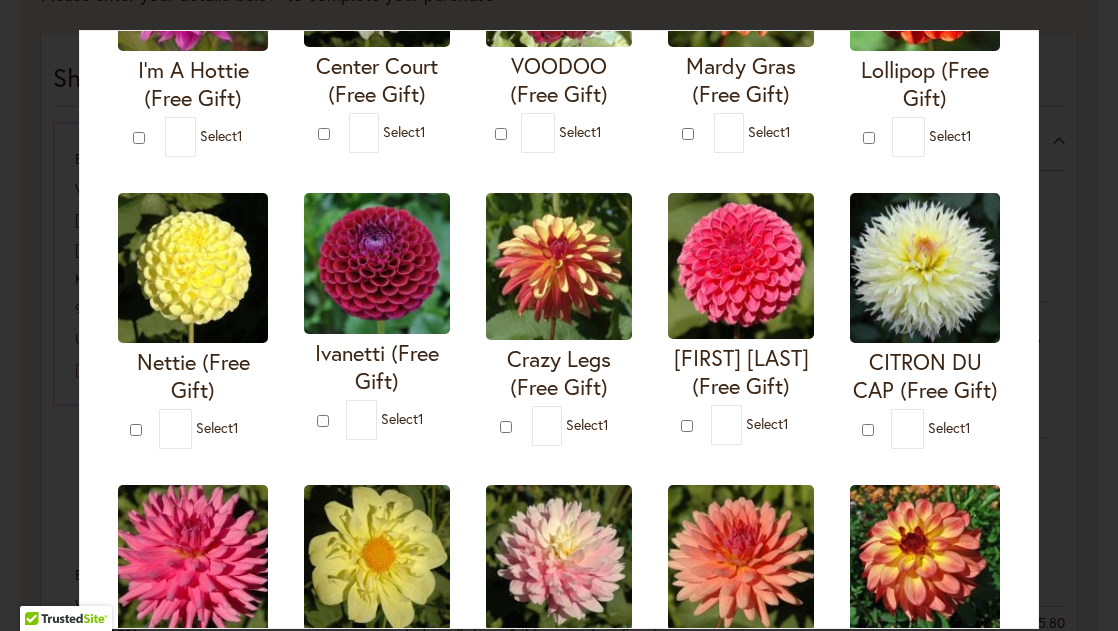 click at bounding box center [377, 263] 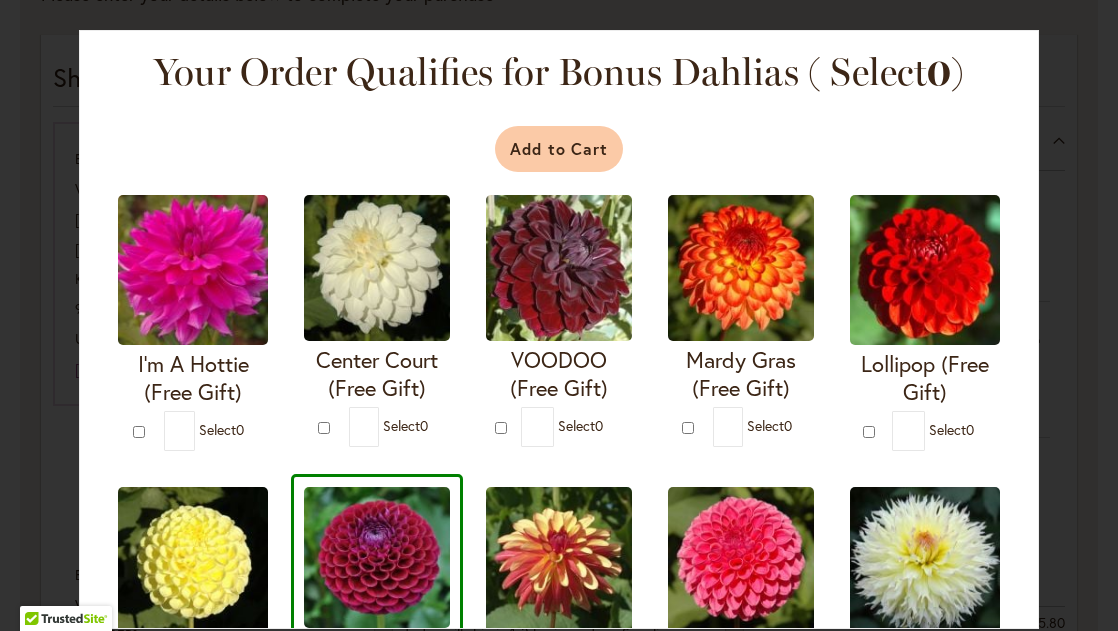 scroll, scrollTop: 6, scrollLeft: 0, axis: vertical 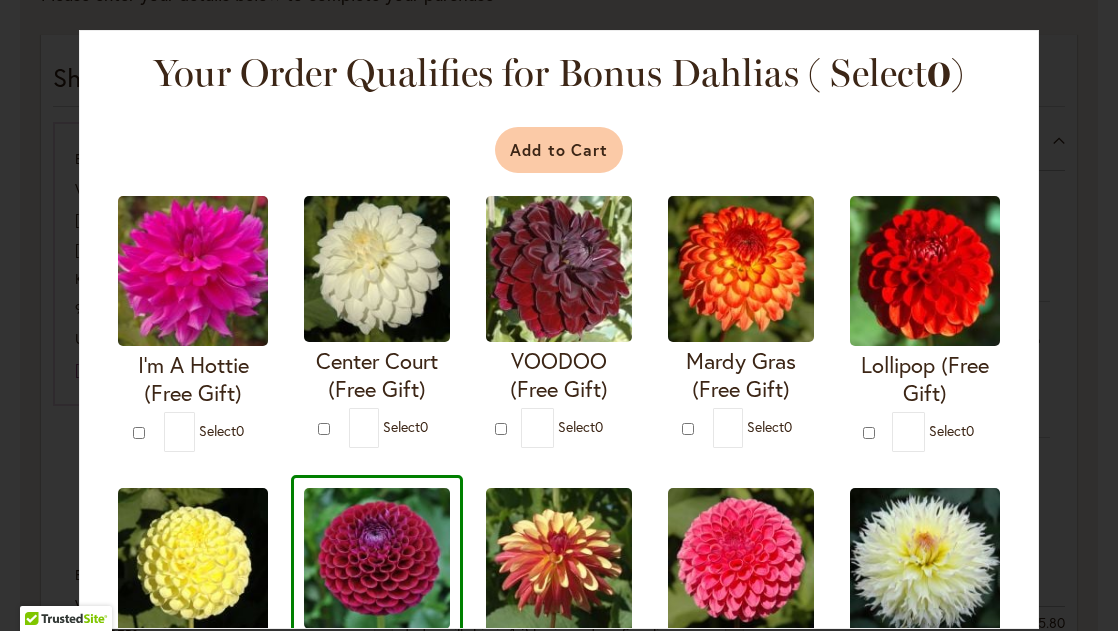 click on "Add to Cart" at bounding box center (559, 150) 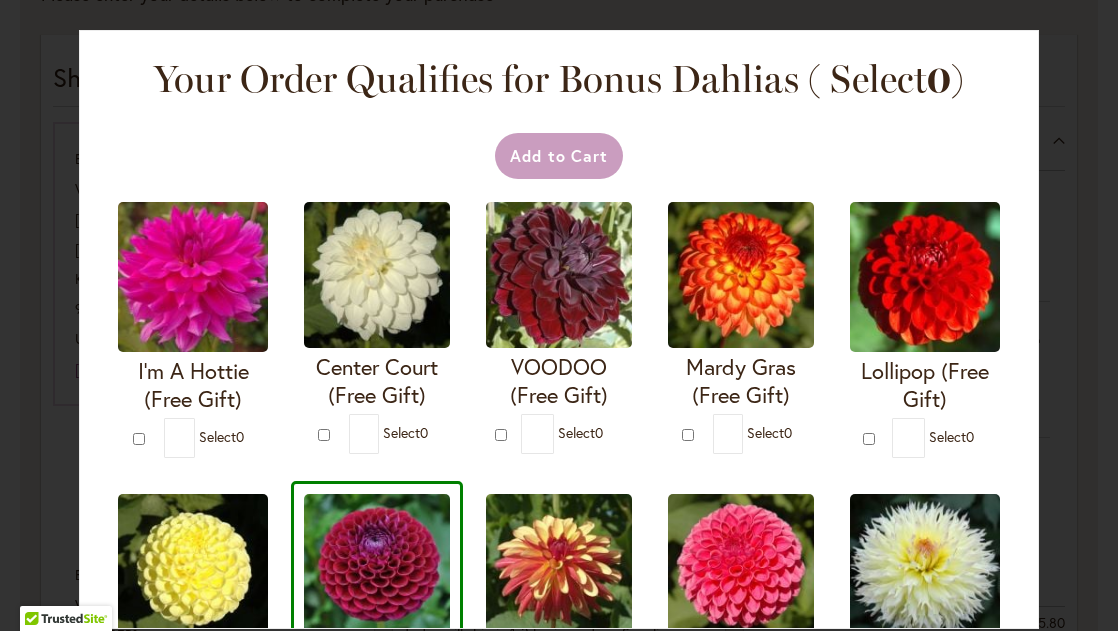 scroll, scrollTop: 0, scrollLeft: 0, axis: both 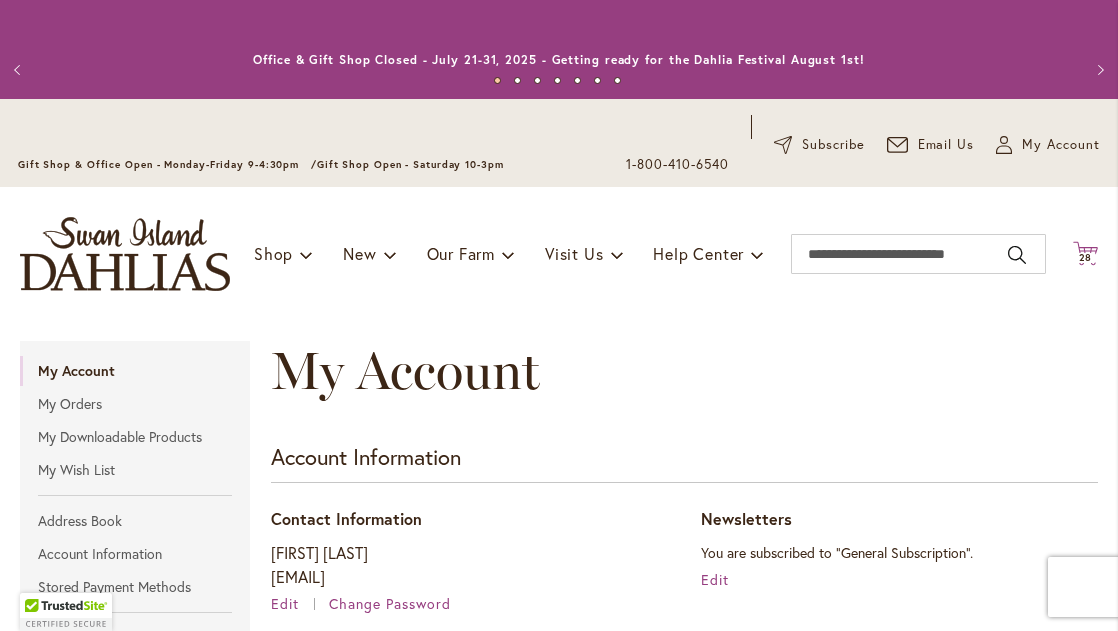 click on "28" at bounding box center [1086, 257] 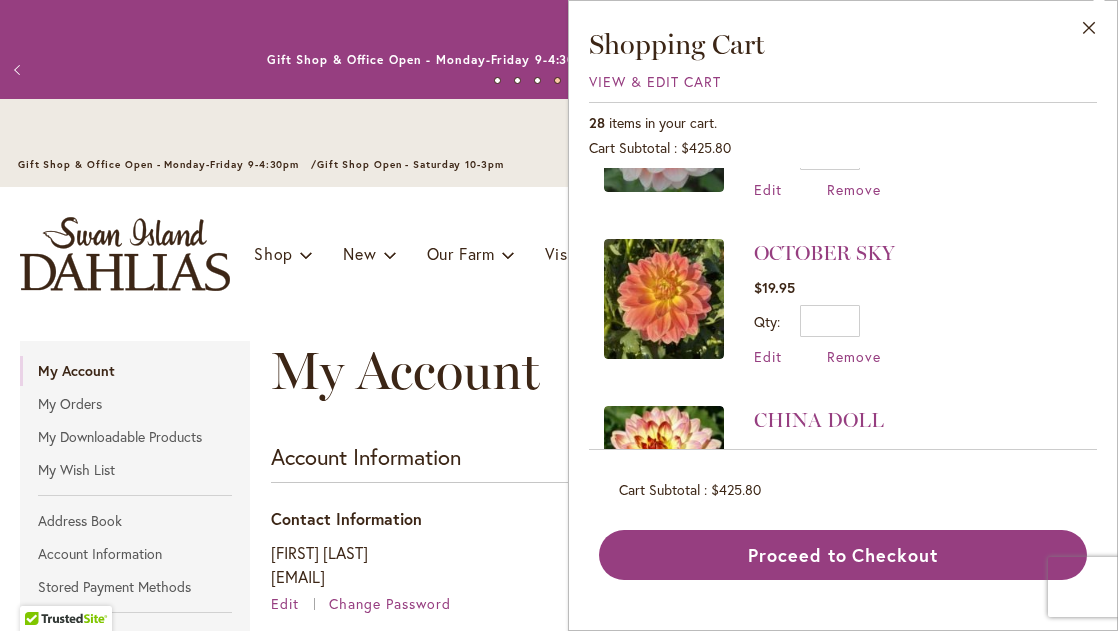 scroll, scrollTop: 2252, scrollLeft: 0, axis: vertical 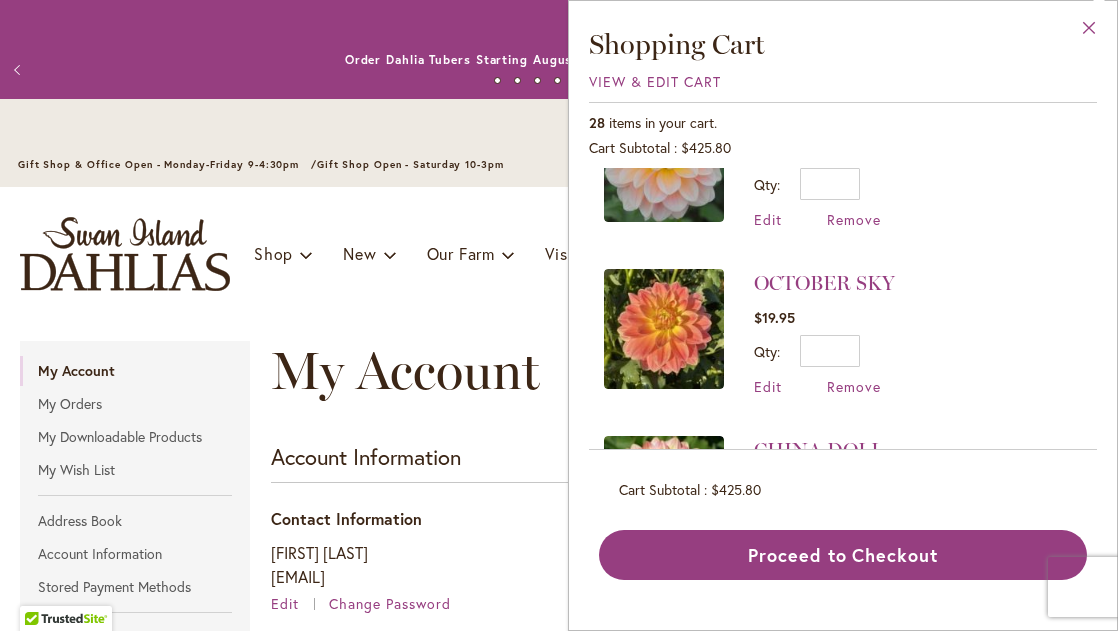 click on "Close" at bounding box center [1089, 32] 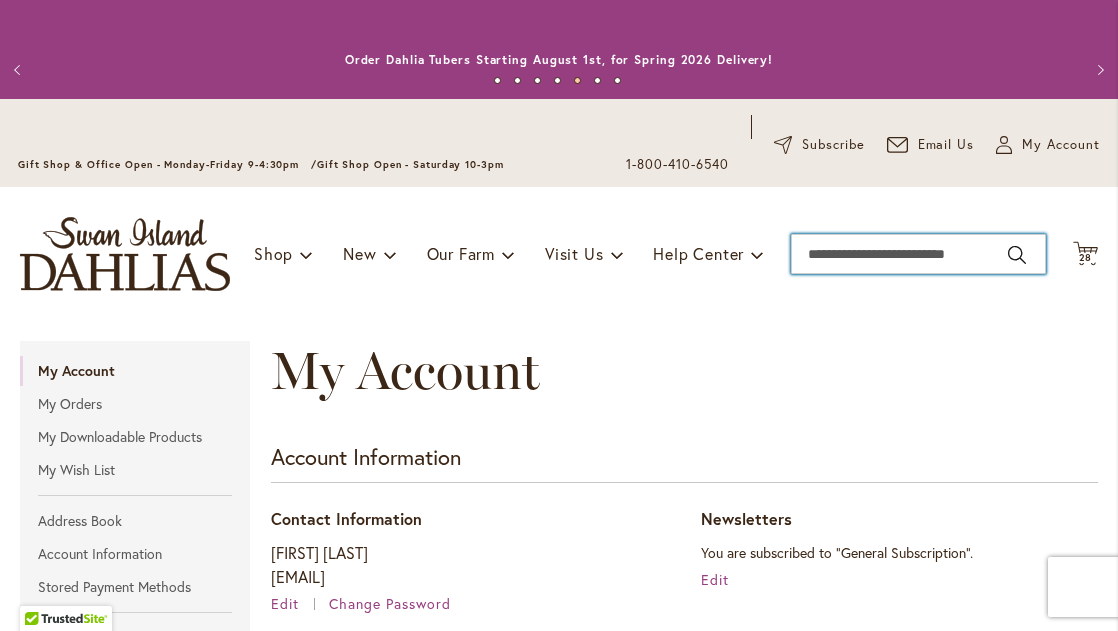 click on "Search" at bounding box center (918, 254) 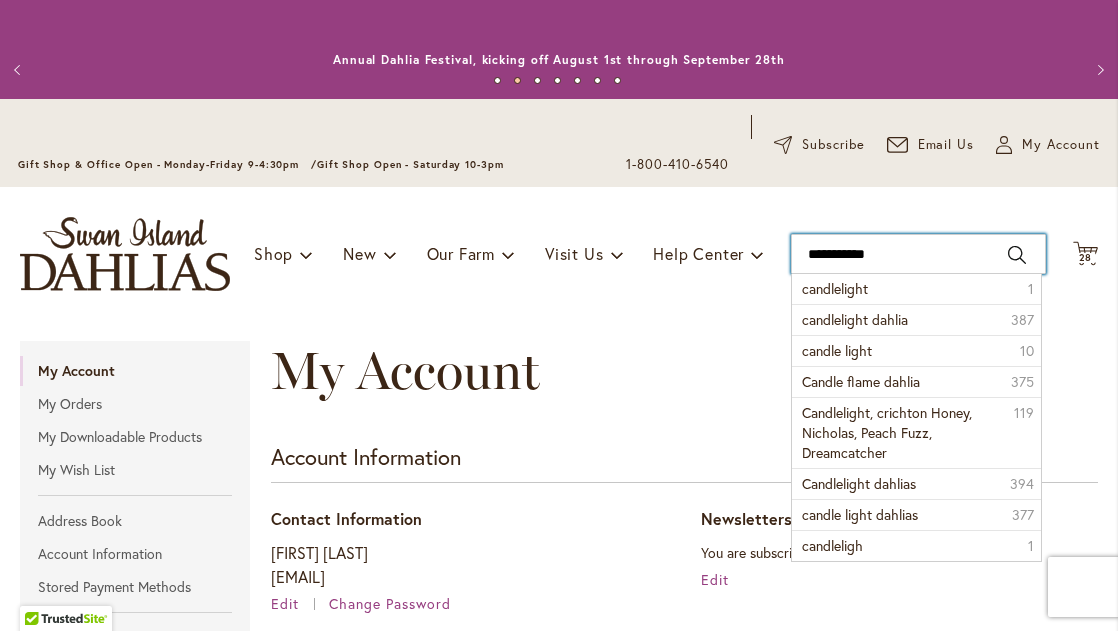 type on "**********" 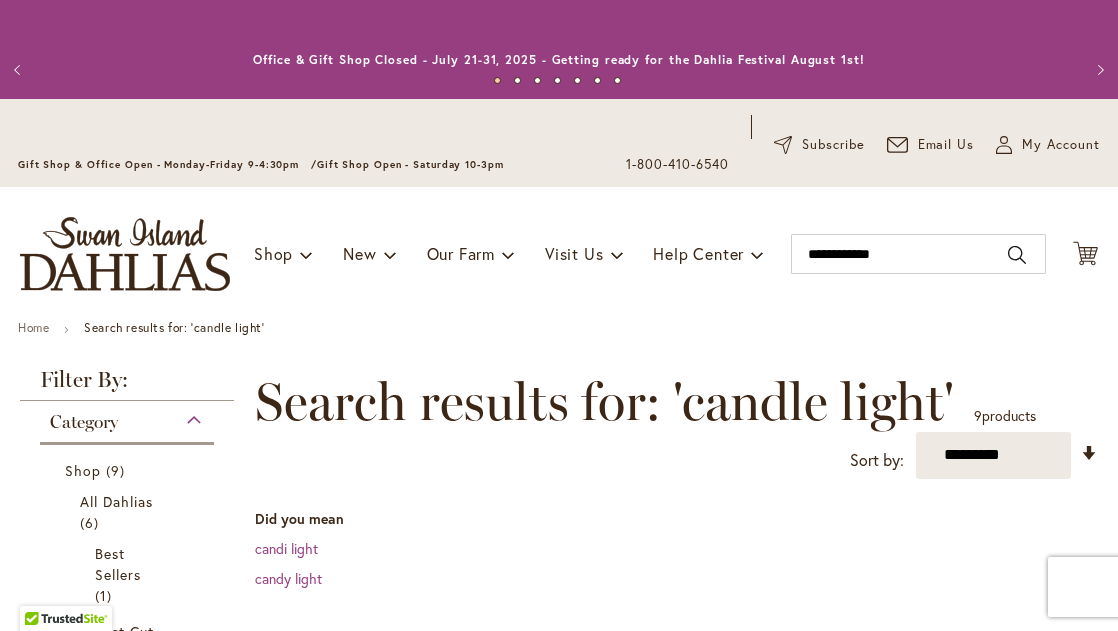 scroll, scrollTop: 0, scrollLeft: 0, axis: both 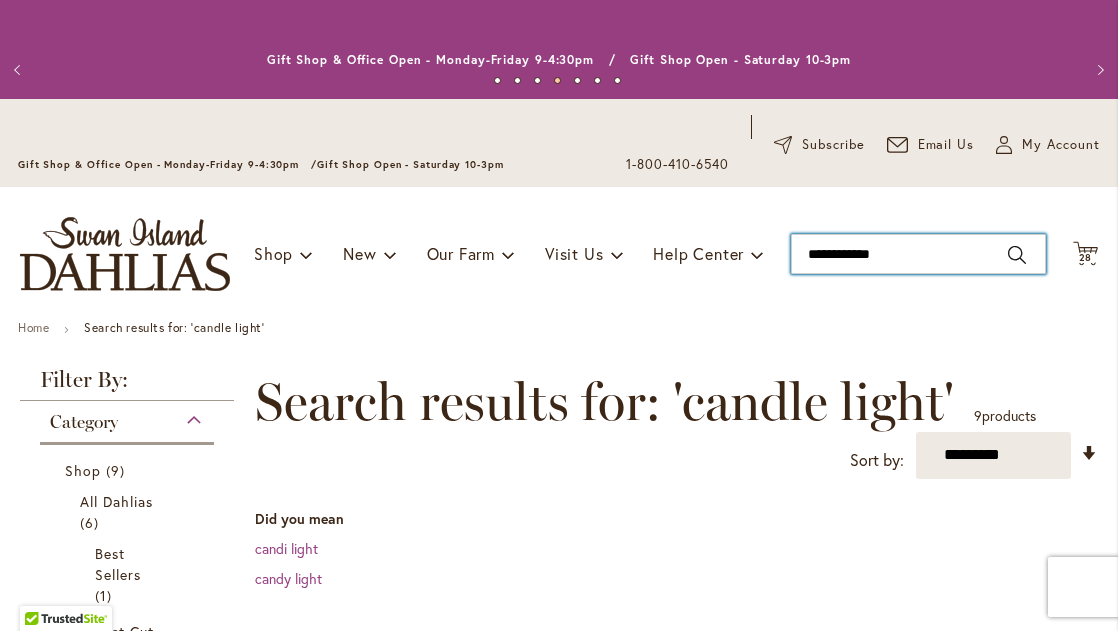 click on "**********" at bounding box center (918, 254) 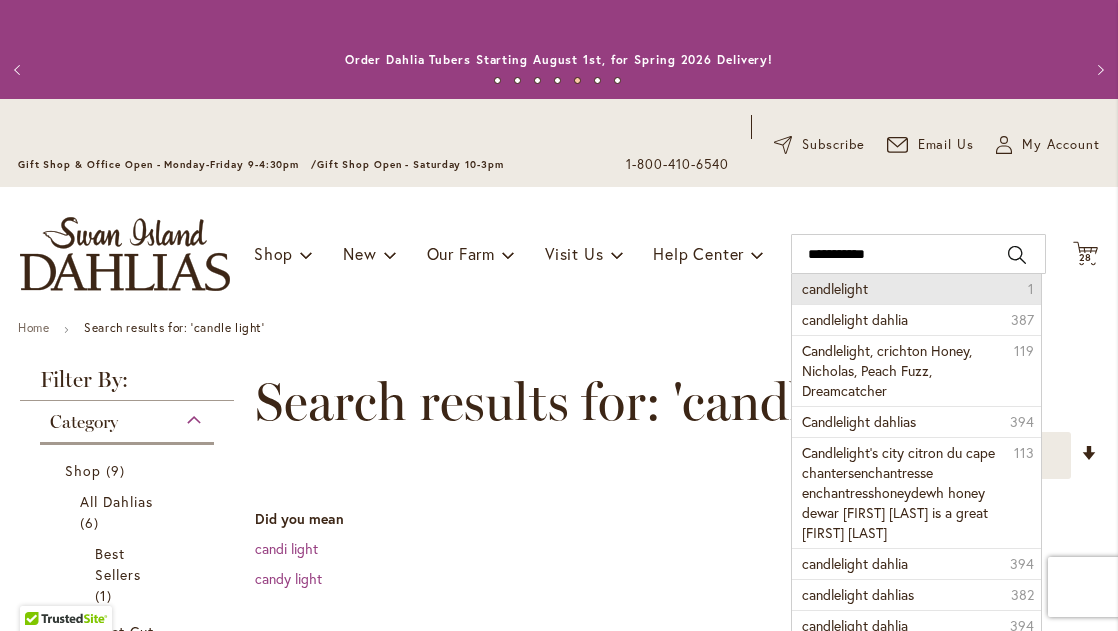 click on "candlelight 1" at bounding box center [916, 289] 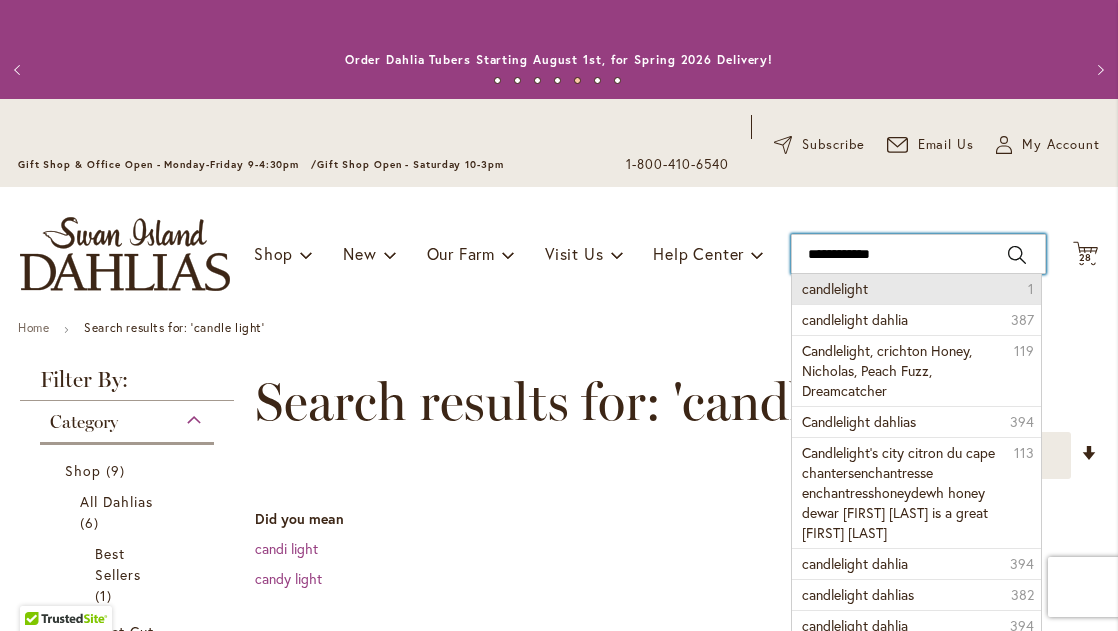 type on "**********" 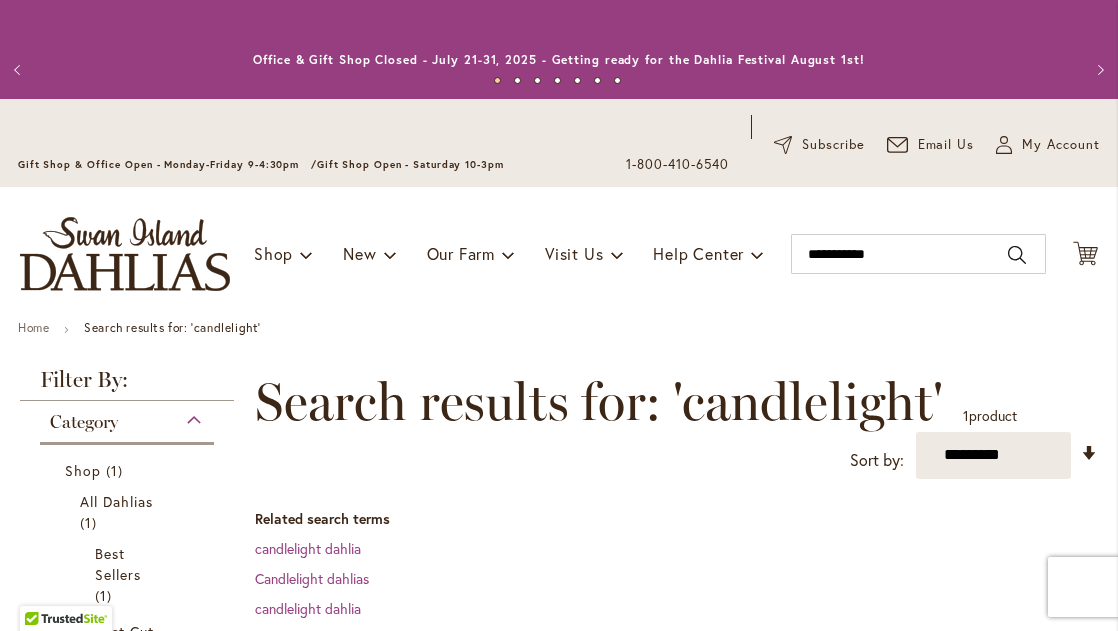 scroll, scrollTop: 0, scrollLeft: 0, axis: both 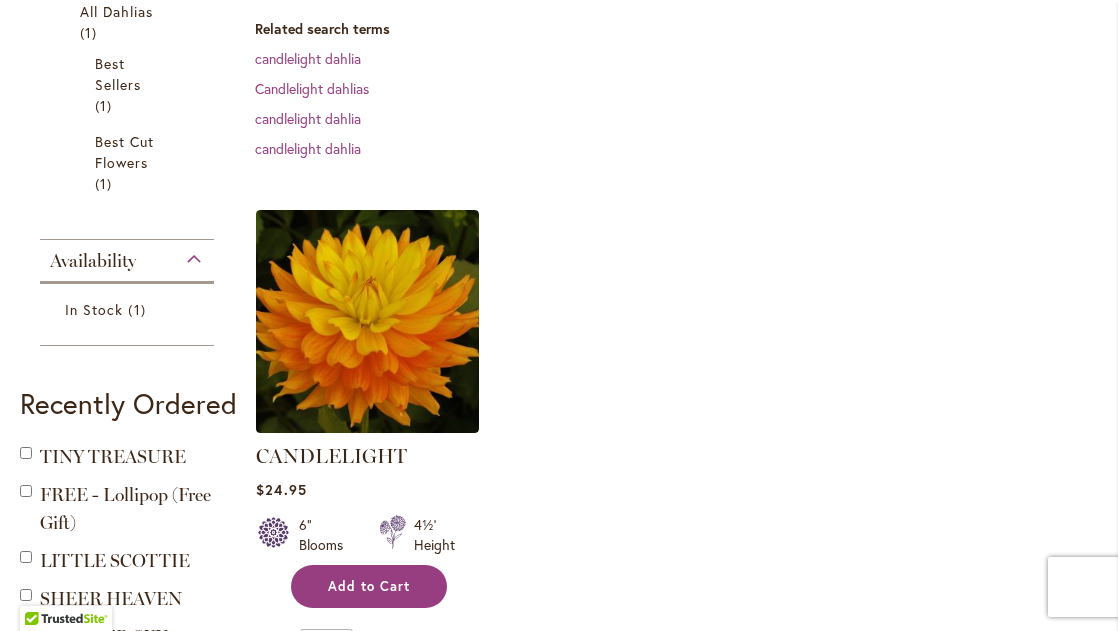 click on "Add to Cart" at bounding box center (369, 586) 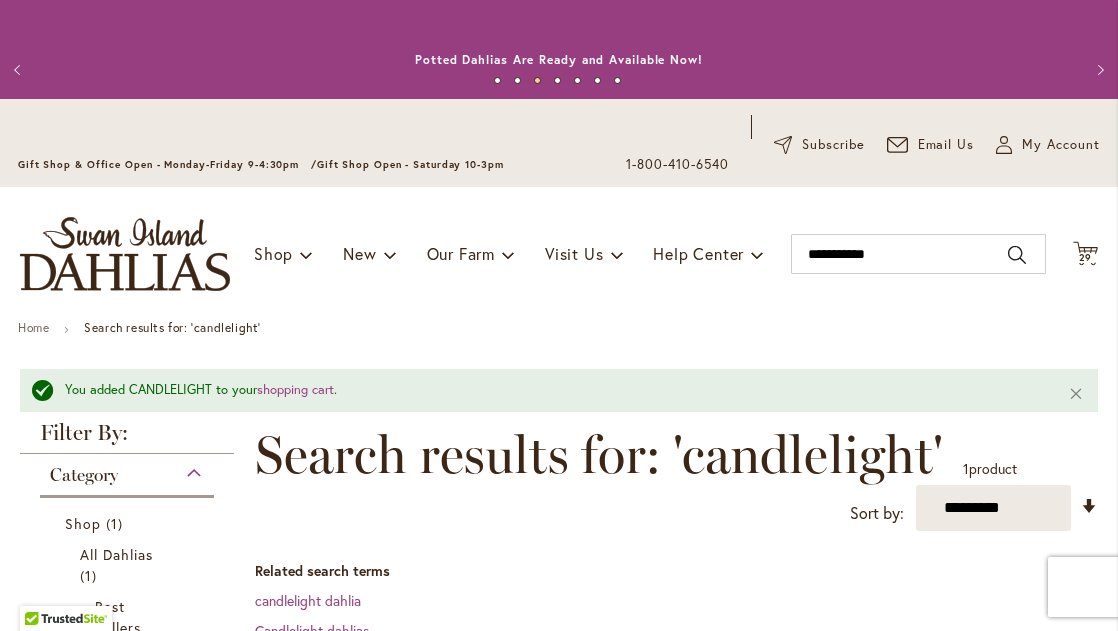 scroll, scrollTop: 0, scrollLeft: 0, axis: both 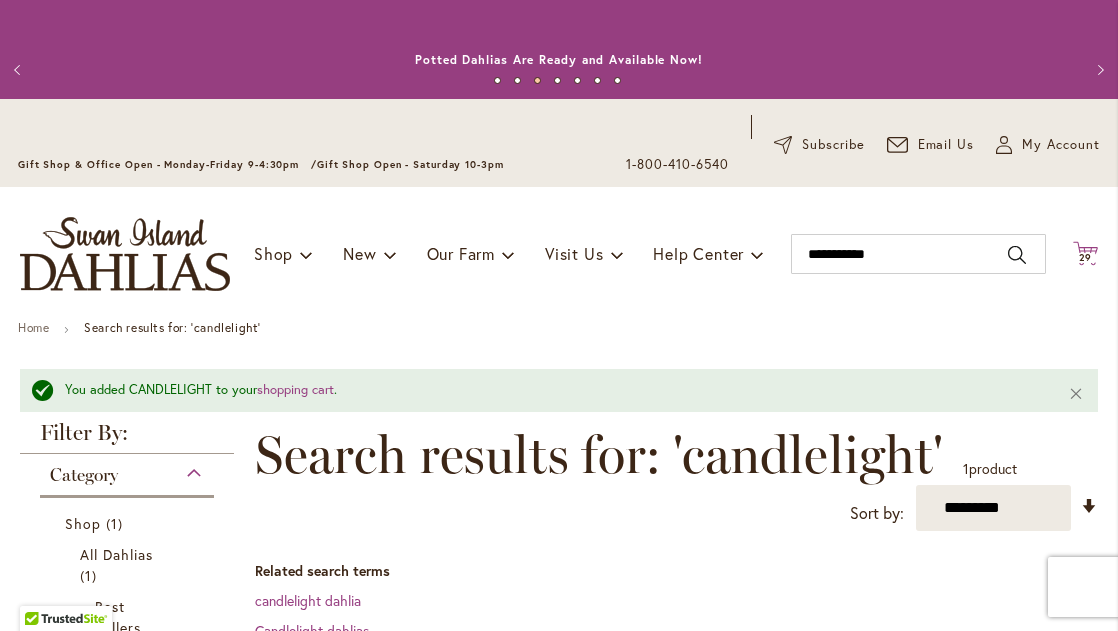 click on "29" at bounding box center [1086, 257] 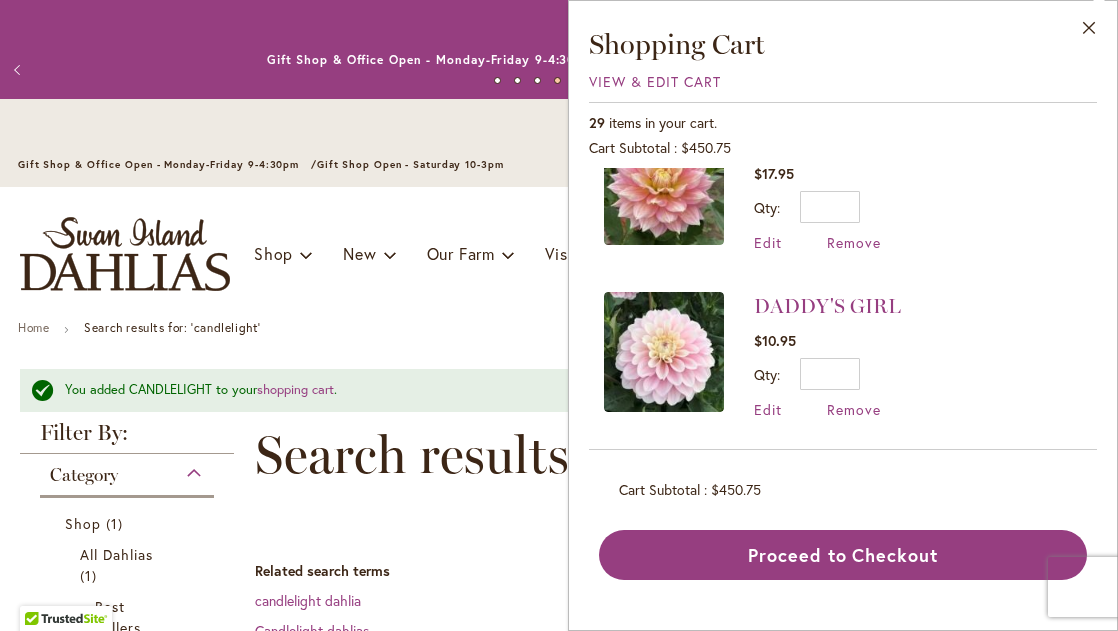 scroll, scrollTop: 1562, scrollLeft: 0, axis: vertical 